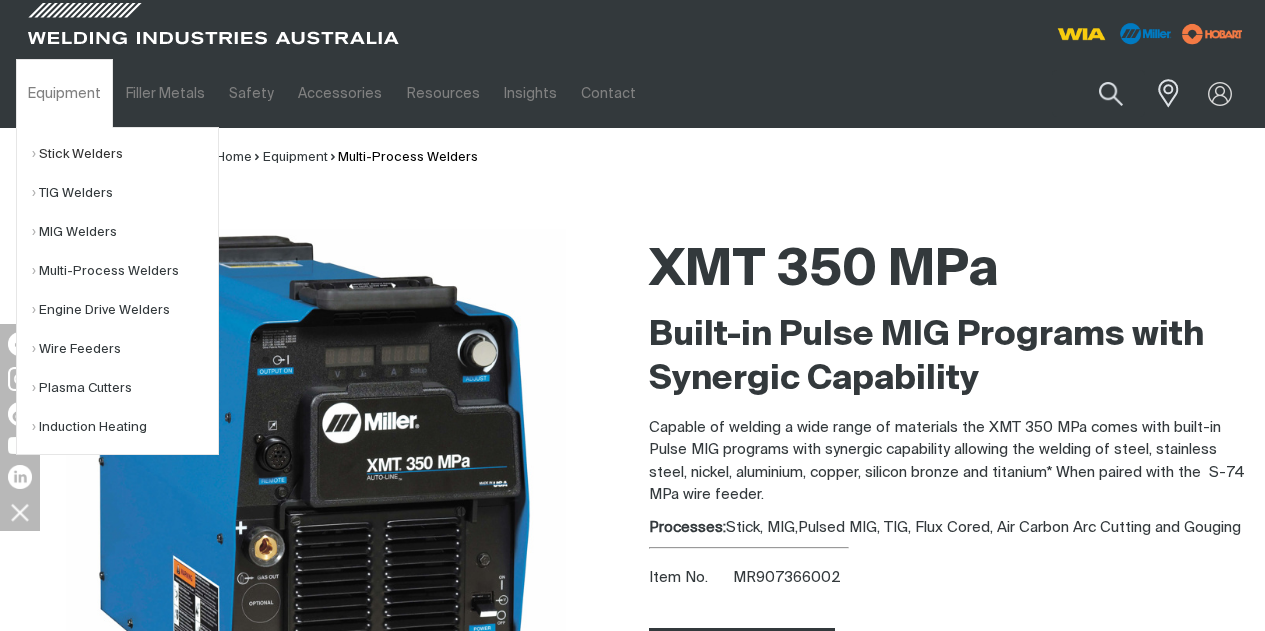 scroll, scrollTop: 0, scrollLeft: 0, axis: both 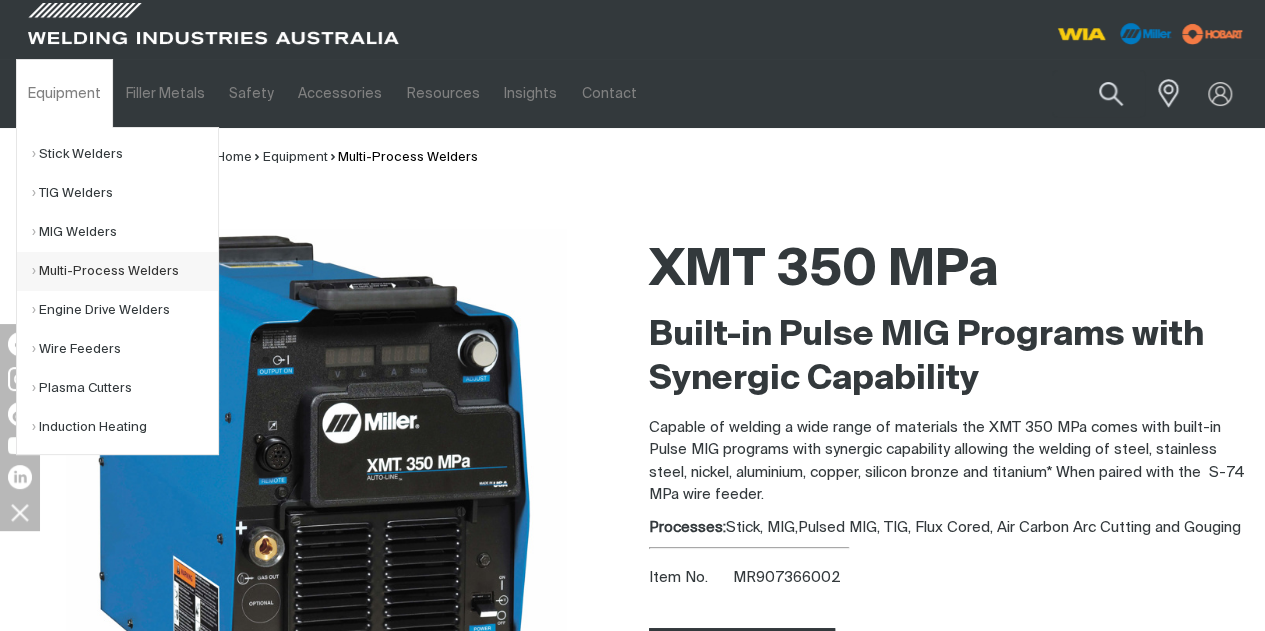 click on "Multi-Process Welders" at bounding box center (125, 271) 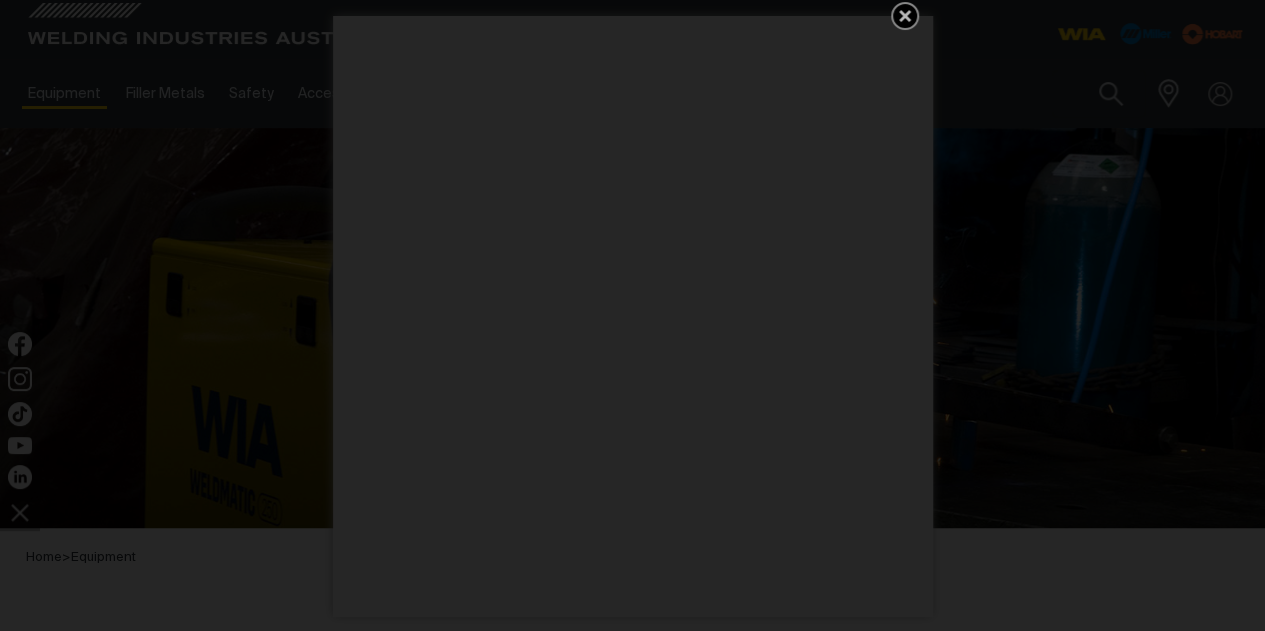 click 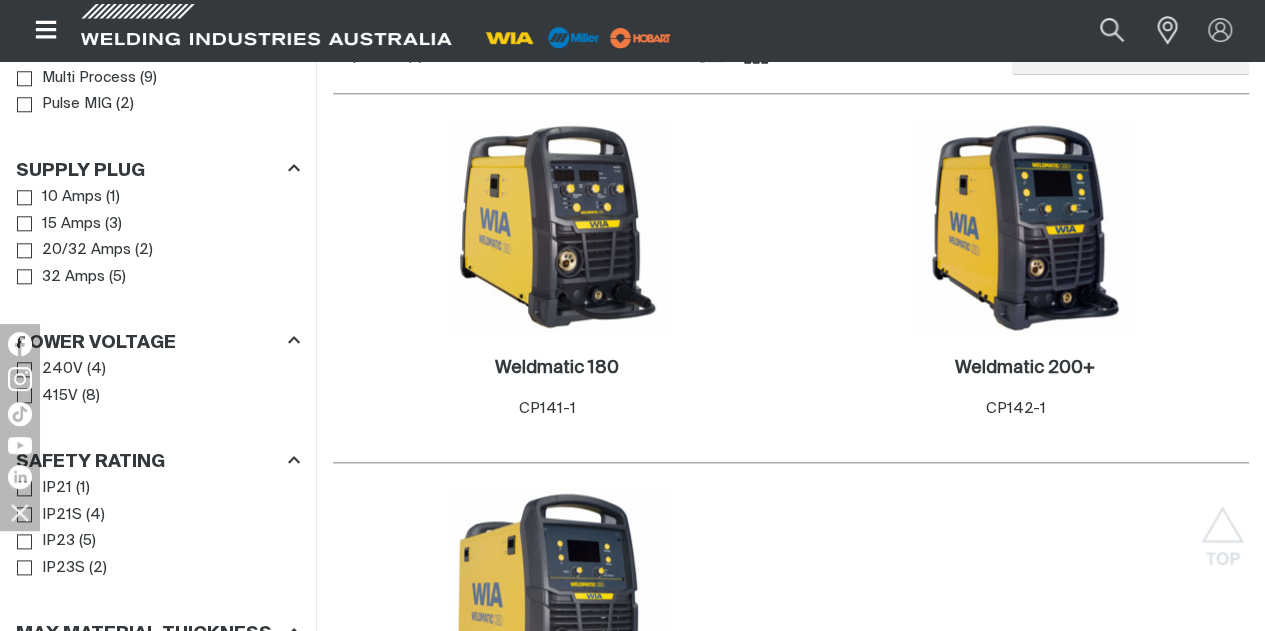 scroll, scrollTop: 1000, scrollLeft: 0, axis: vertical 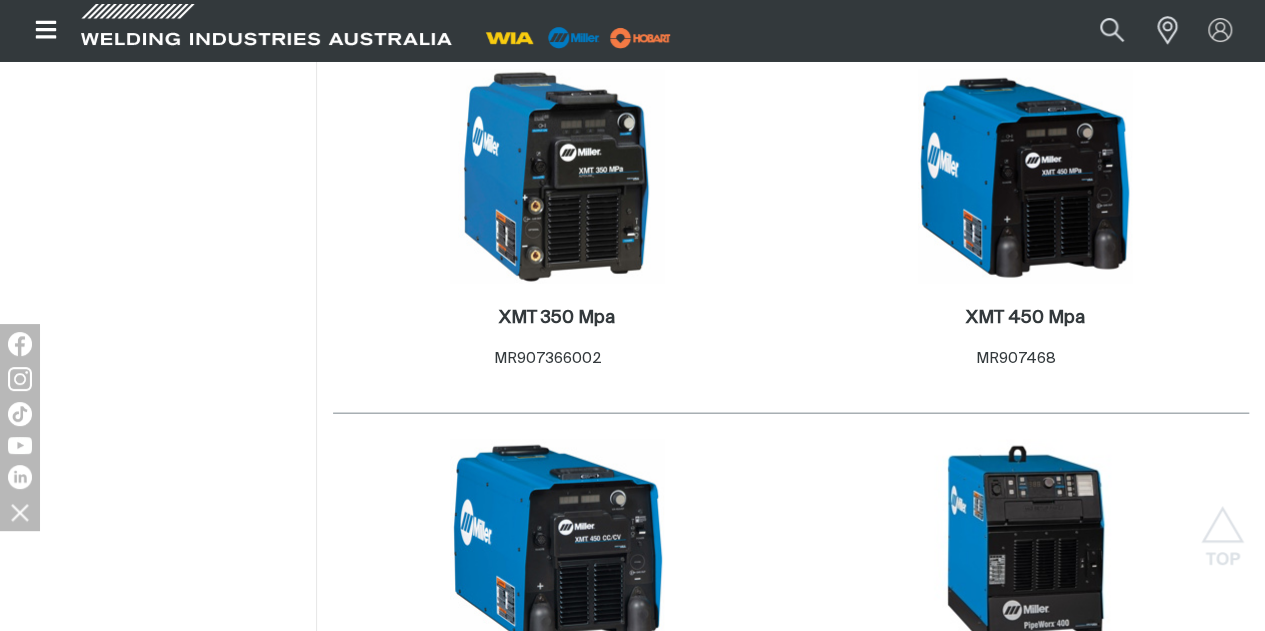 click on "XMT 350 FieldPro ArcReach Technology ." at bounding box center (557, 1057) 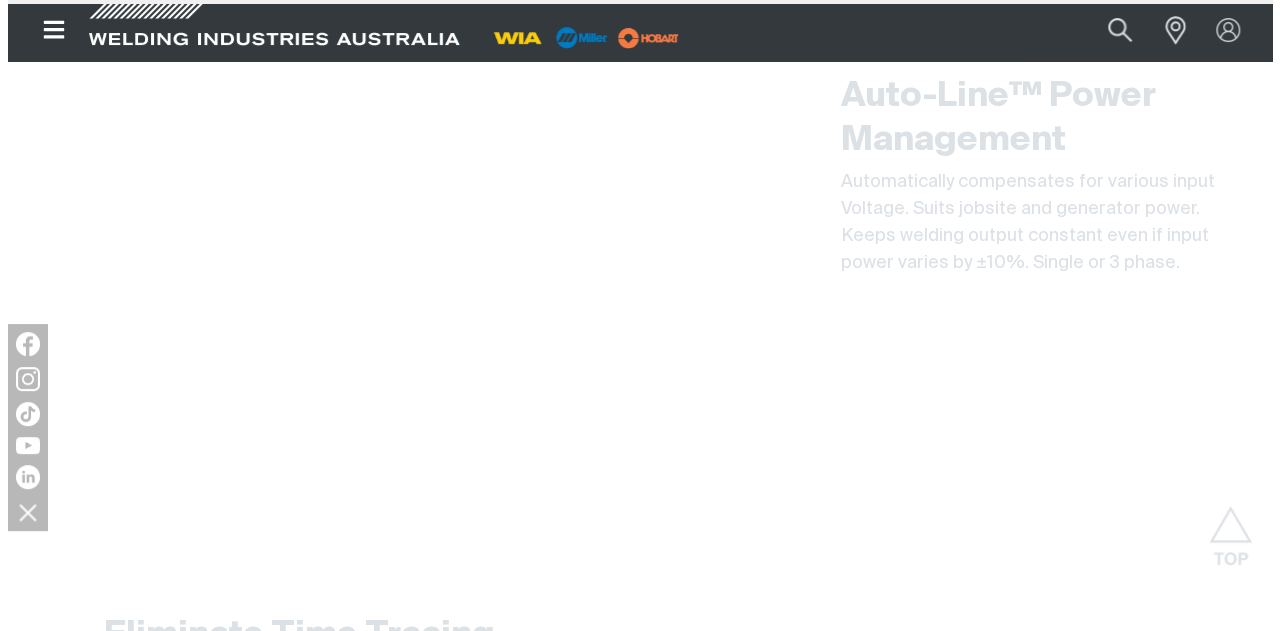 scroll, scrollTop: 0, scrollLeft: 0, axis: both 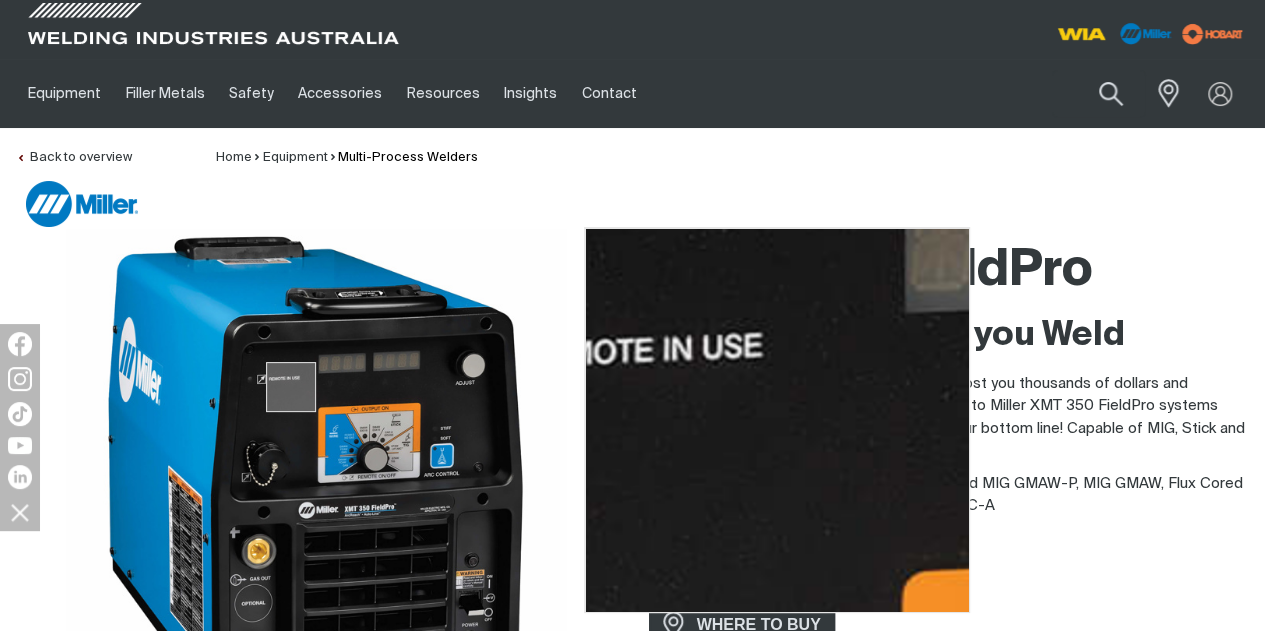 click at bounding box center (316, 479) 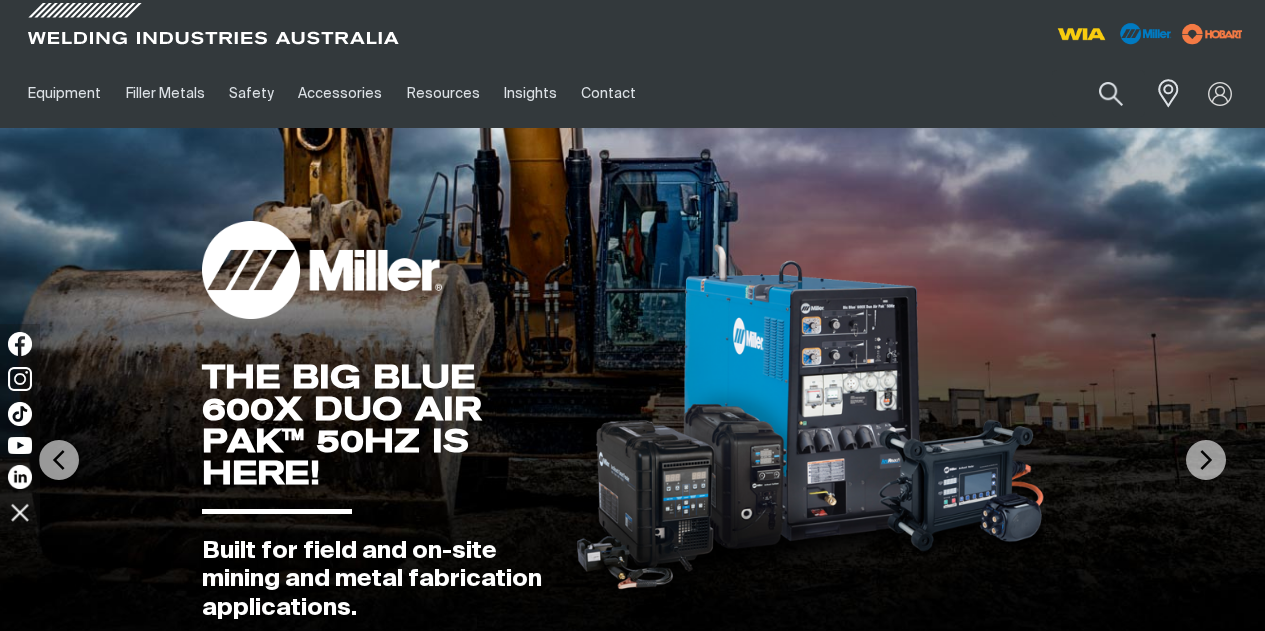 scroll, scrollTop: 0, scrollLeft: 0, axis: both 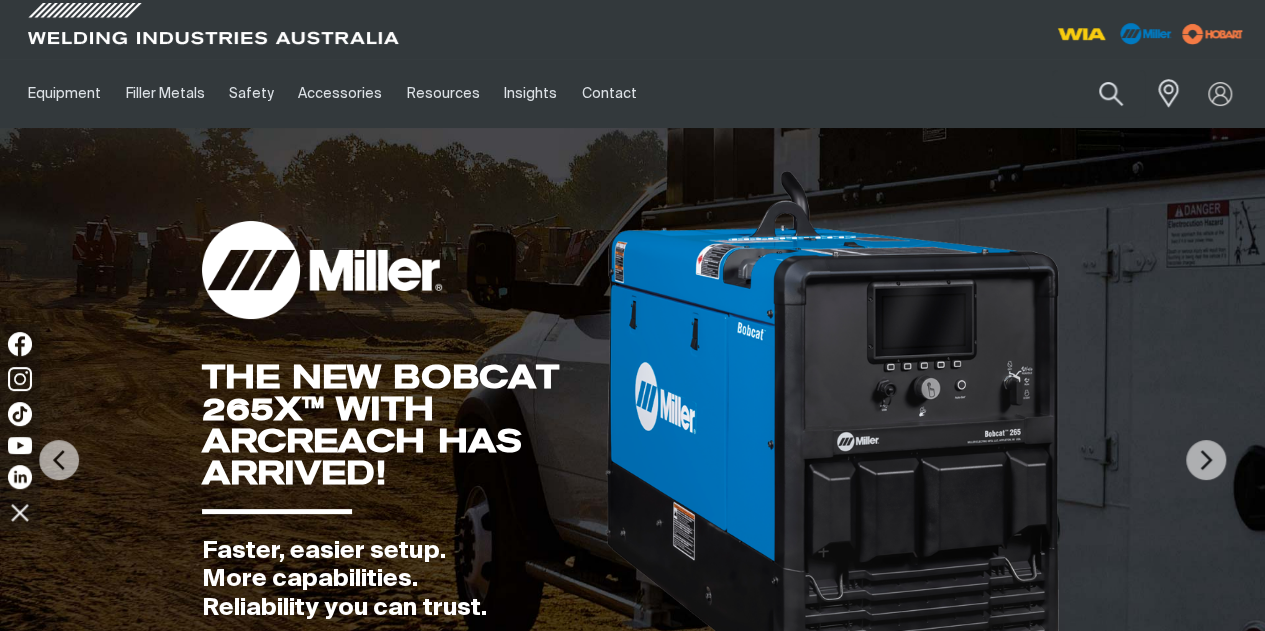 click at bounding box center (632, 460) 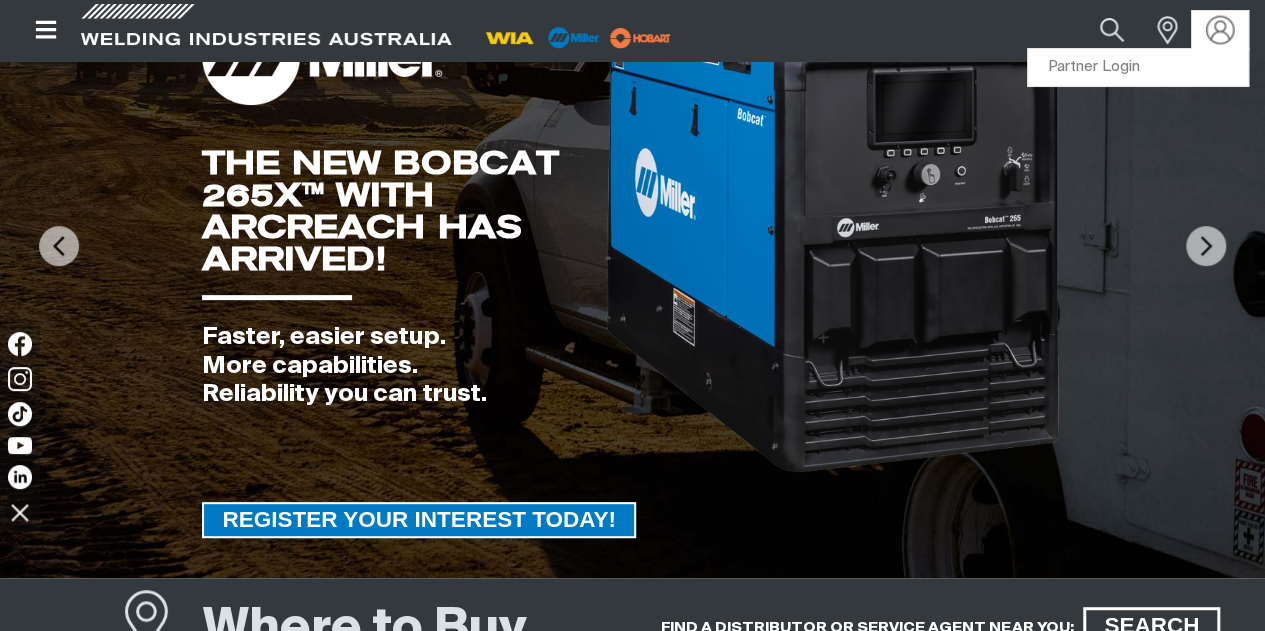 click at bounding box center [1220, 30] 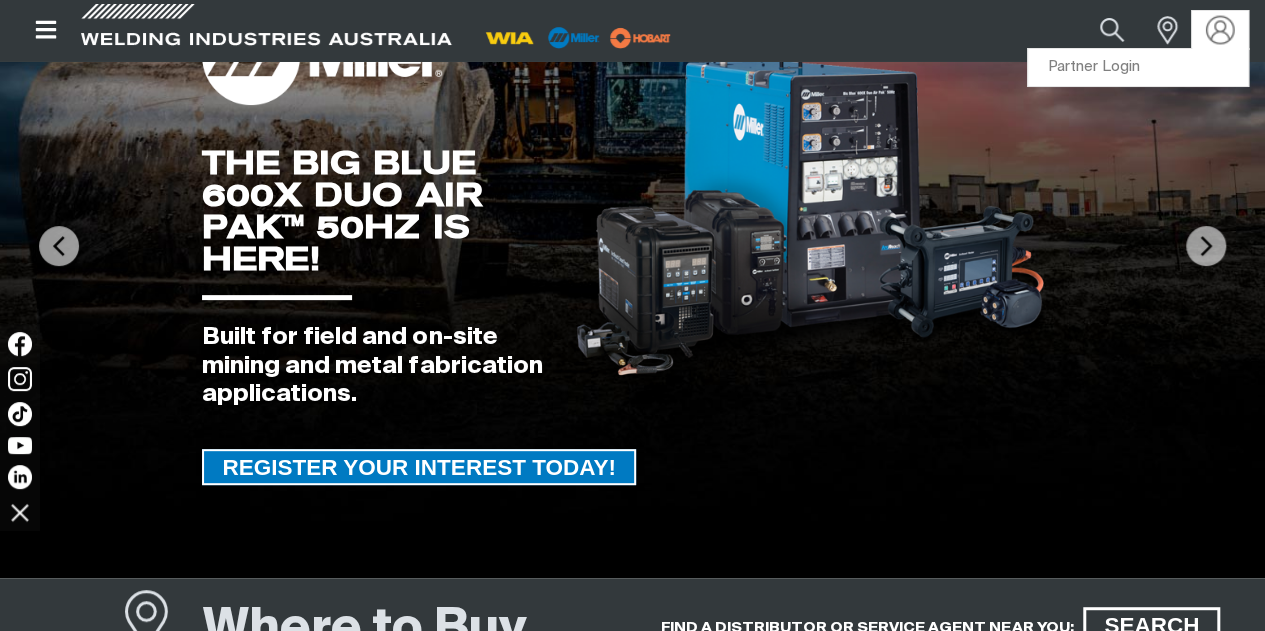 click at bounding box center [1220, 30] 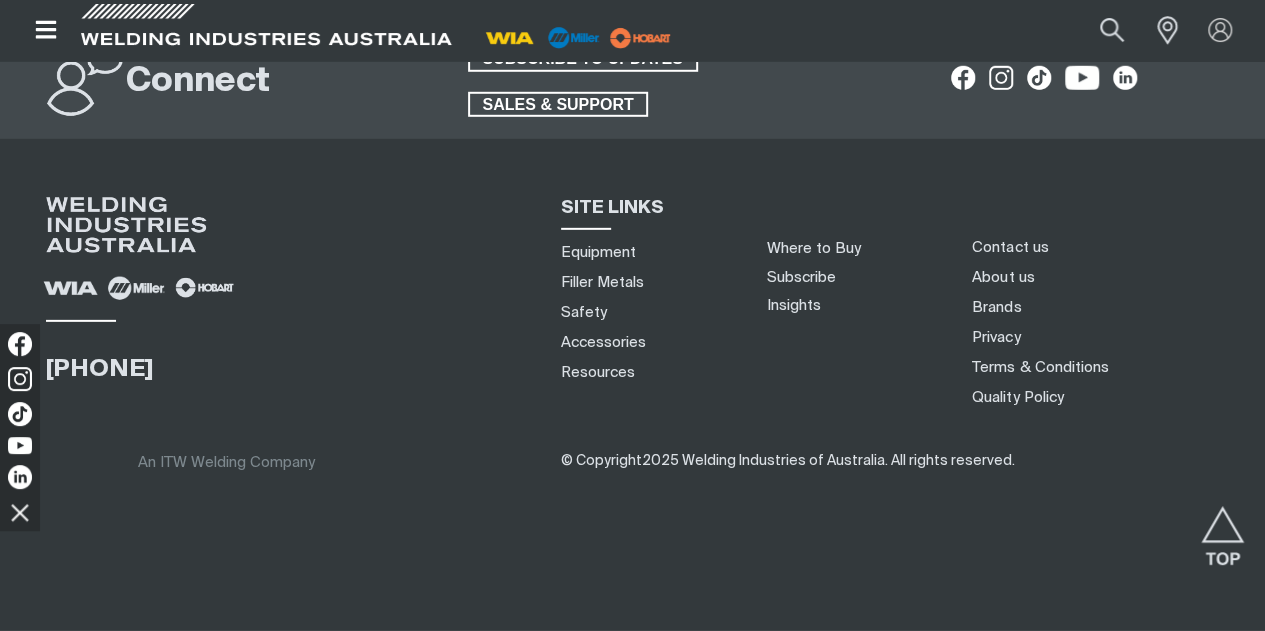 scroll, scrollTop: 7614, scrollLeft: 0, axis: vertical 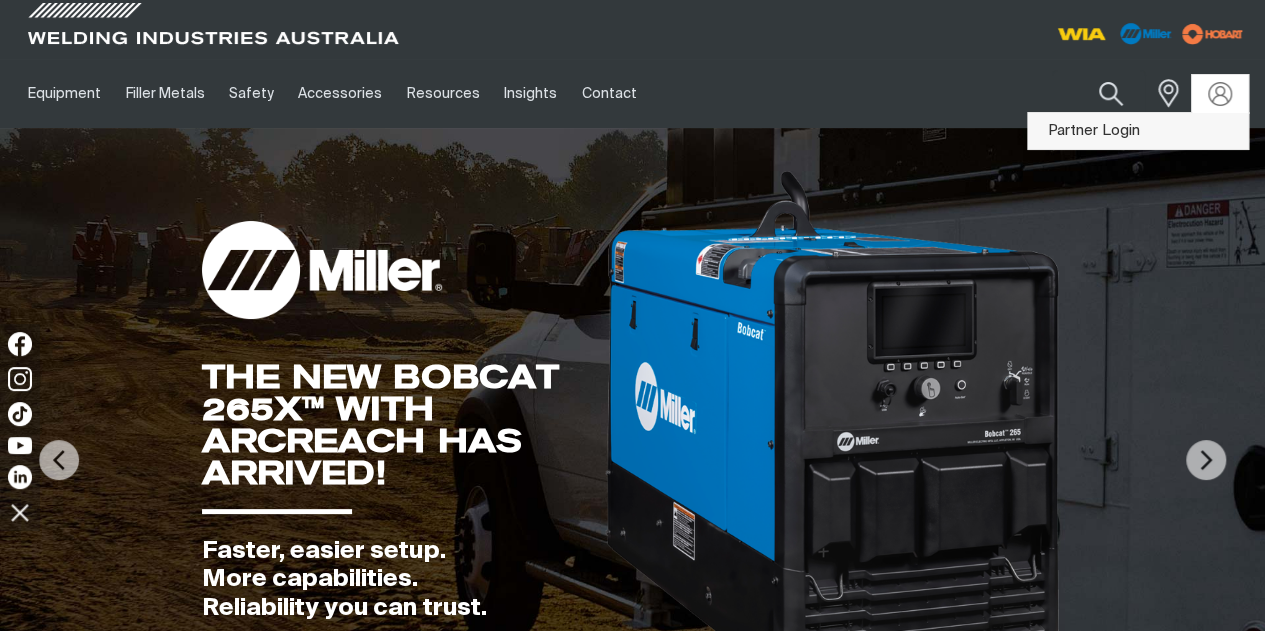 click on "Partner Login" at bounding box center [1138, 131] 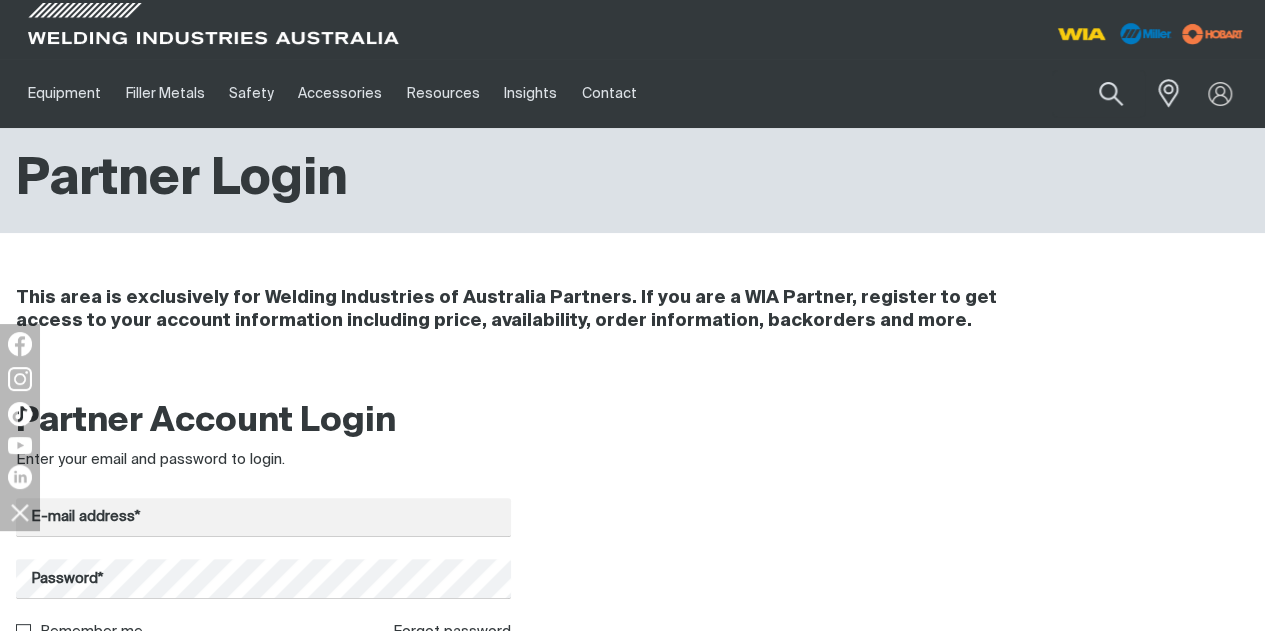 click on "E-mail address* Password* Remember me Forgot password Partner Login" at bounding box center [263, 587] 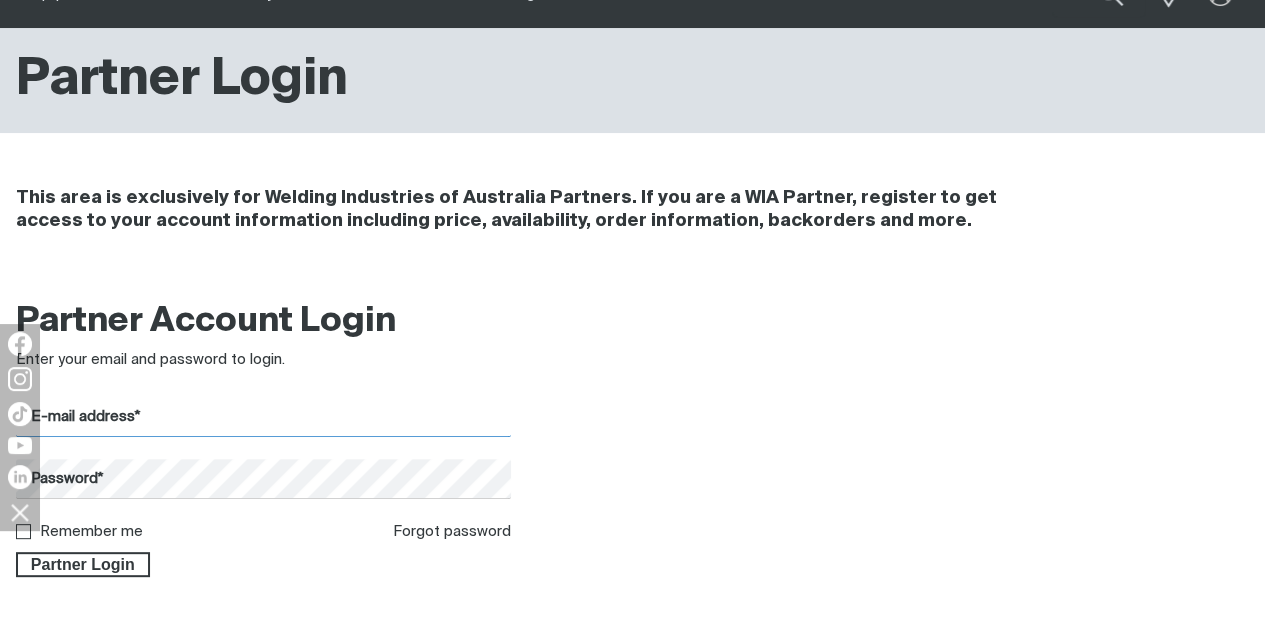 click on "E-mail address*" at bounding box center [263, 417] 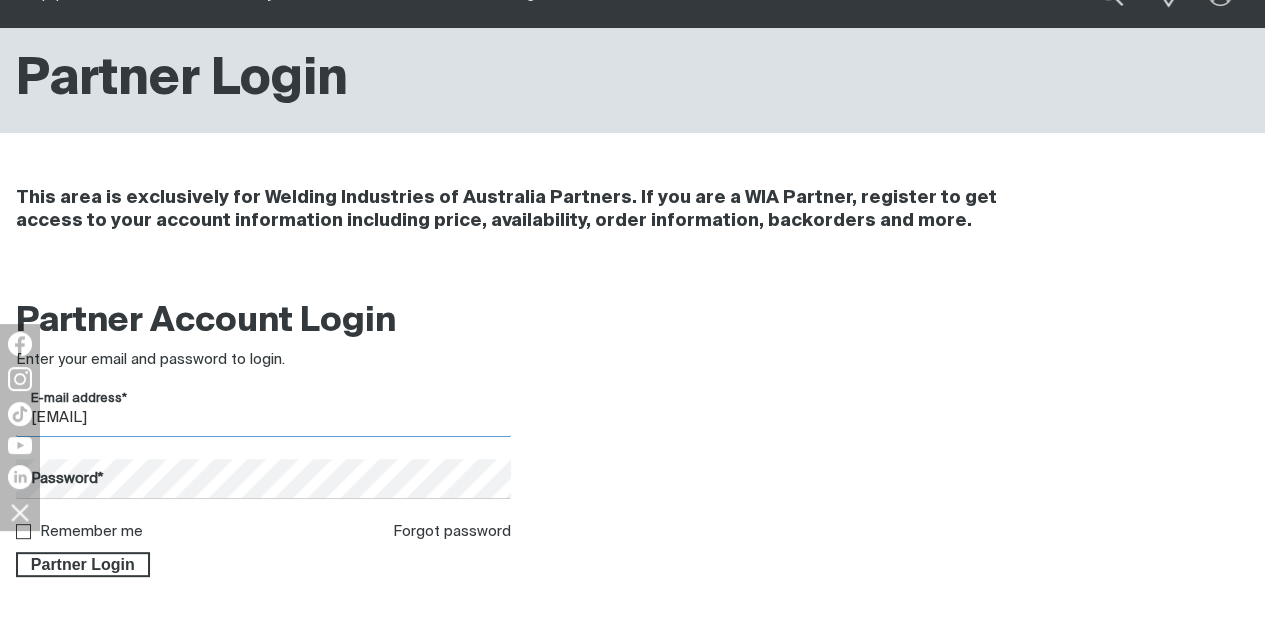 type on "[EMAIL]" 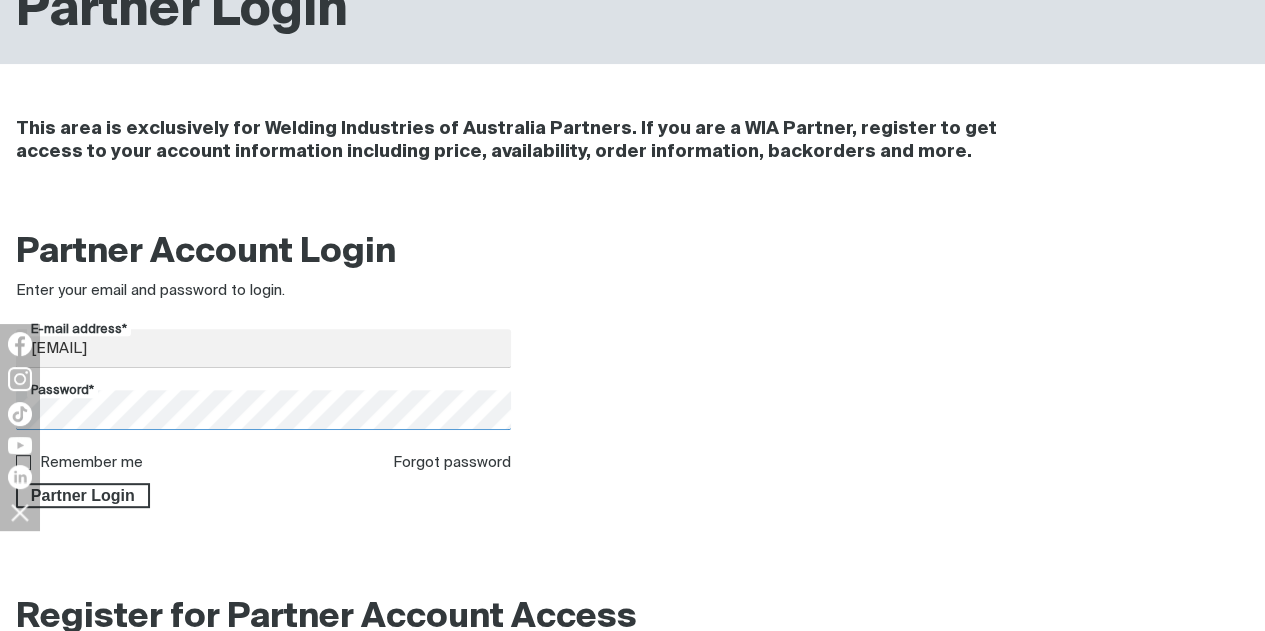 scroll, scrollTop: 200, scrollLeft: 0, axis: vertical 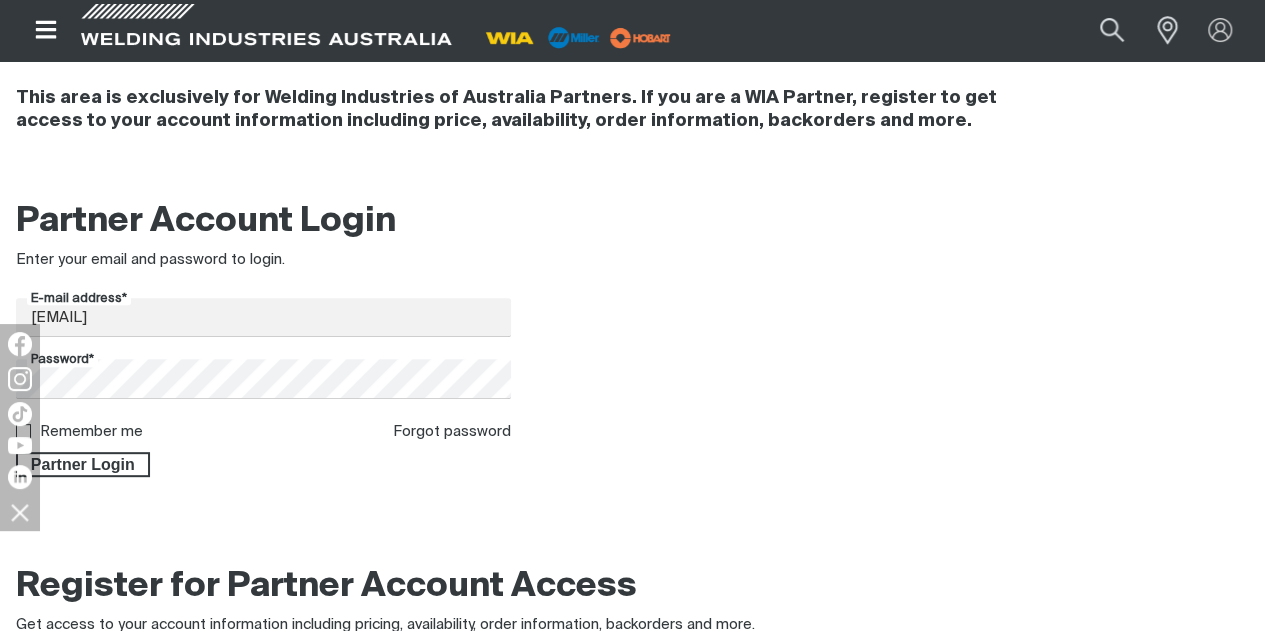 click on "Remember me" at bounding box center (91, 431) 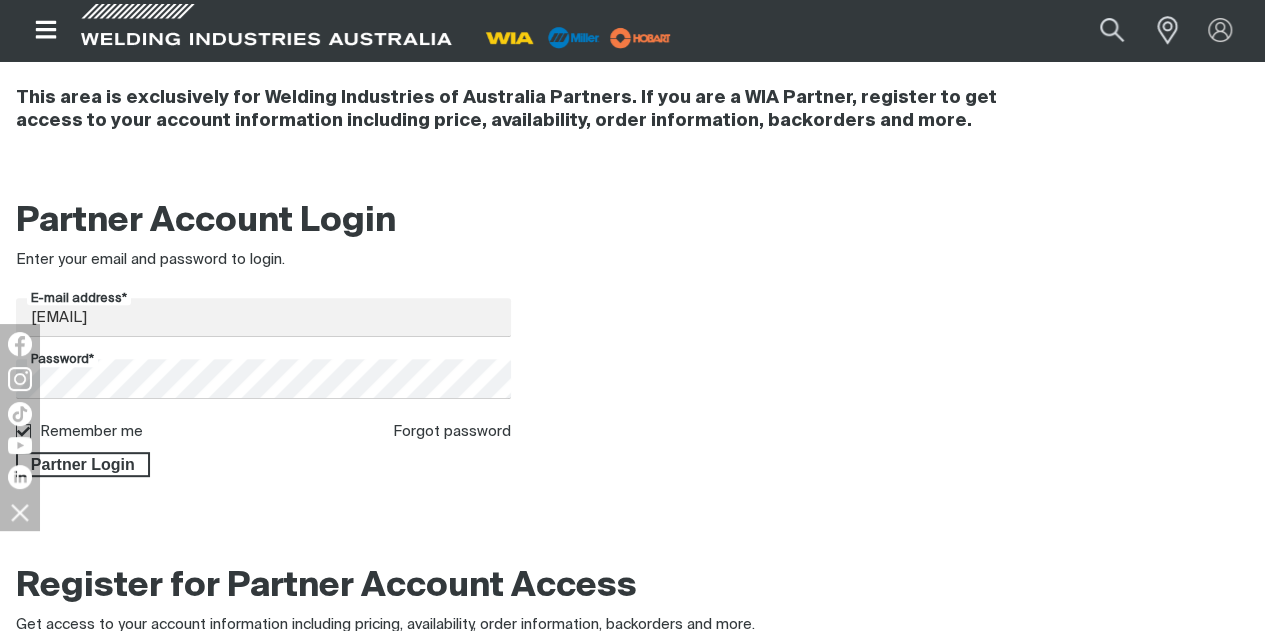 checkbox on "true" 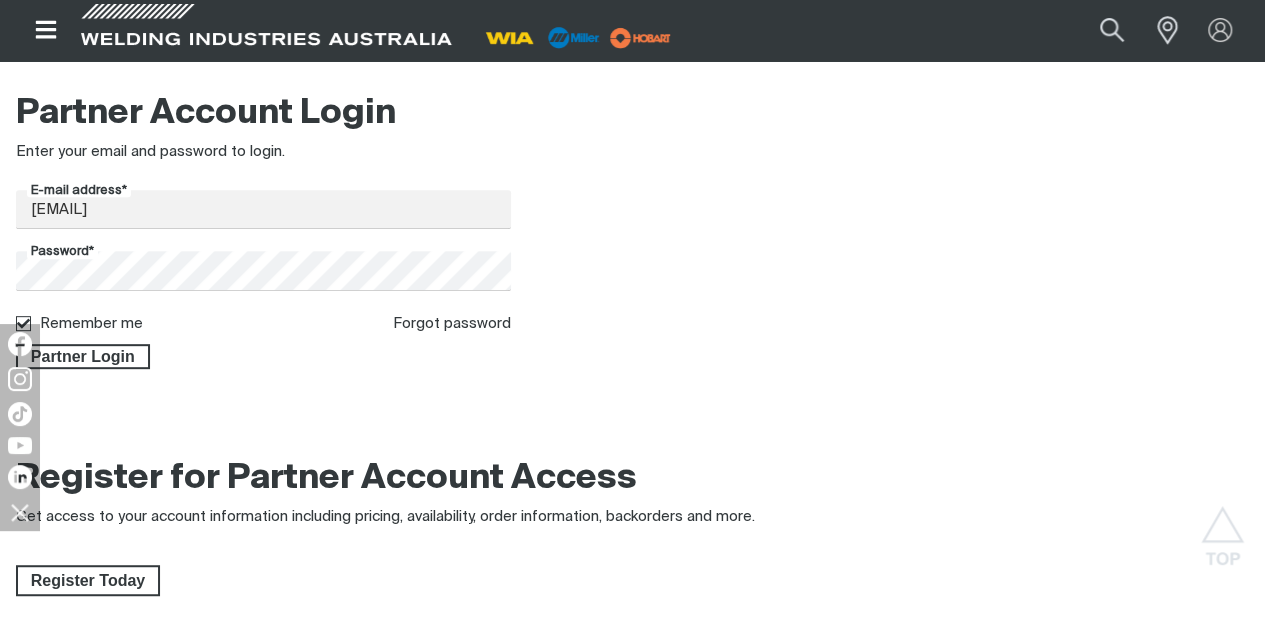 scroll, scrollTop: 300, scrollLeft: 0, axis: vertical 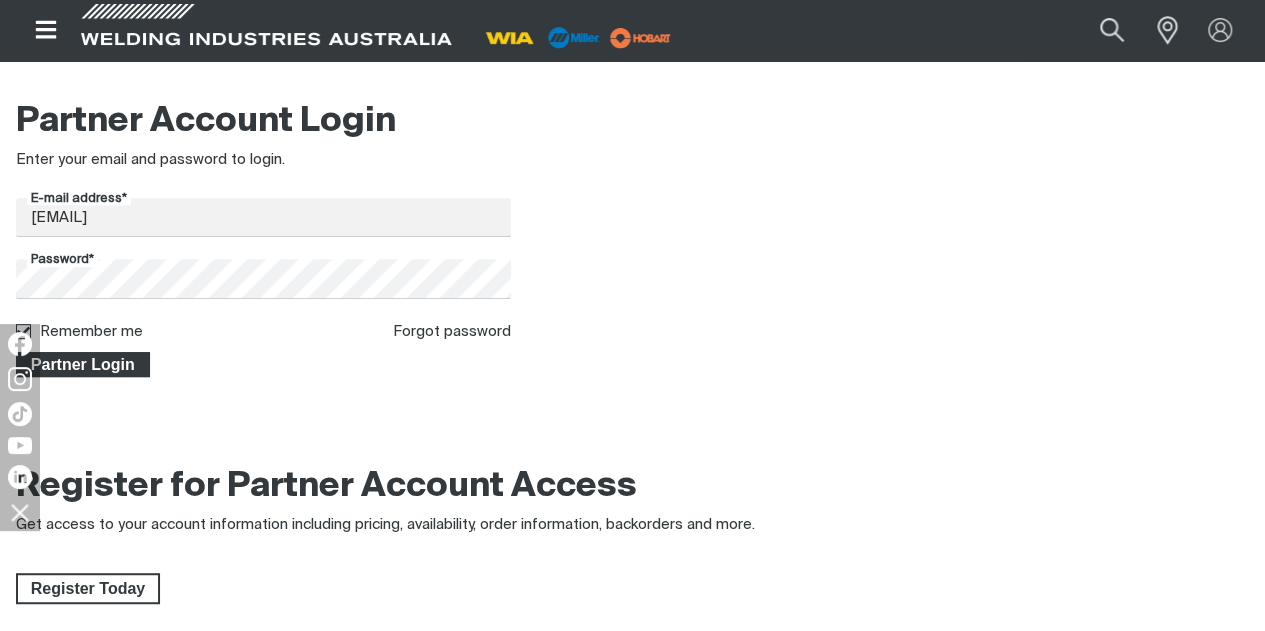 click on "Partner Login" at bounding box center [83, 365] 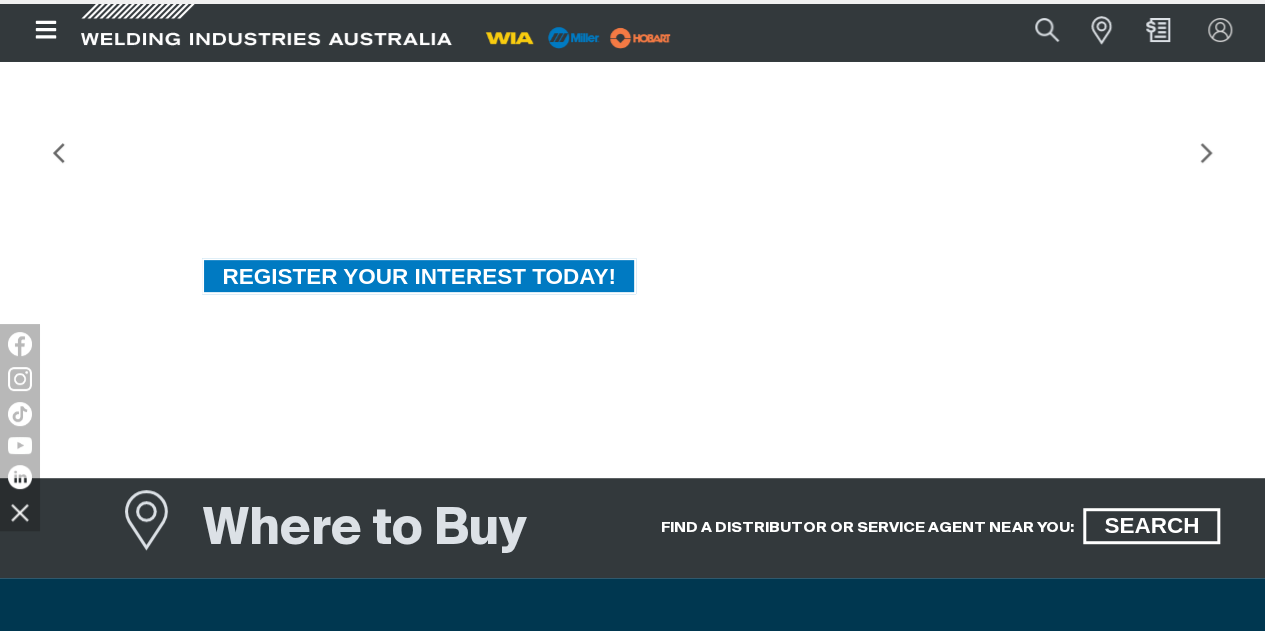 scroll, scrollTop: 0, scrollLeft: 0, axis: both 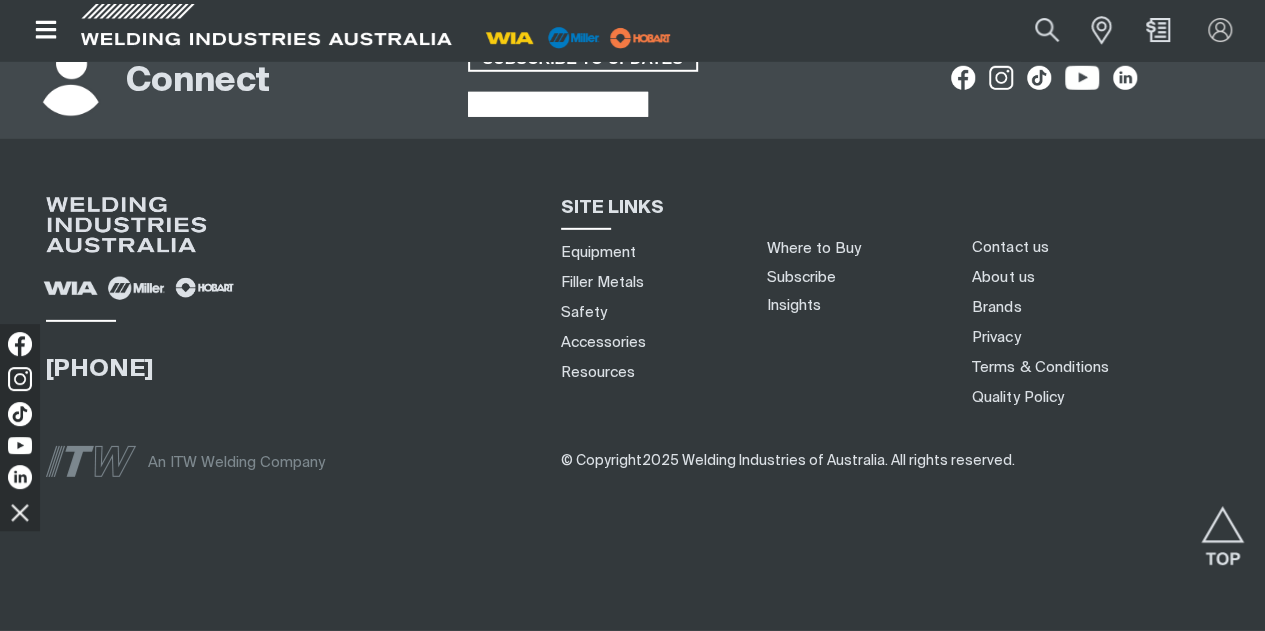 click on "SALES & SUPPORT" at bounding box center [558, 105] 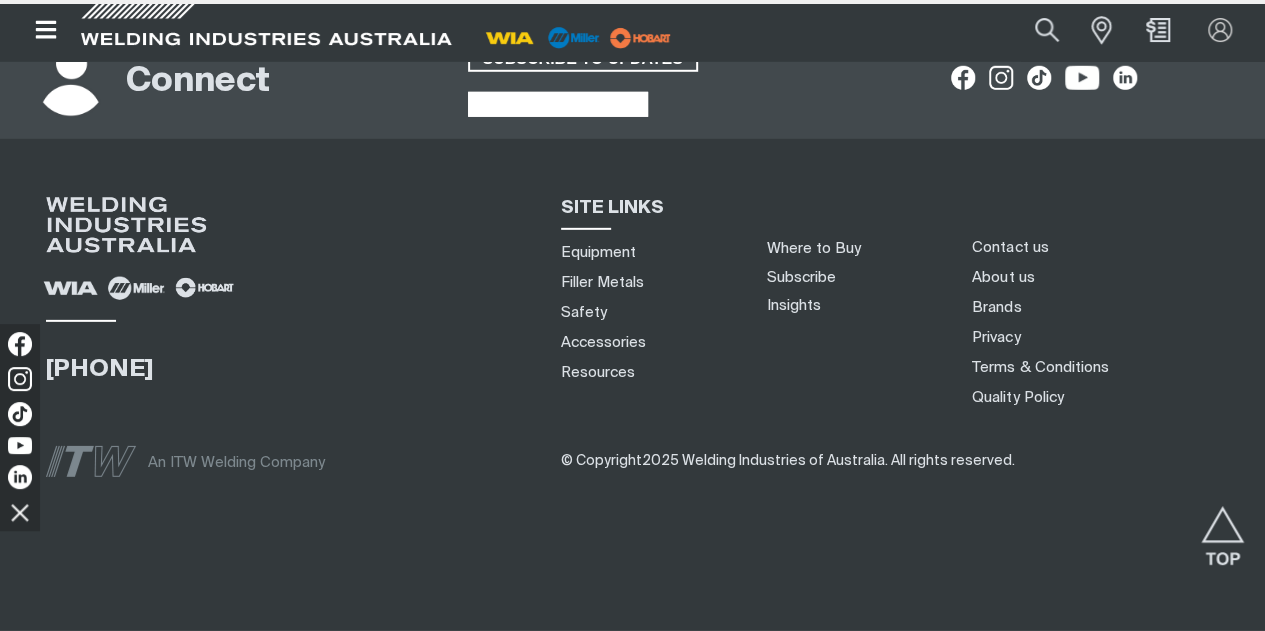 scroll, scrollTop: 0, scrollLeft: 0, axis: both 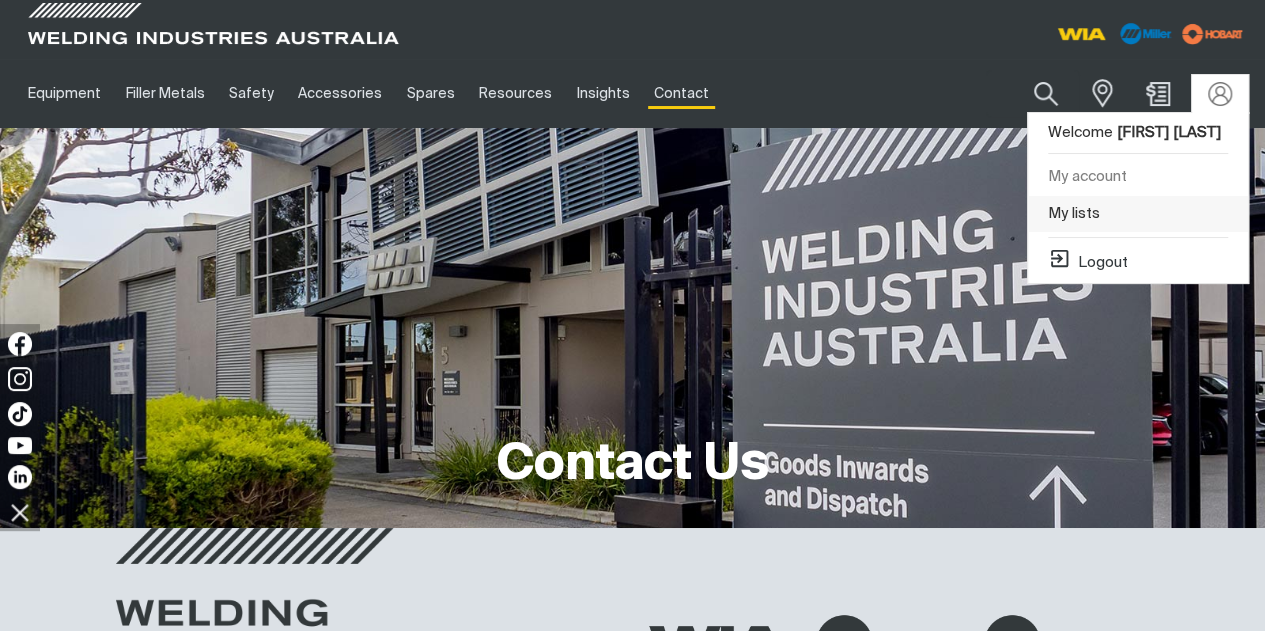 click on "My lists" at bounding box center (1138, 214) 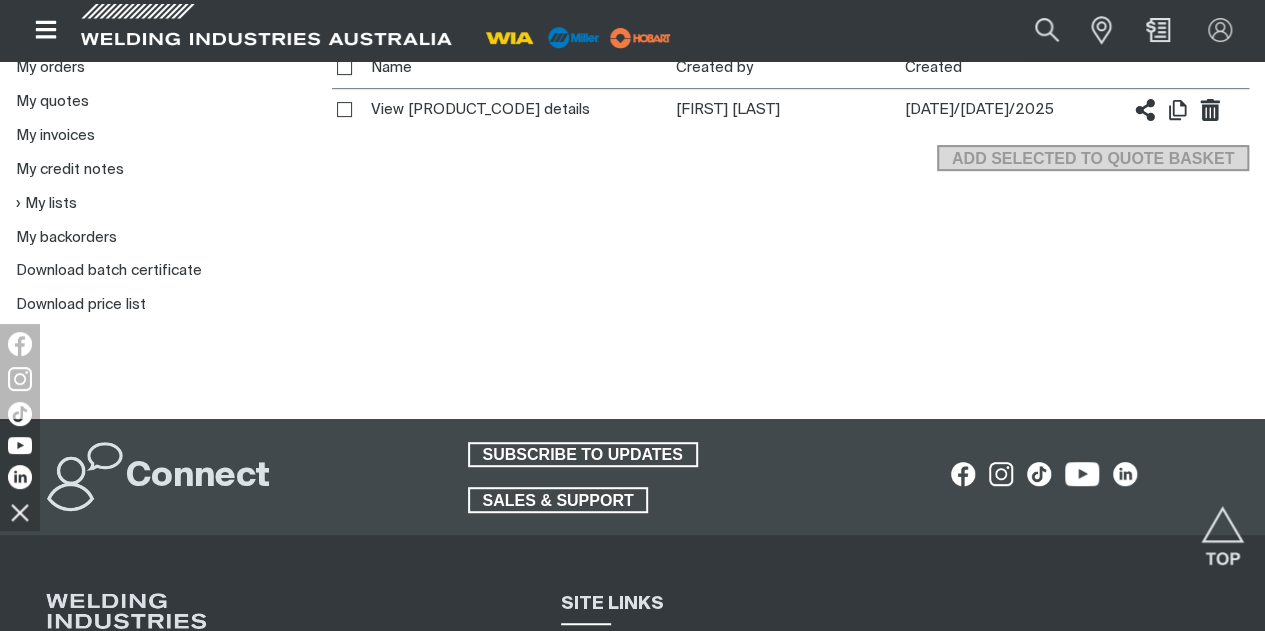 scroll, scrollTop: 200, scrollLeft: 0, axis: vertical 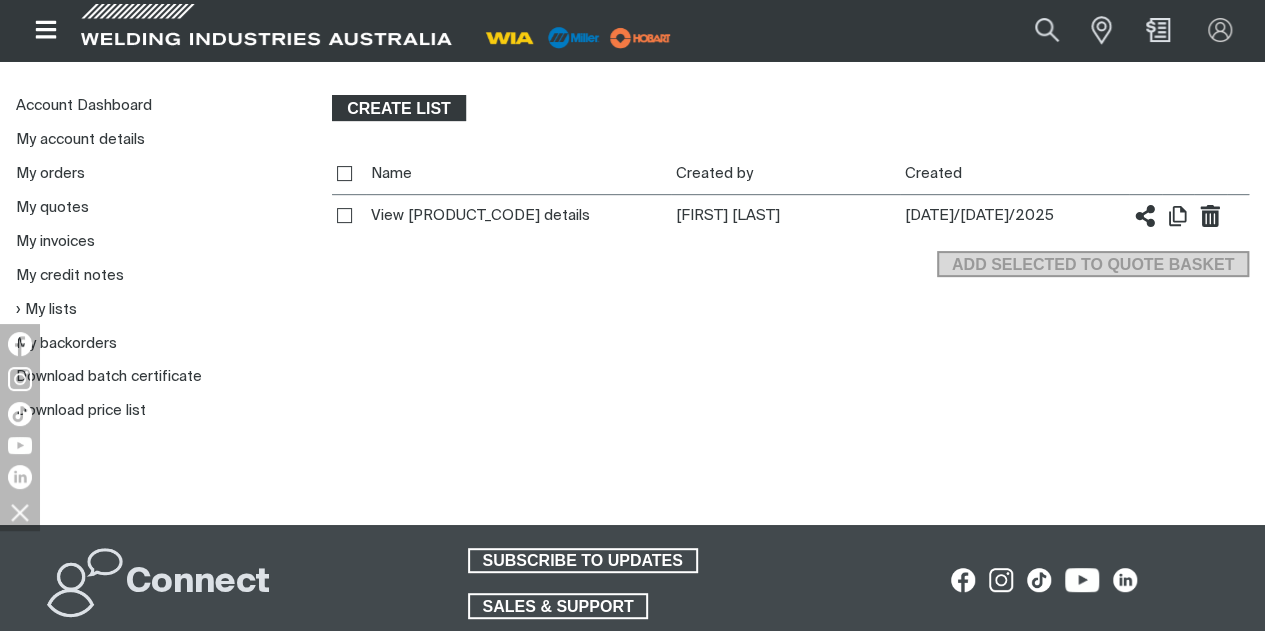 click on "Create list" at bounding box center [398, 108] 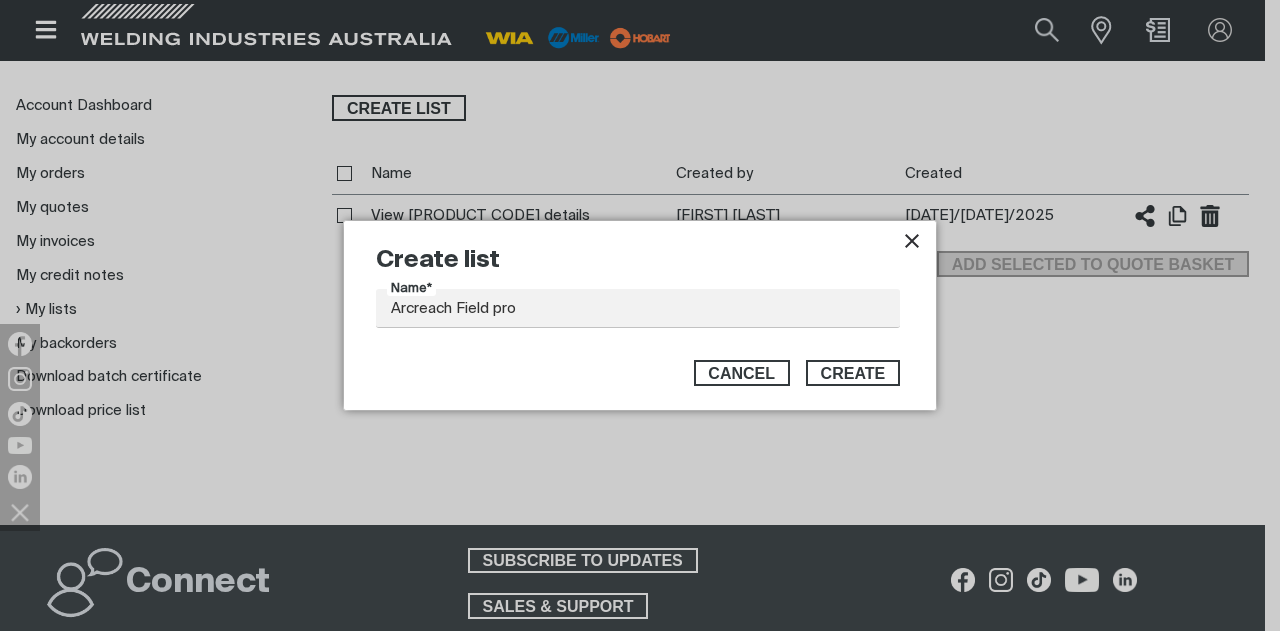 type on "Arcreach Field pro" 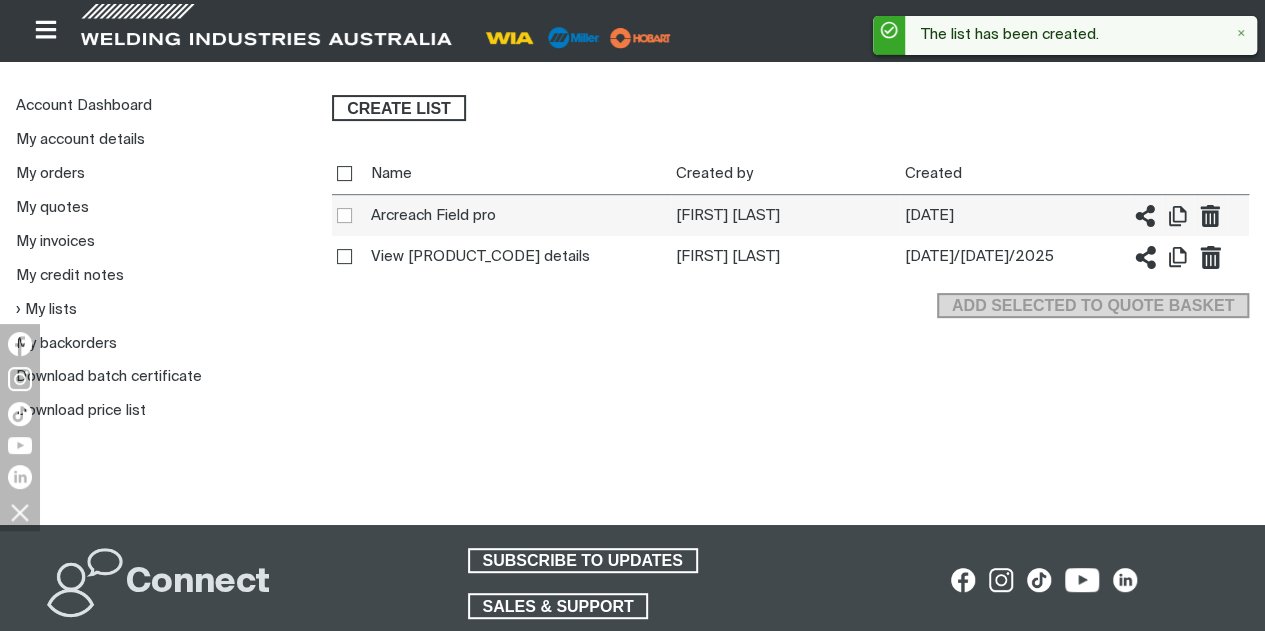click on "Select" at bounding box center (343, 214) 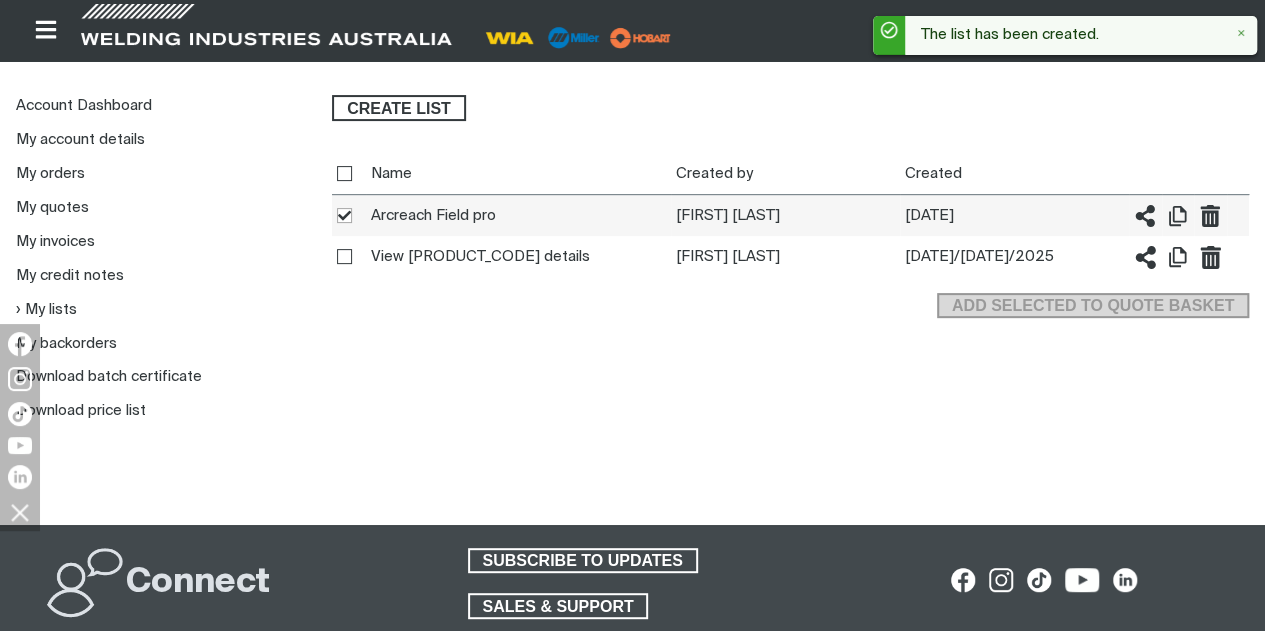 checkbox on "true" 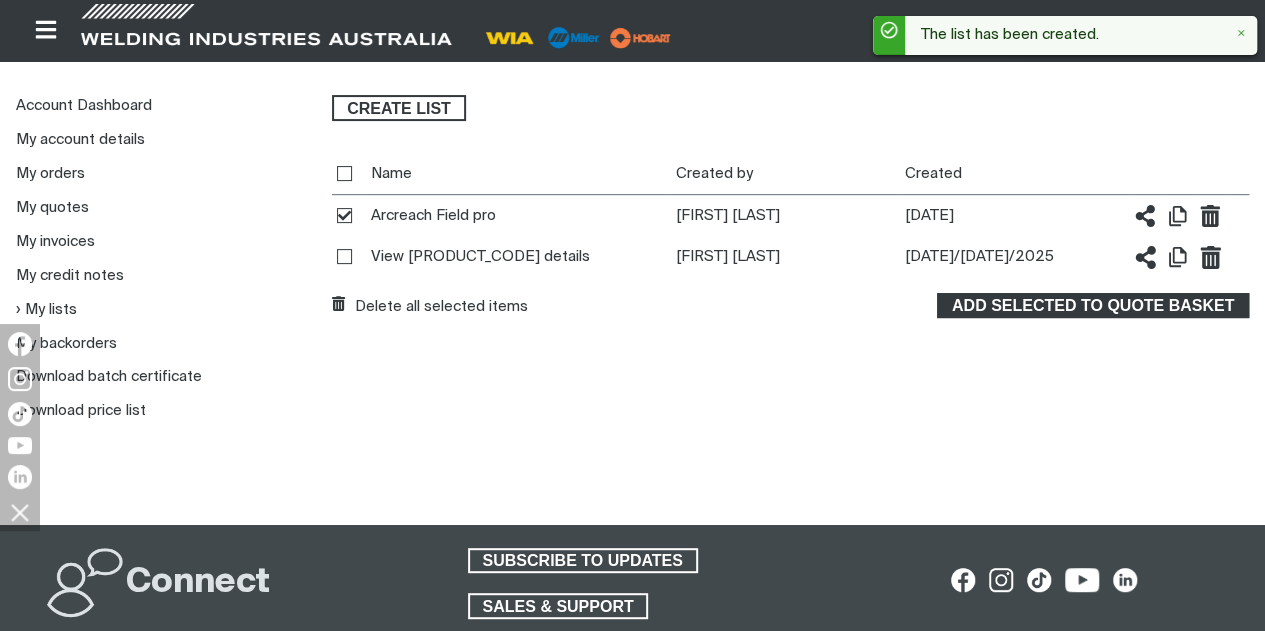 click on "Add selected to quote basket" at bounding box center [1093, 306] 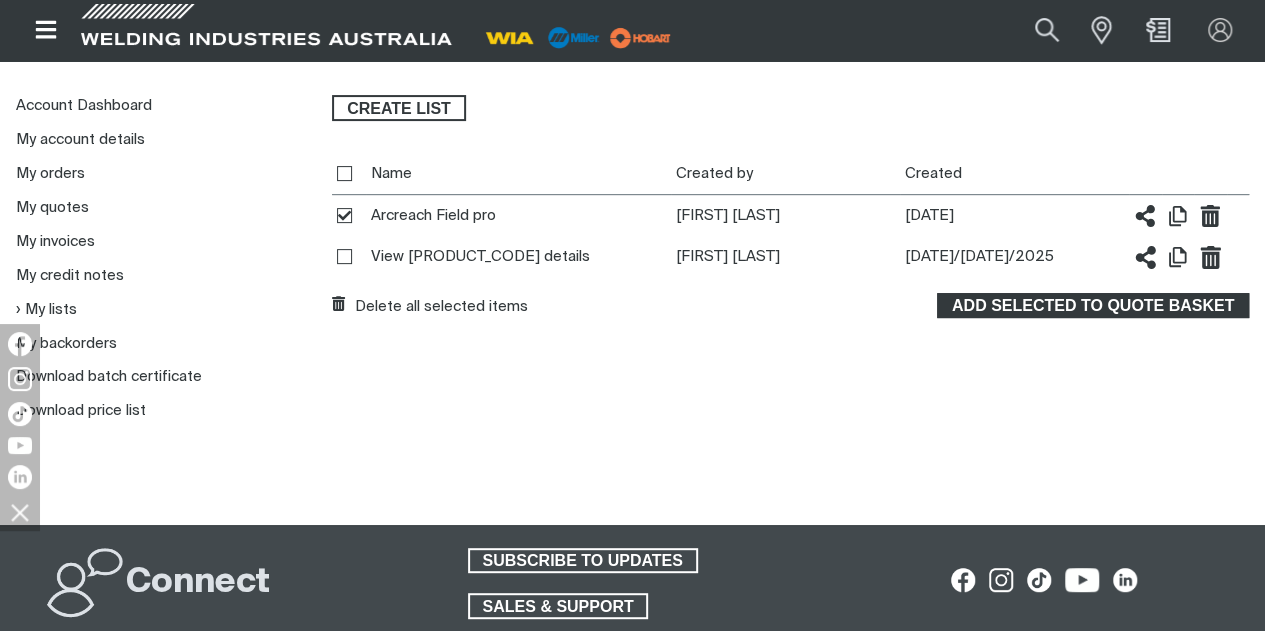 click on "Add selected to quote basket" at bounding box center [1093, 306] 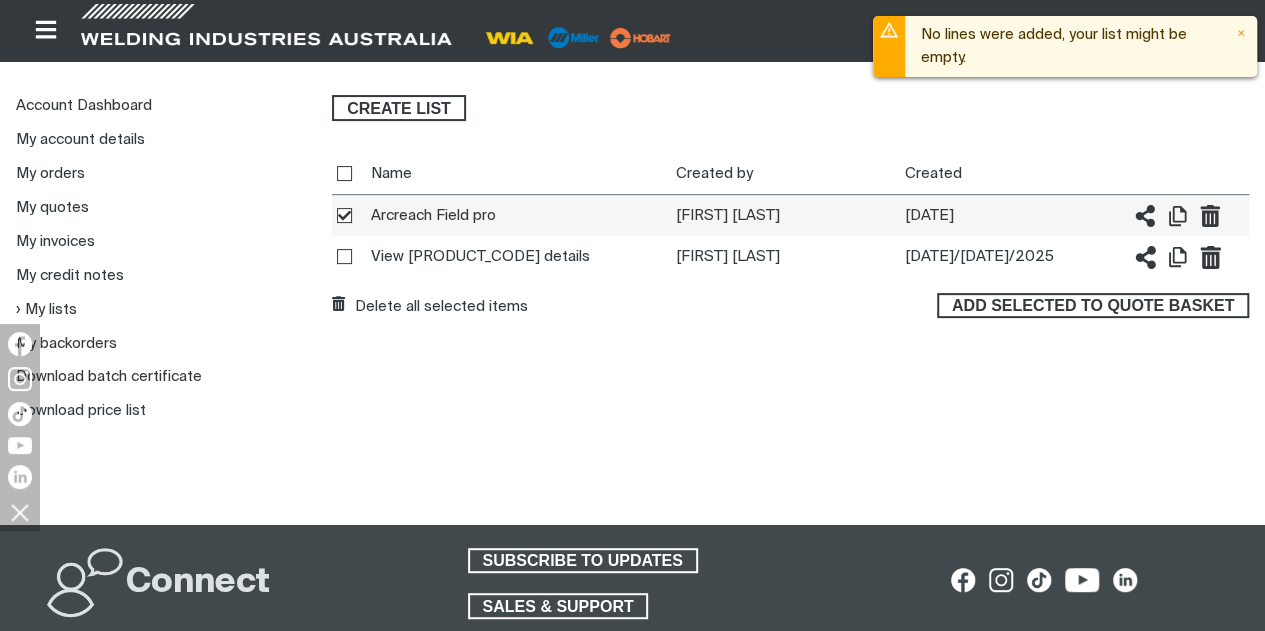 click on "[FIRST] [LAST]" at bounding box center (785, 216) 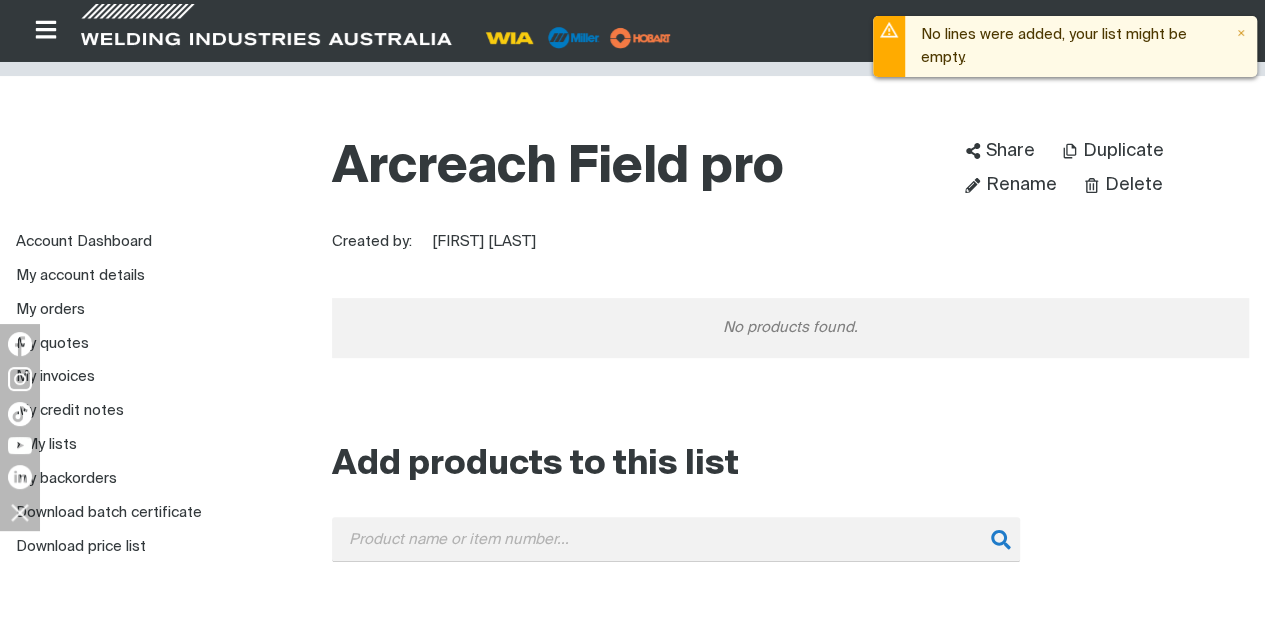 scroll, scrollTop: 400, scrollLeft: 0, axis: vertical 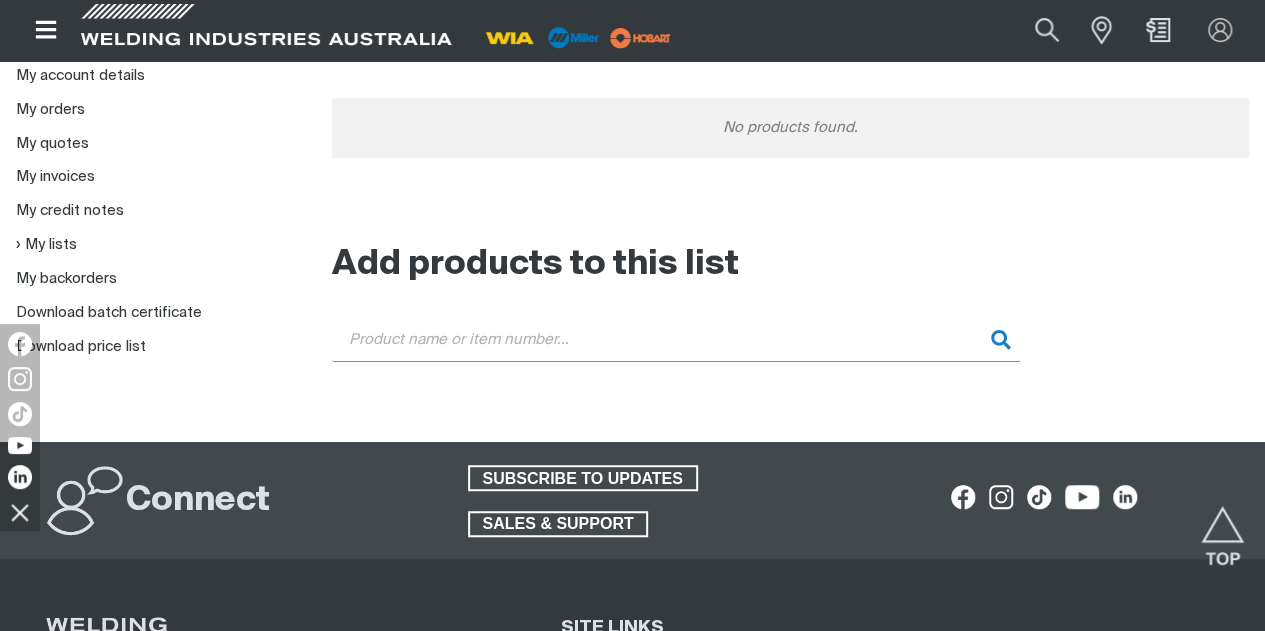 click on "Search" at bounding box center [676, 339] 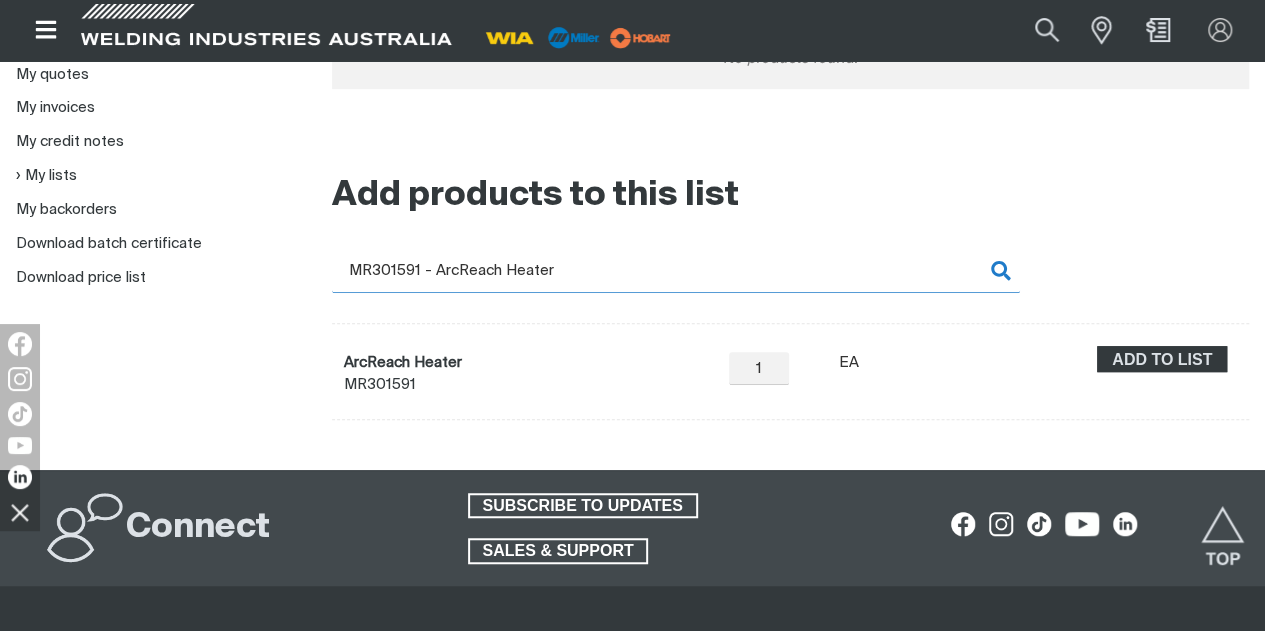 scroll, scrollTop: 500, scrollLeft: 0, axis: vertical 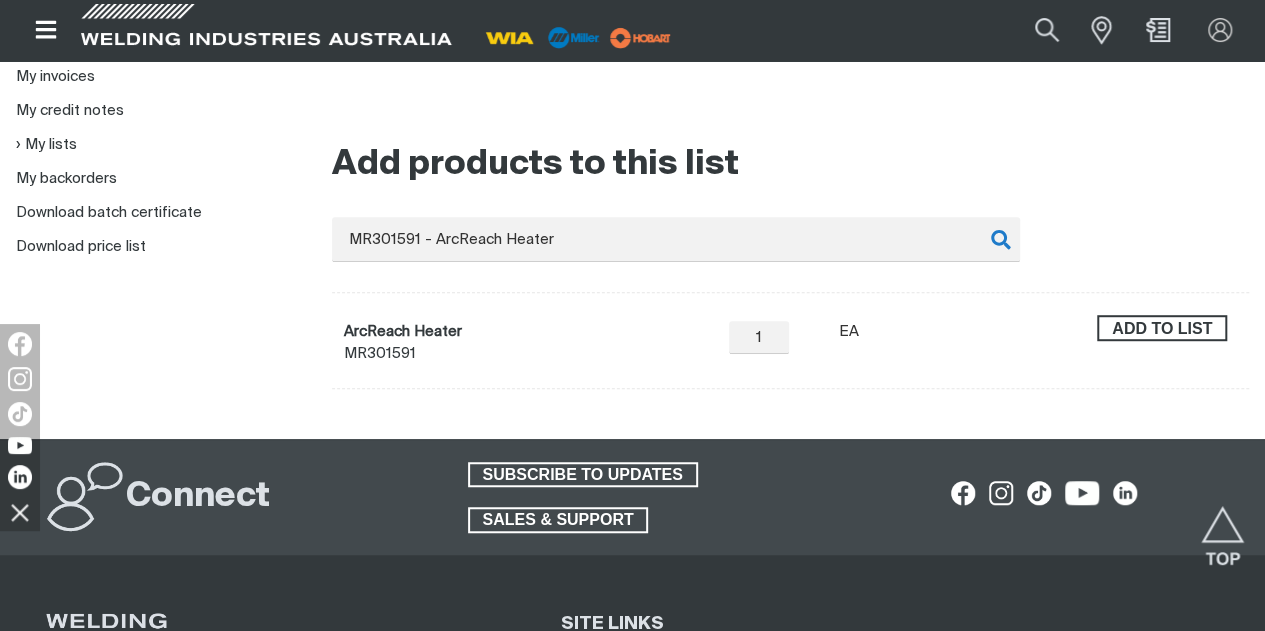 click on "Add to list" at bounding box center [1162, 328] 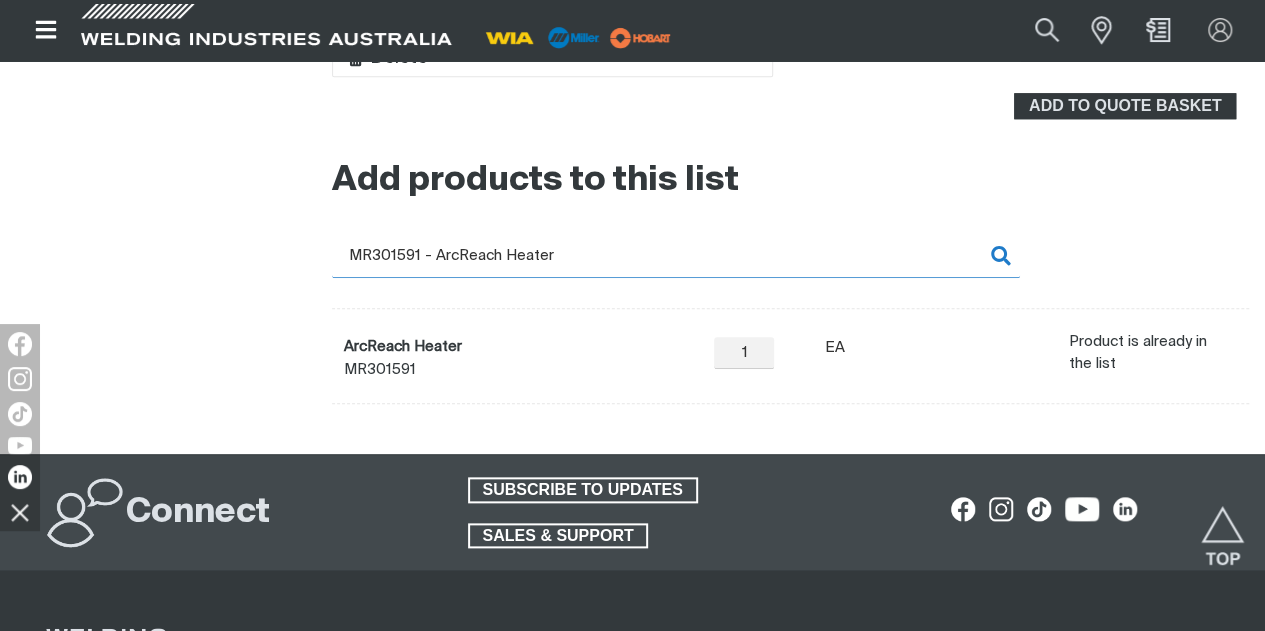 scroll, scrollTop: 1000, scrollLeft: 0, axis: vertical 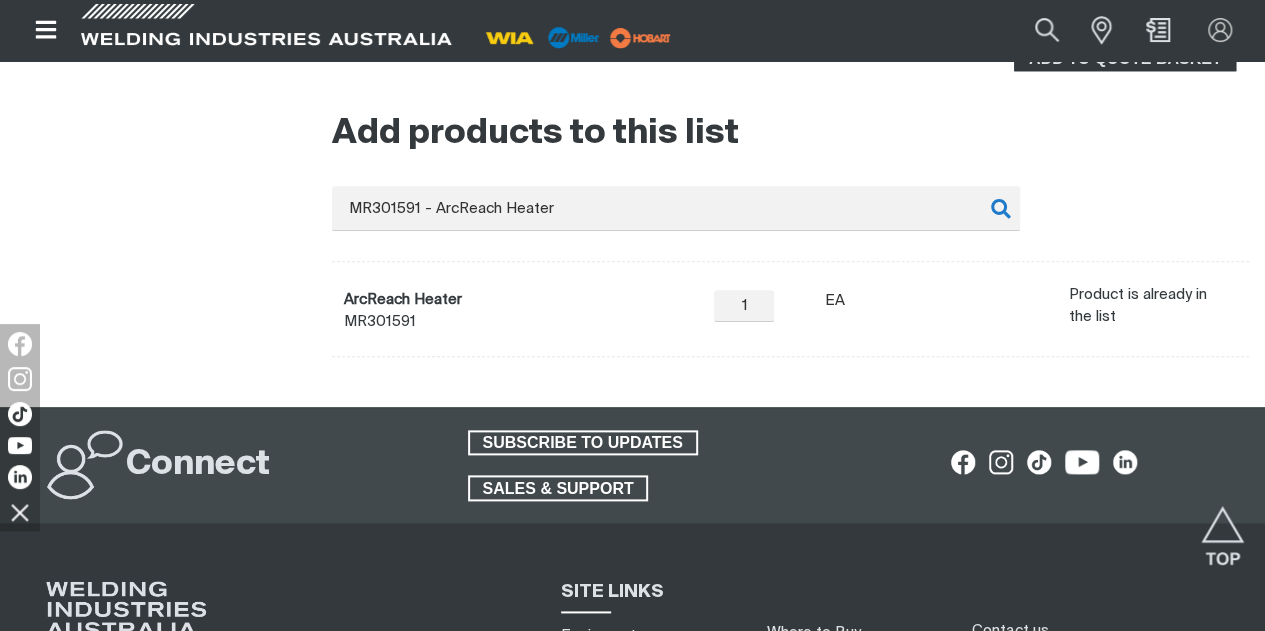 click on "ArcReach Heater MR301591 − 1 Quantity + Unit of measure EA Product is already in the list" at bounding box center [790, 309] 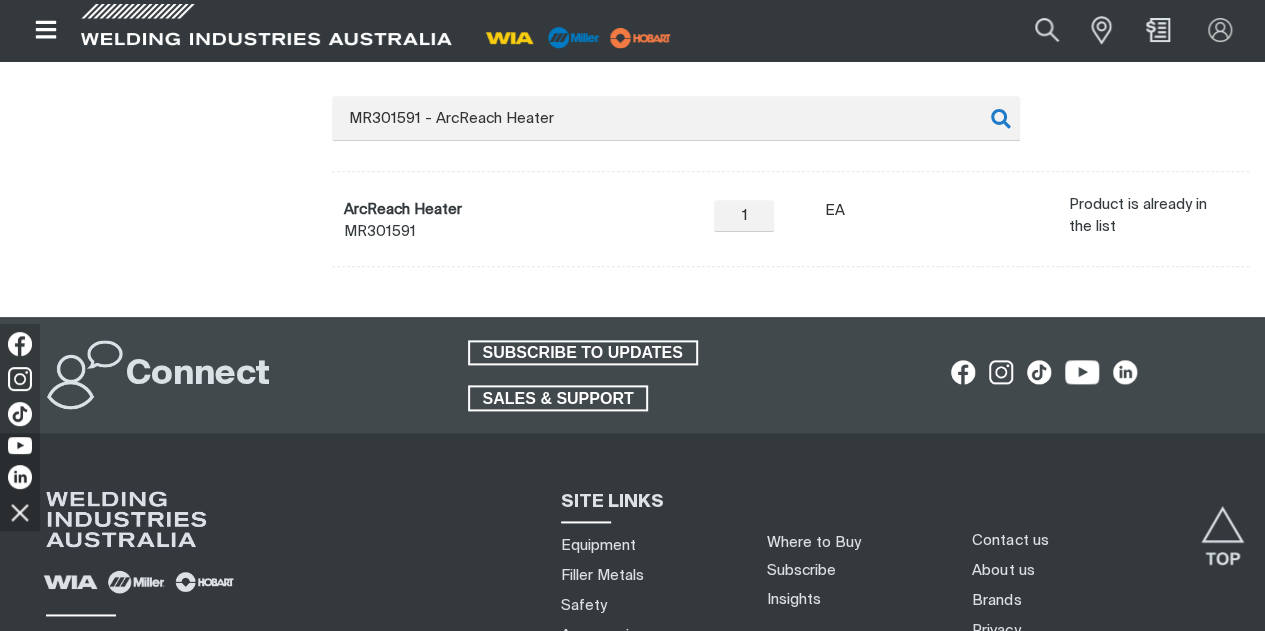 scroll, scrollTop: 1100, scrollLeft: 0, axis: vertical 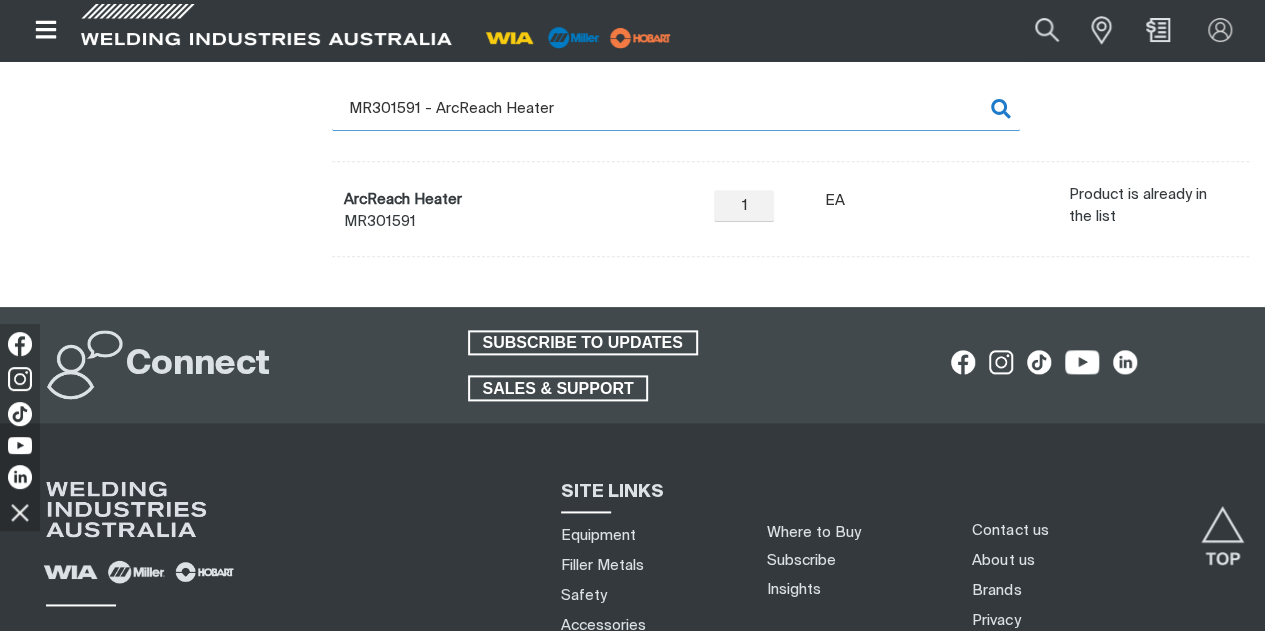 click on "MR301591 - ArcReach Heater" at bounding box center [676, 108] 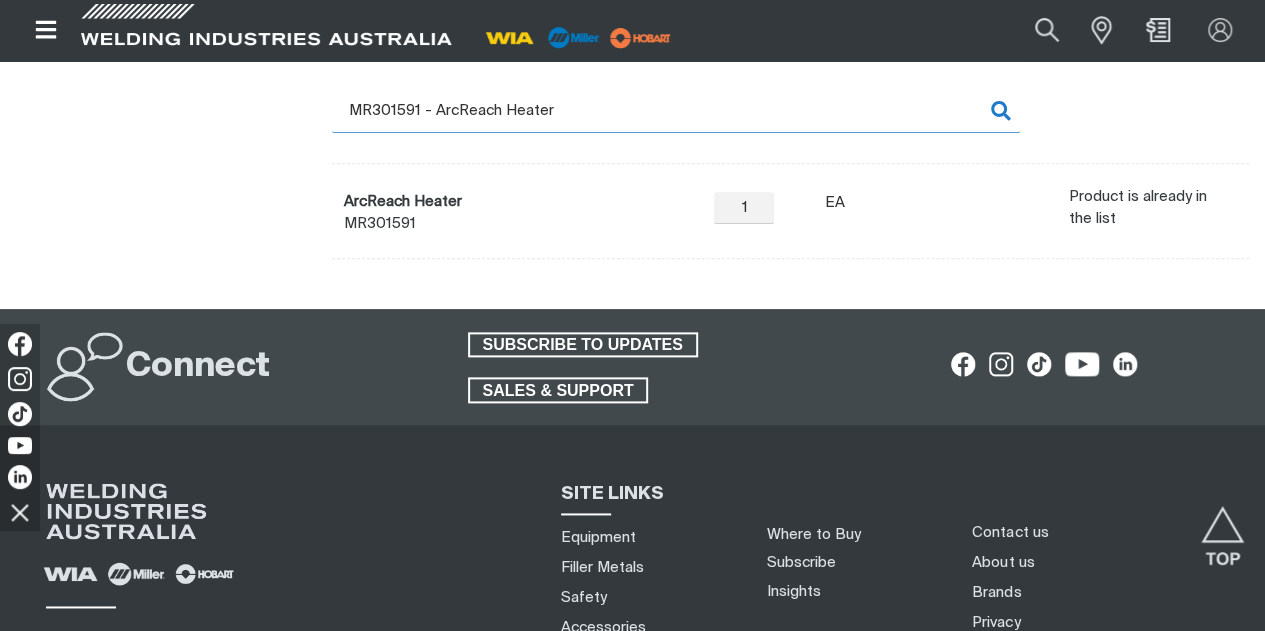 scroll, scrollTop: 1117, scrollLeft: 0, axis: vertical 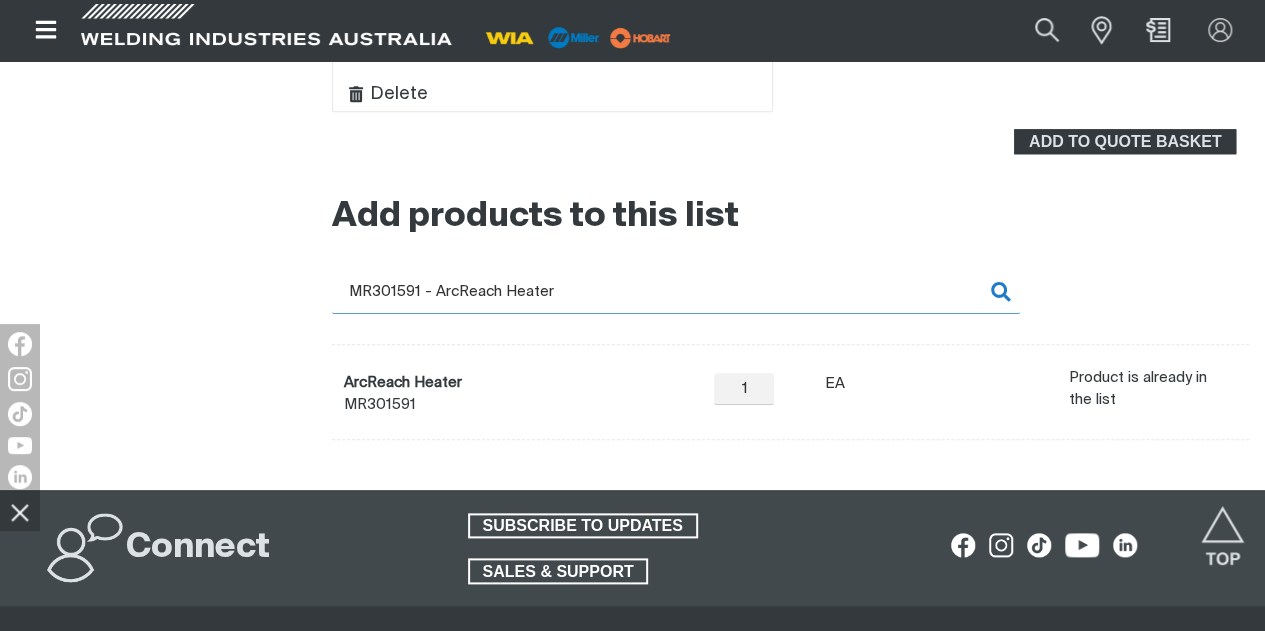 drag, startPoint x: 556, startPoint y: 354, endPoint x: 271, endPoint y: 357, distance: 285.01578 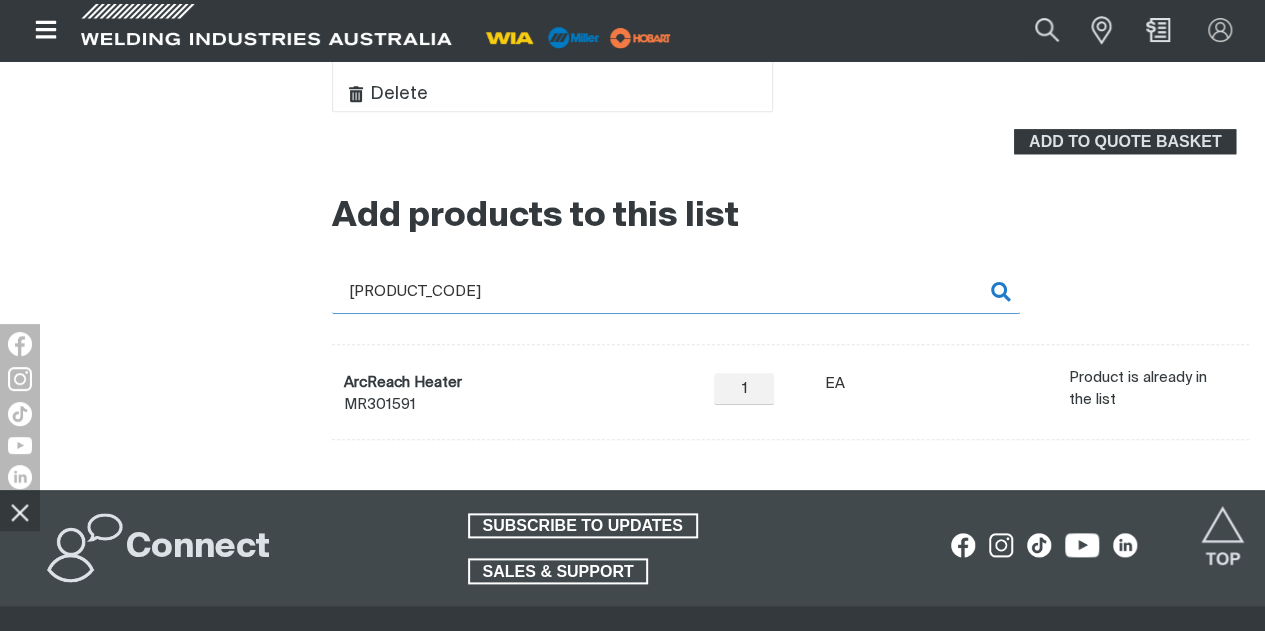 type on "[PRODUCT_CODE]" 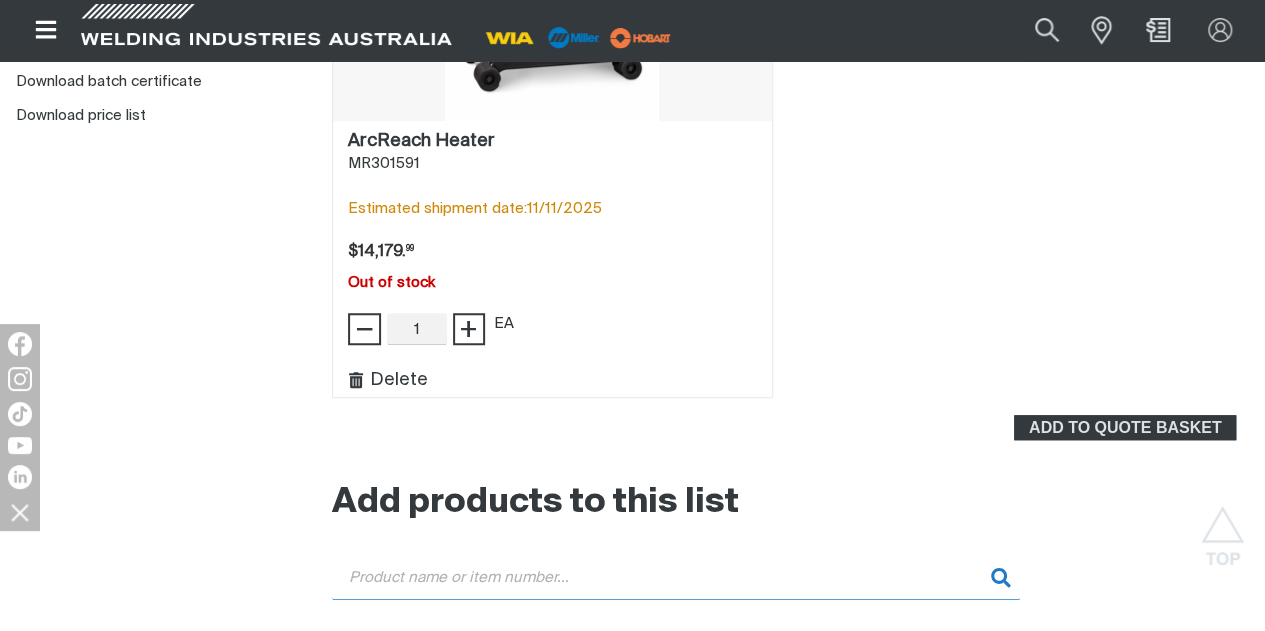 scroll, scrollTop: 717, scrollLeft: 0, axis: vertical 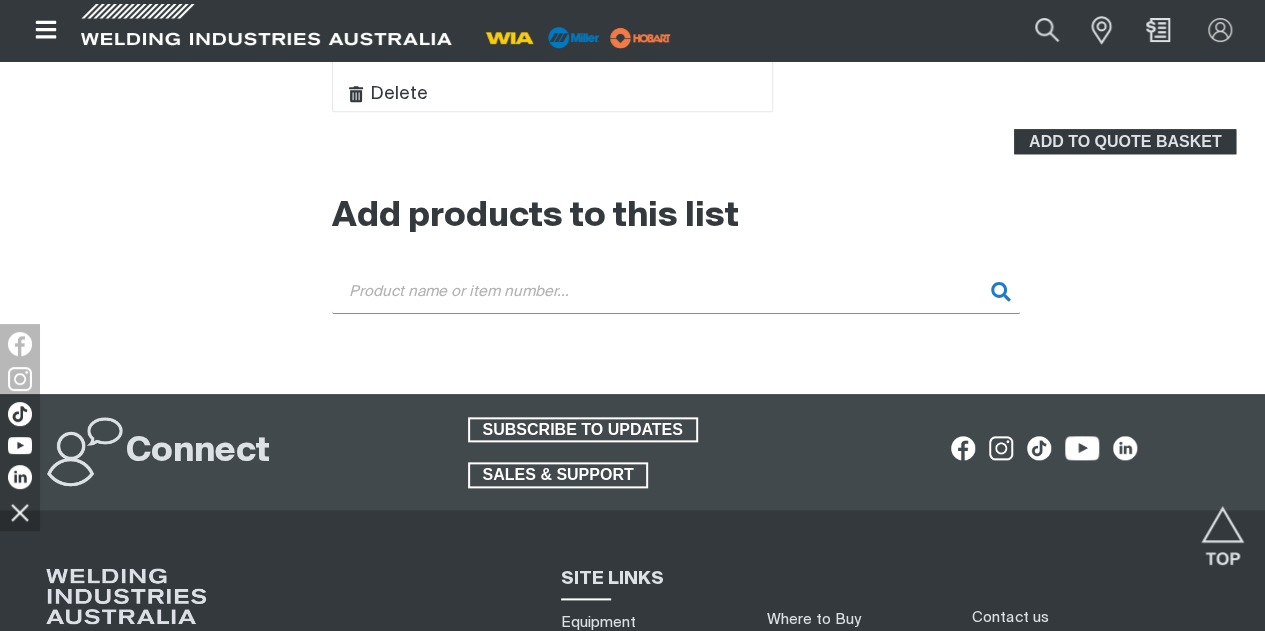 click on "Search" at bounding box center [676, 291] 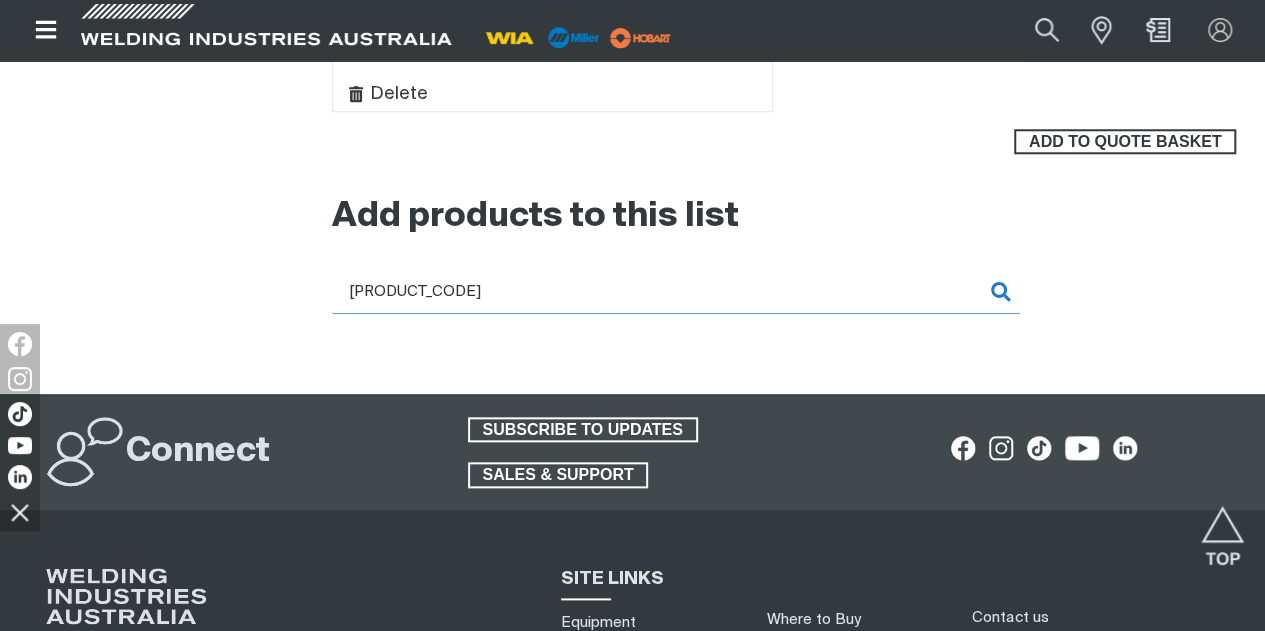 type on "[PRODUCT_CODE]" 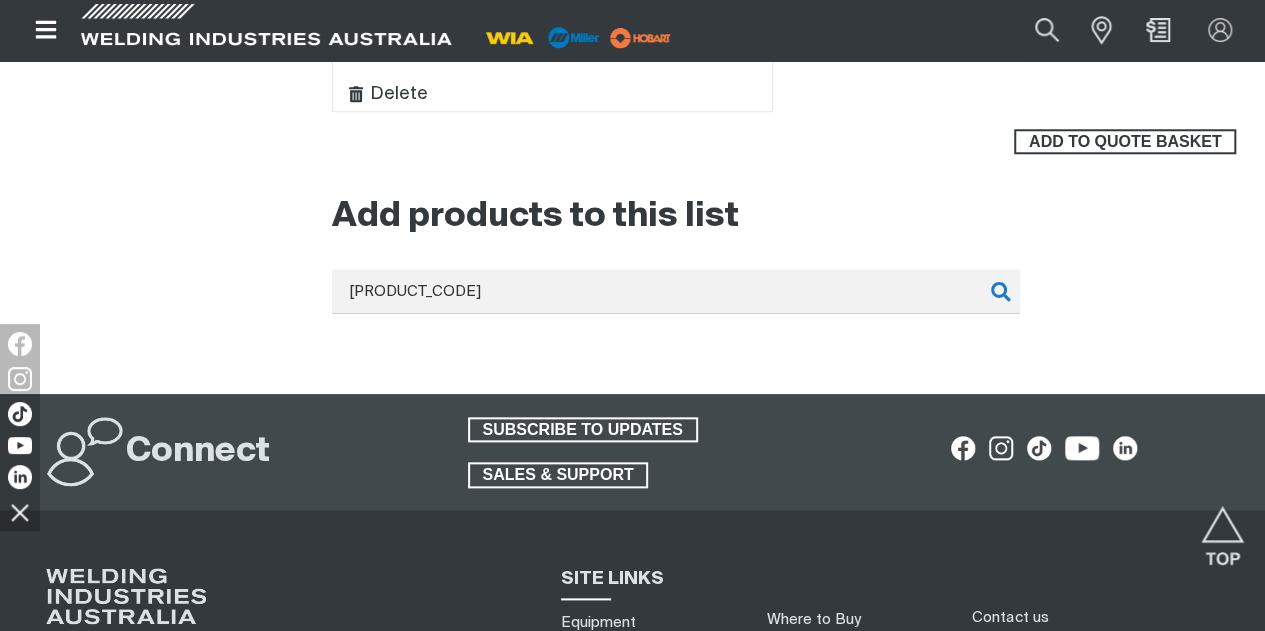 click on "ADD TO QUOTE BASKET" at bounding box center (1125, 142) 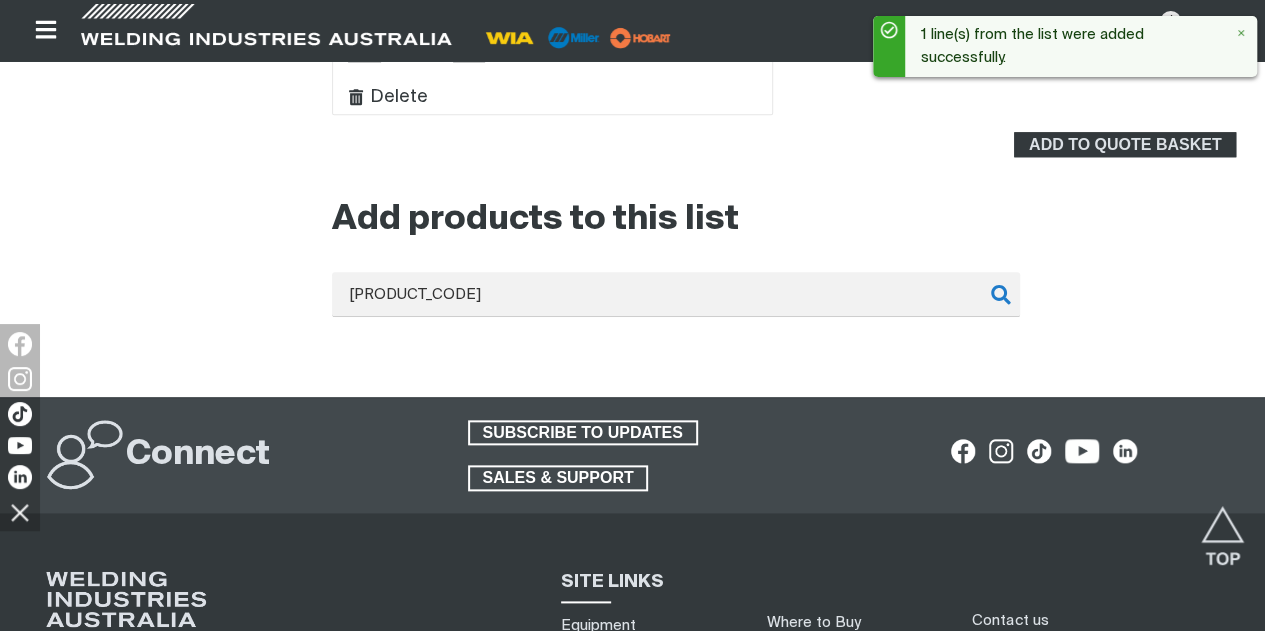 scroll, scrollTop: 917, scrollLeft: 0, axis: vertical 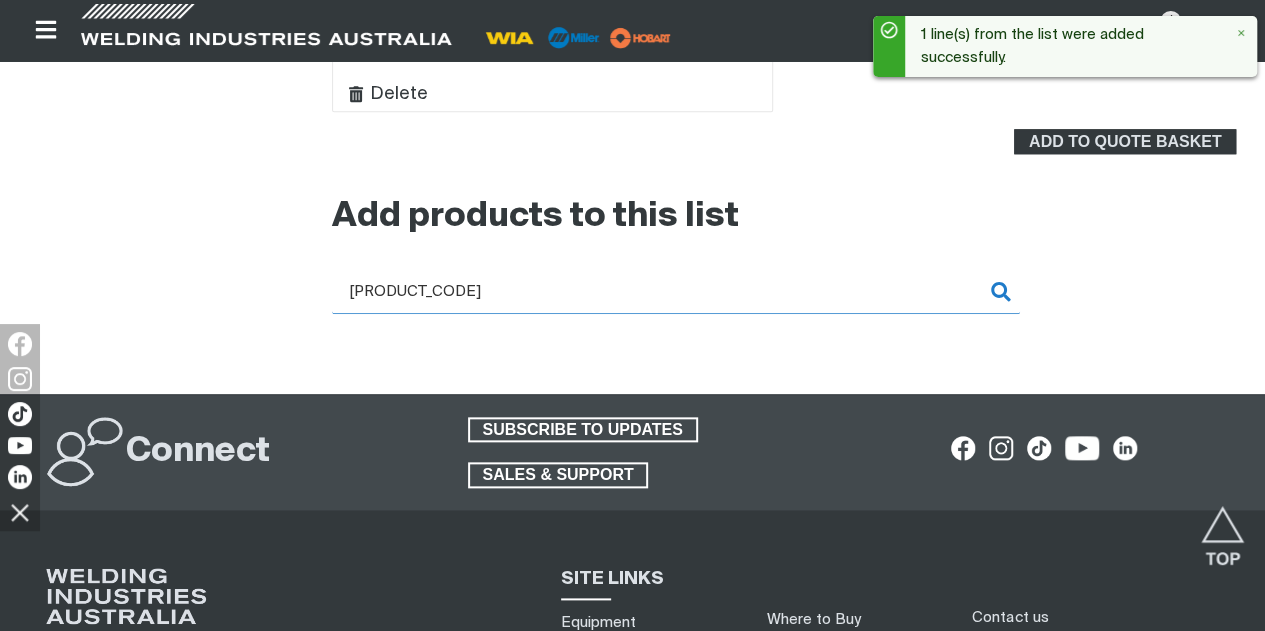 click on "[PRODUCT_CODE]" at bounding box center [676, 291] 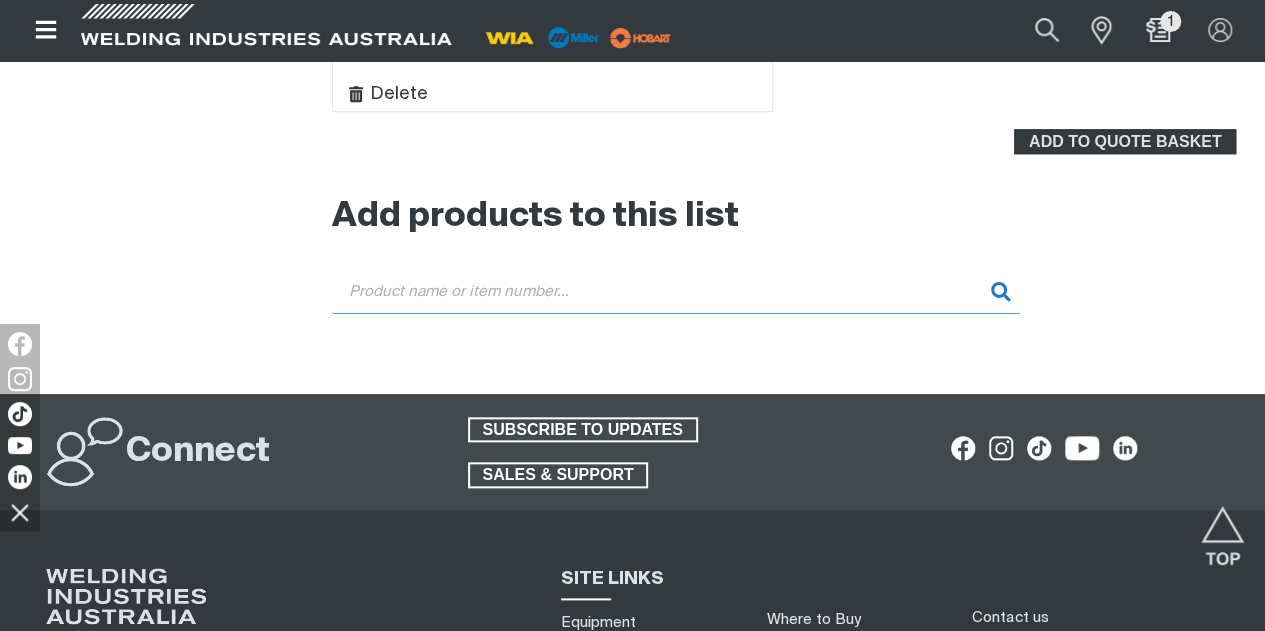 paste on "[PRODUCT_CODE]" 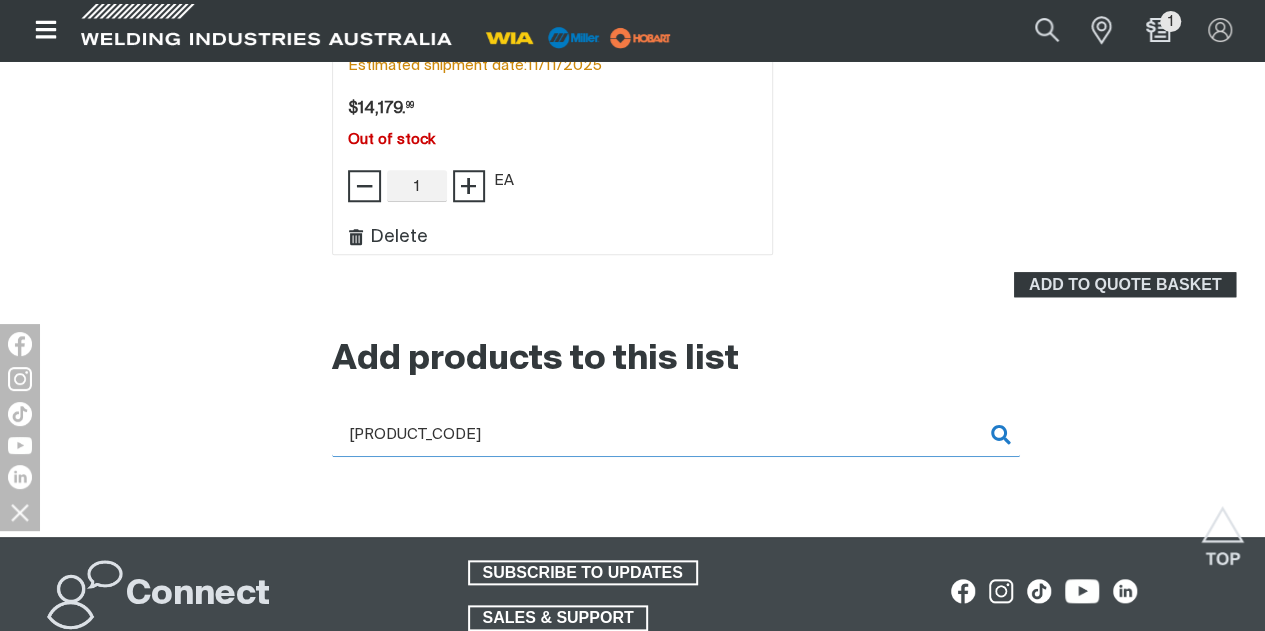 scroll, scrollTop: 817, scrollLeft: 0, axis: vertical 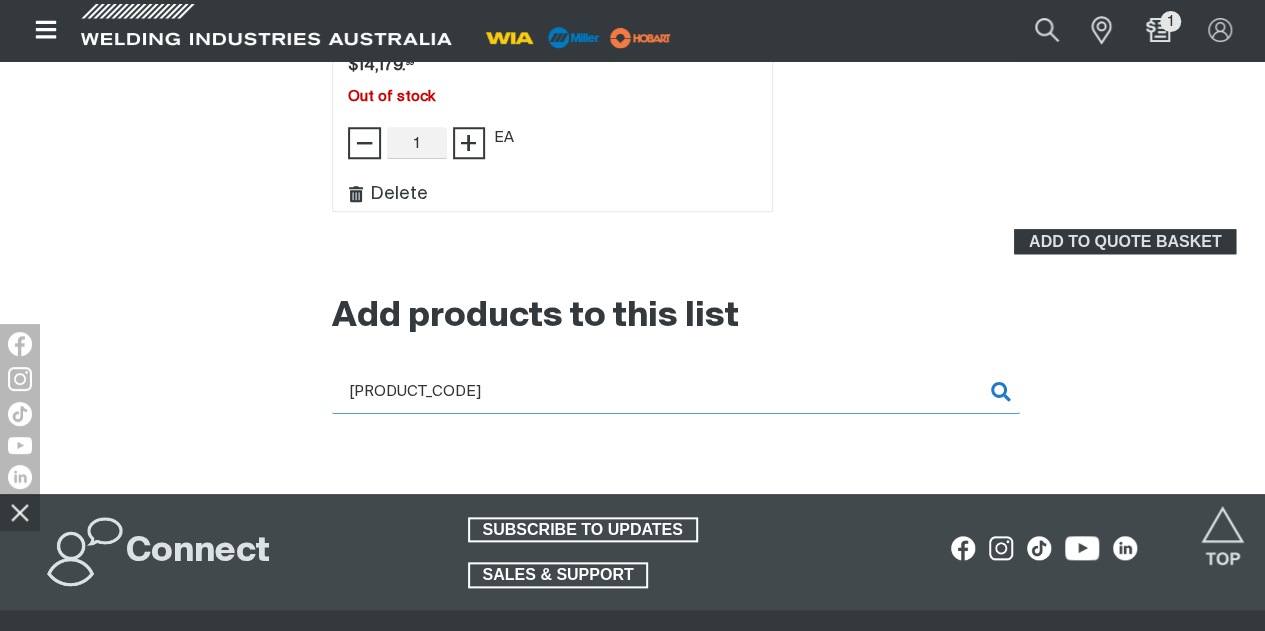 click on "[PRODUCT_CODE]" at bounding box center (676, 391) 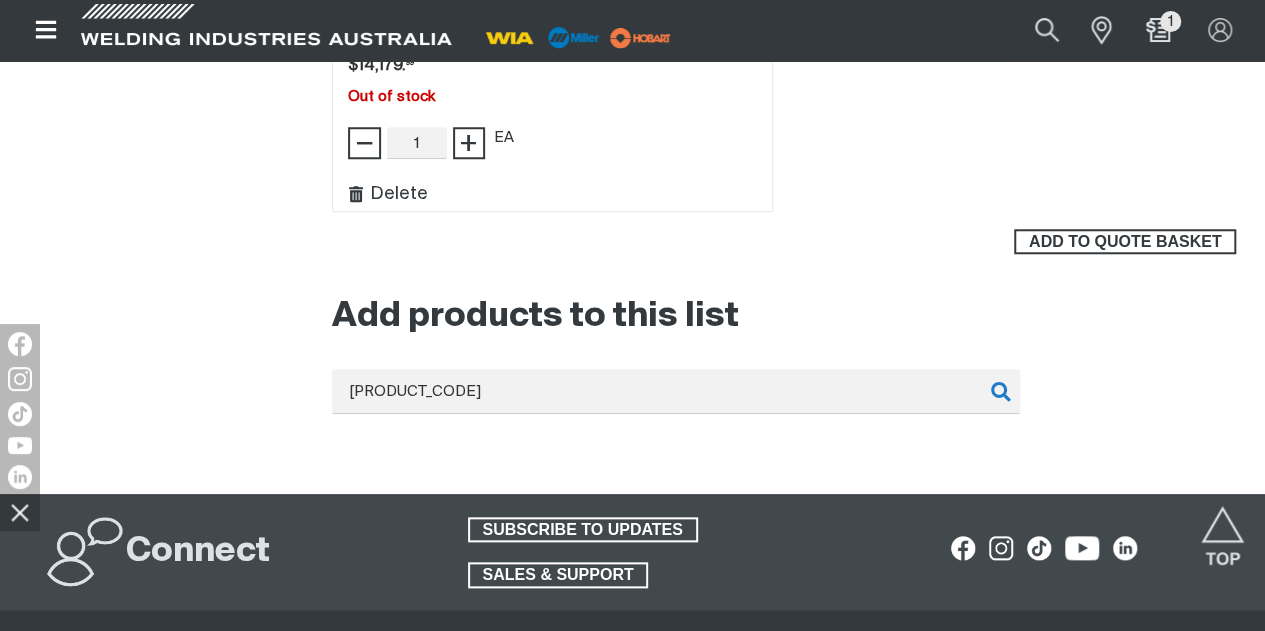 click on "ADD TO QUOTE BASKET" at bounding box center [1125, 242] 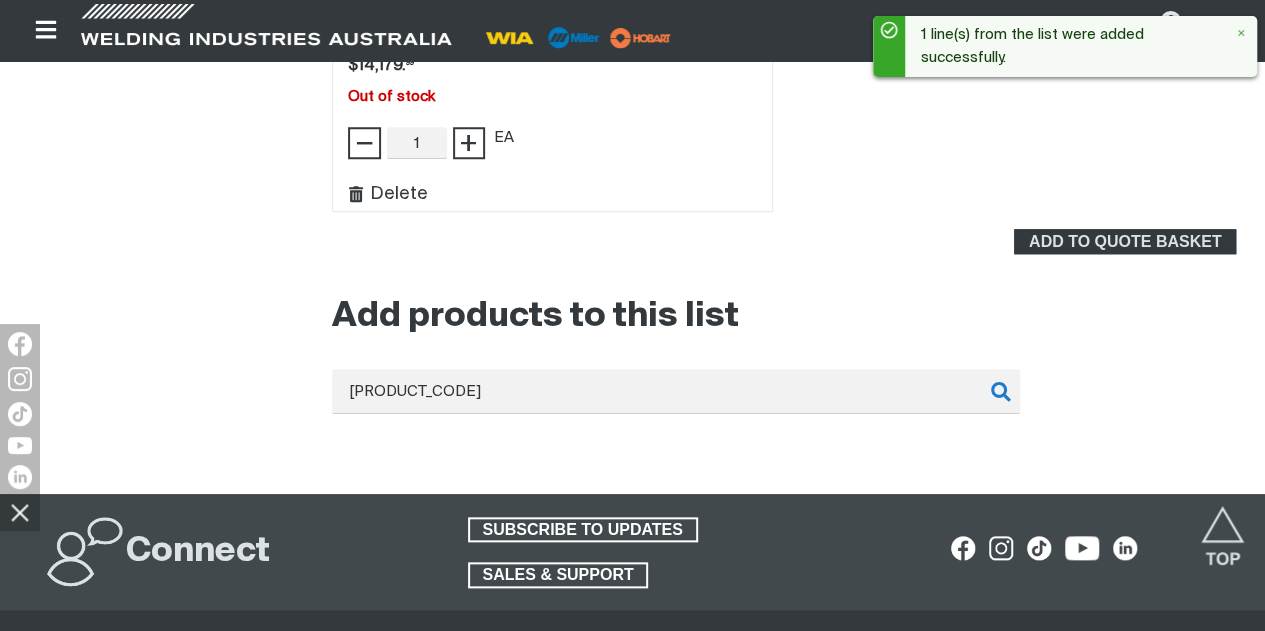 click on "Add products to this list" at bounding box center (790, 317) 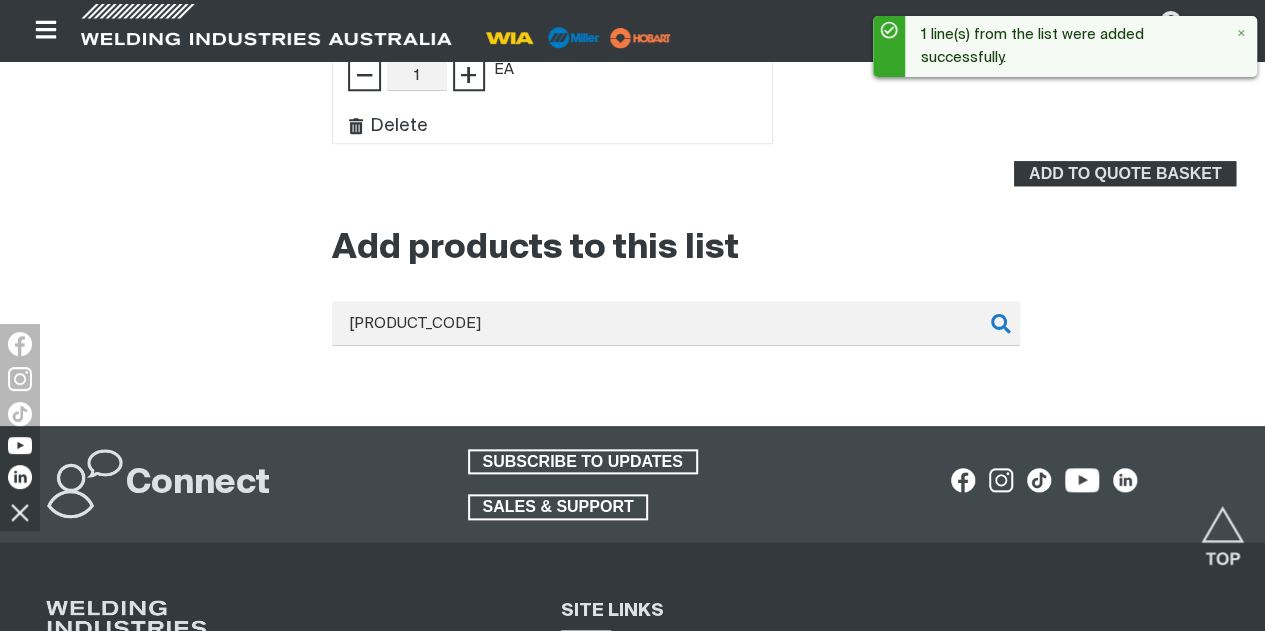 scroll, scrollTop: 917, scrollLeft: 0, axis: vertical 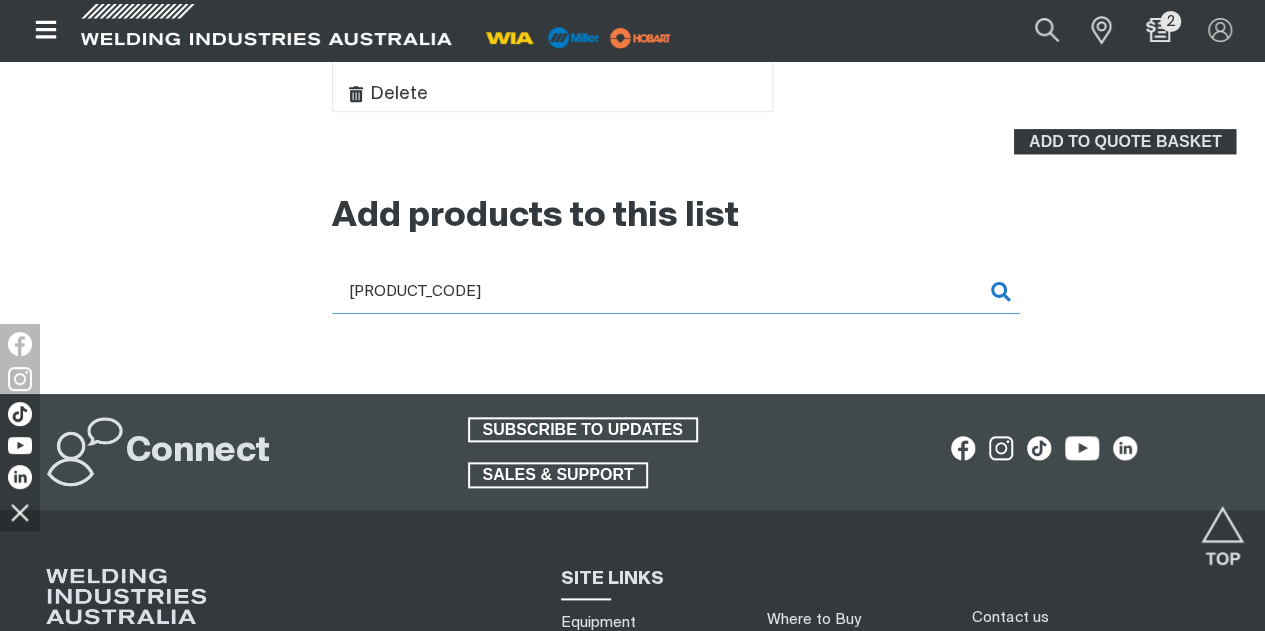 click on "[PRODUCT_CODE]" at bounding box center [676, 291] 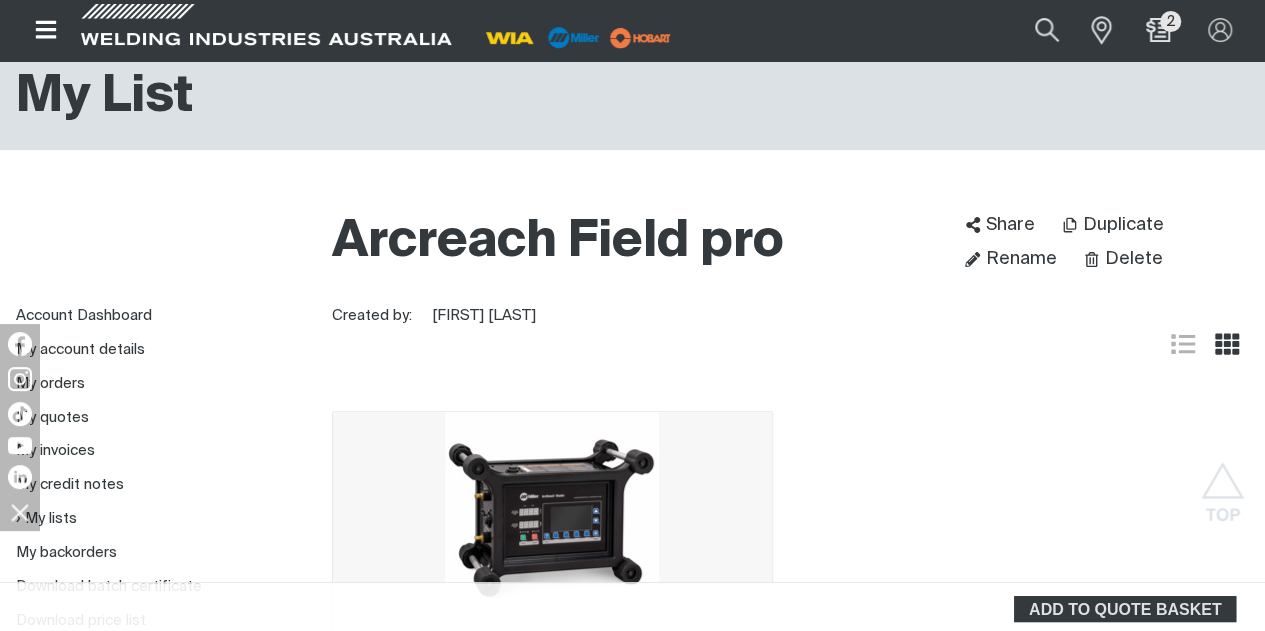 scroll, scrollTop: 117, scrollLeft: 0, axis: vertical 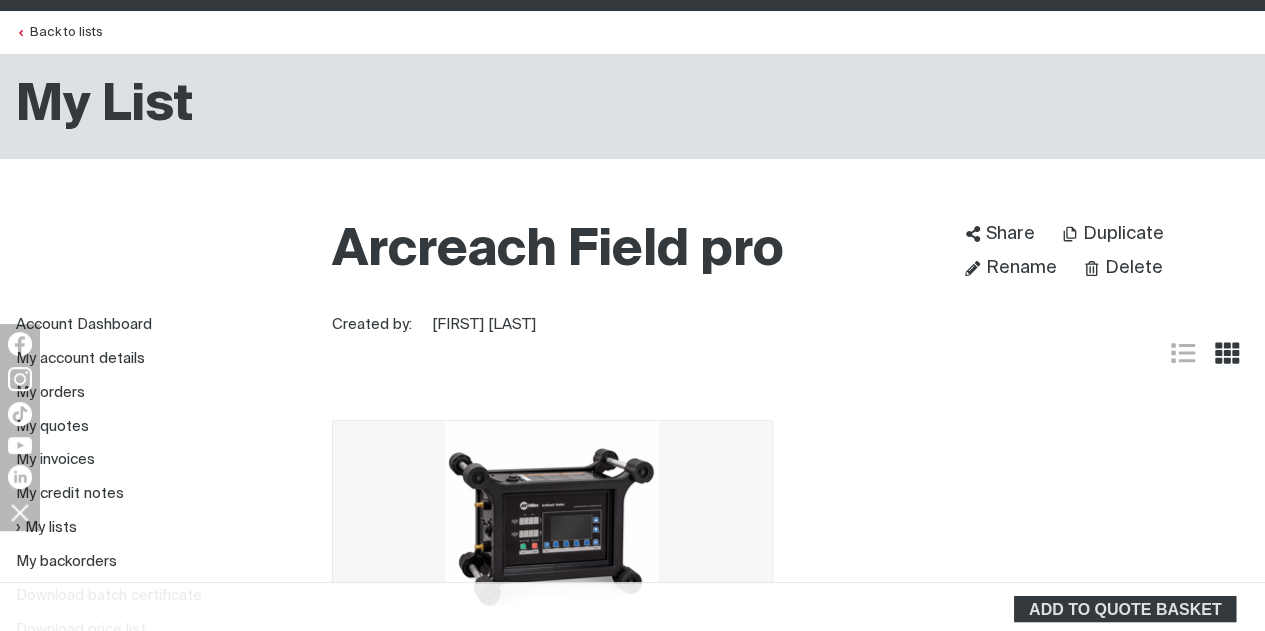 click on "List view Grid view" at bounding box center (790, 353) 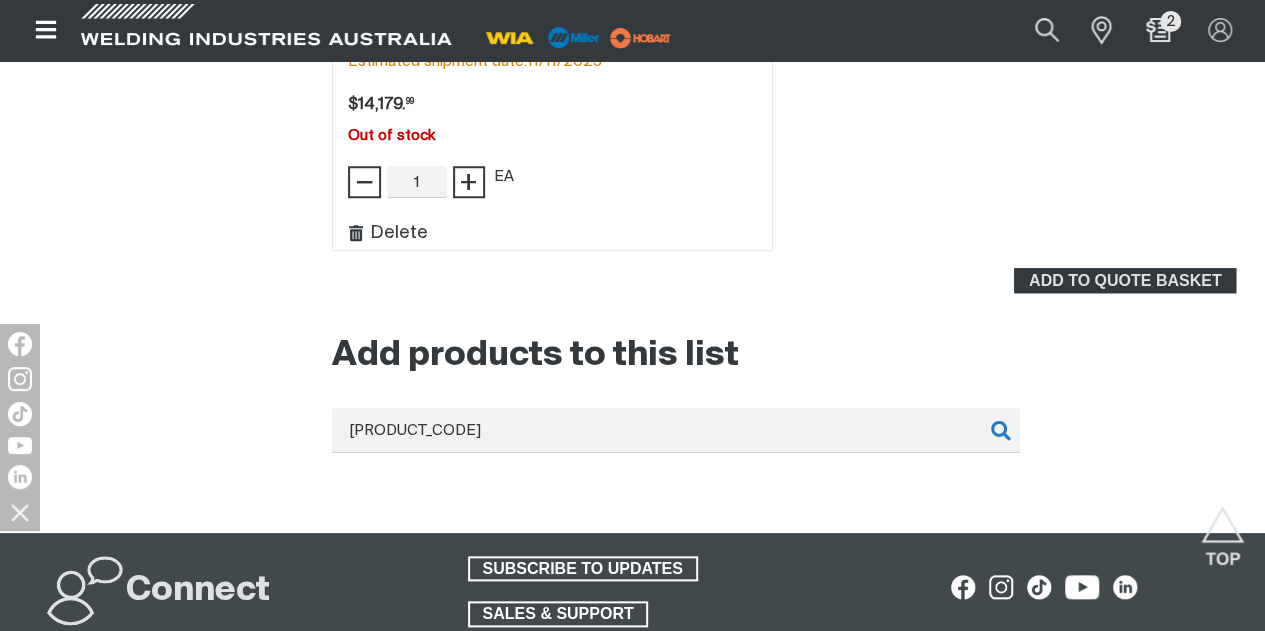 scroll, scrollTop: 817, scrollLeft: 0, axis: vertical 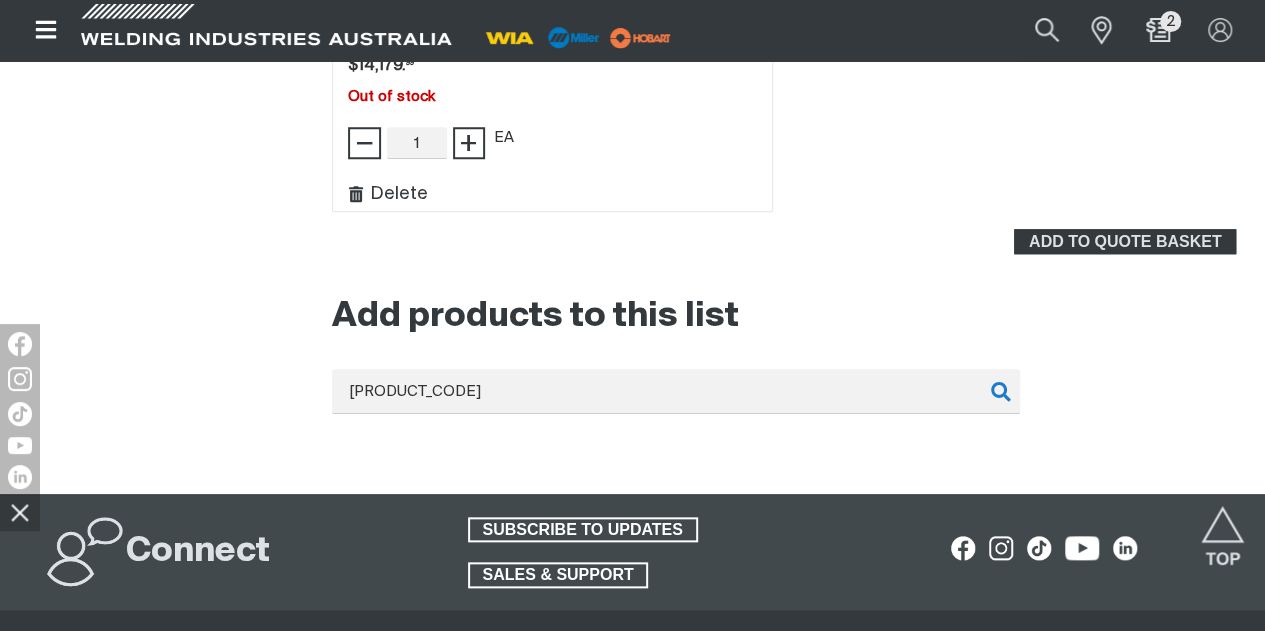 click on "Add products to this list" at bounding box center [790, 317] 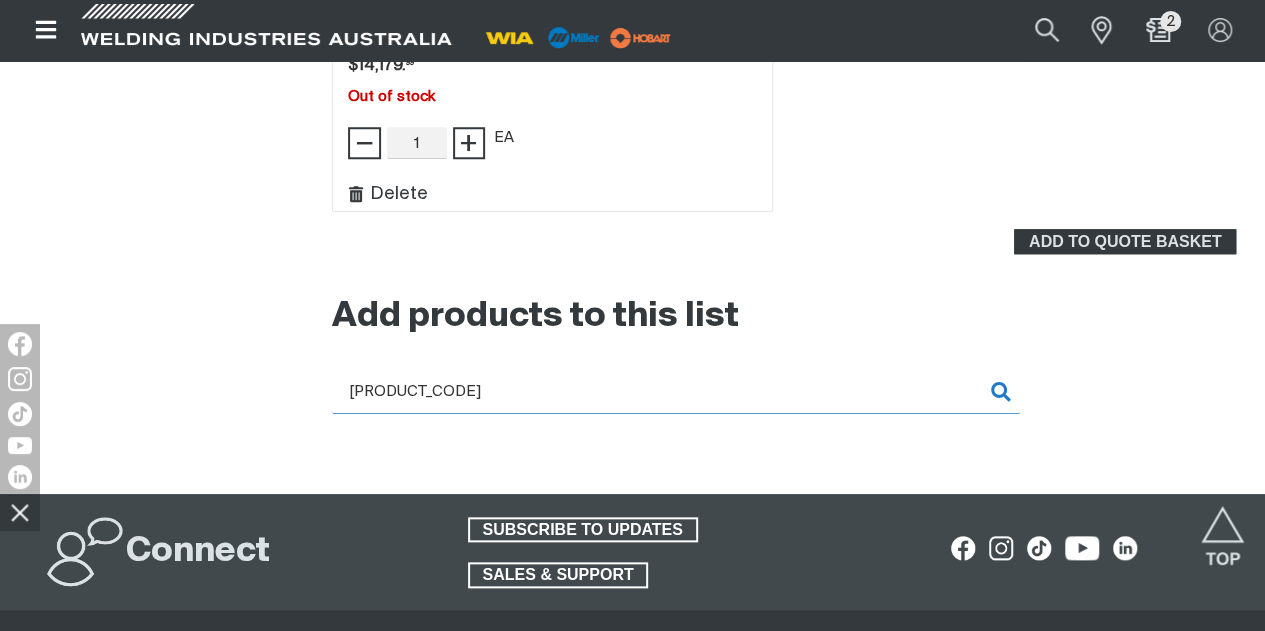 click on "[PRODUCT_CODE]" at bounding box center (676, 391) 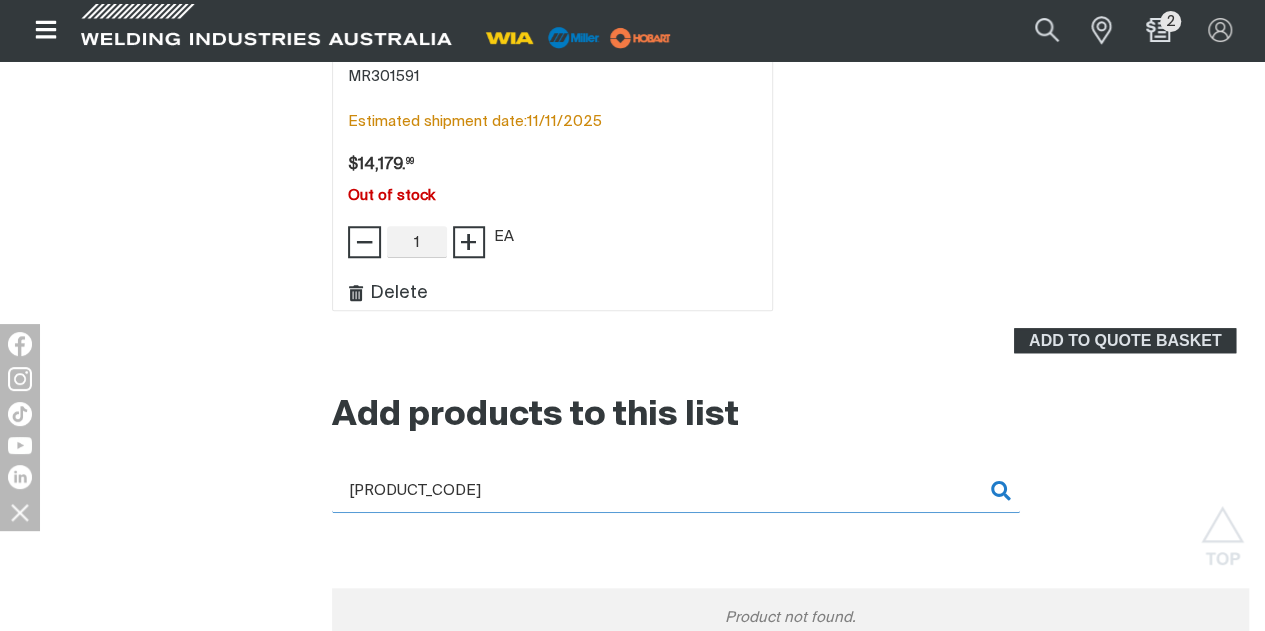scroll, scrollTop: 817, scrollLeft: 0, axis: vertical 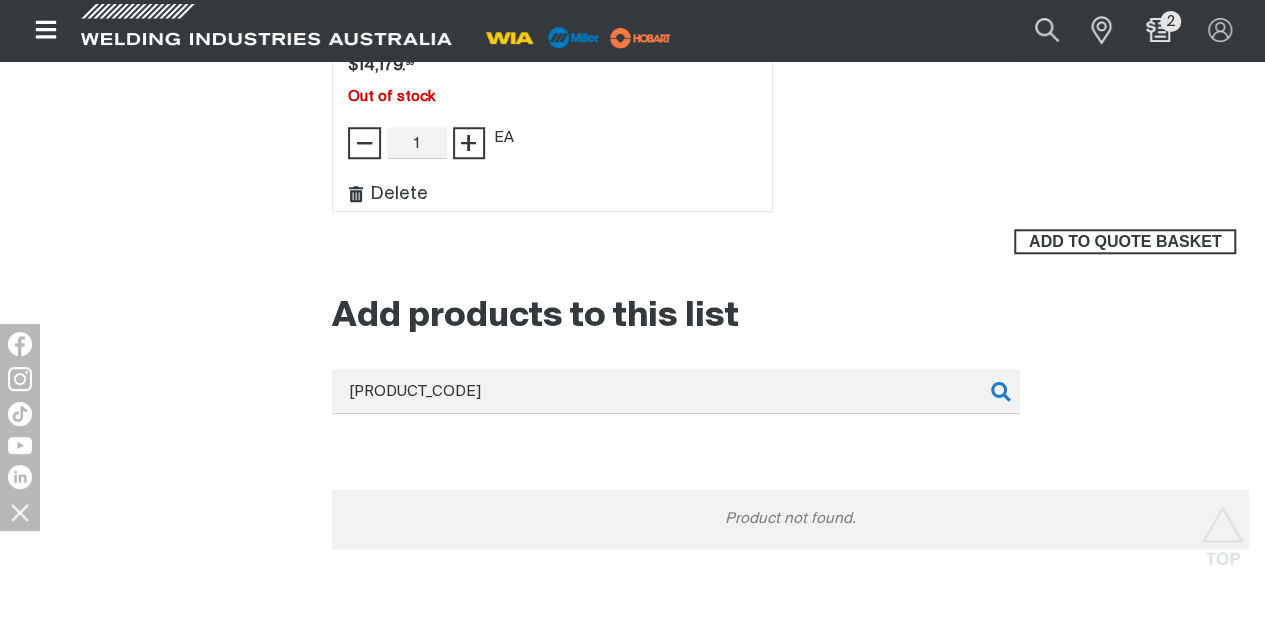 click on "ADD TO QUOTE BASKET" at bounding box center [1125, 242] 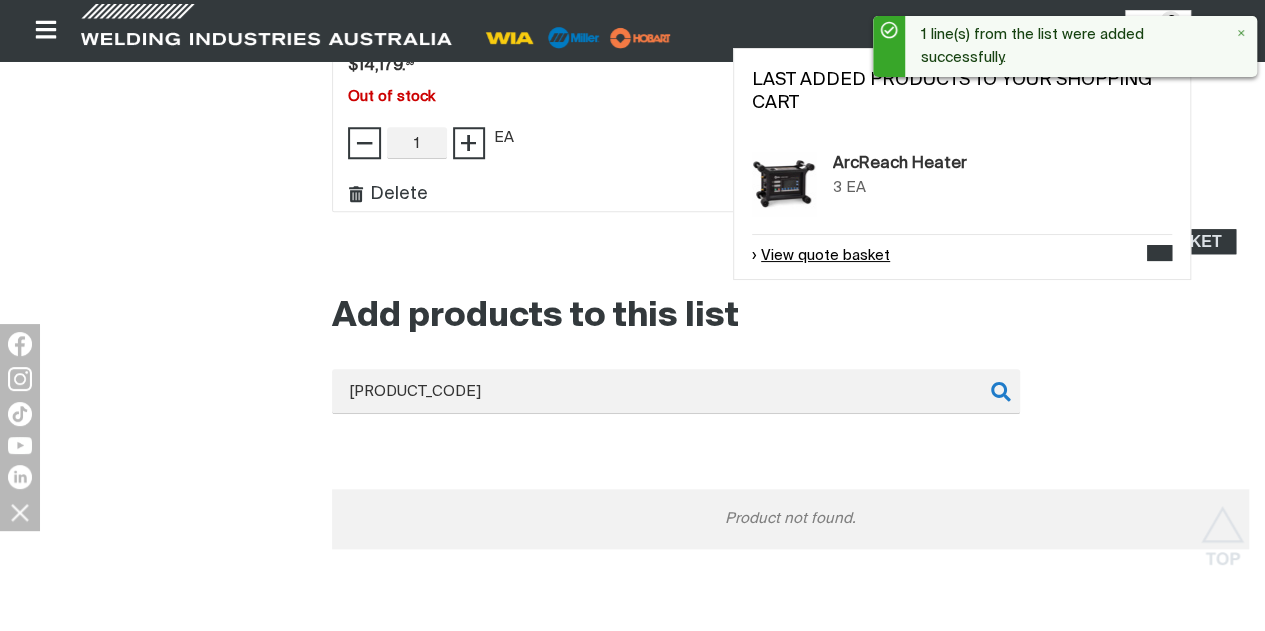click on "View quote basket" at bounding box center (821, 256) 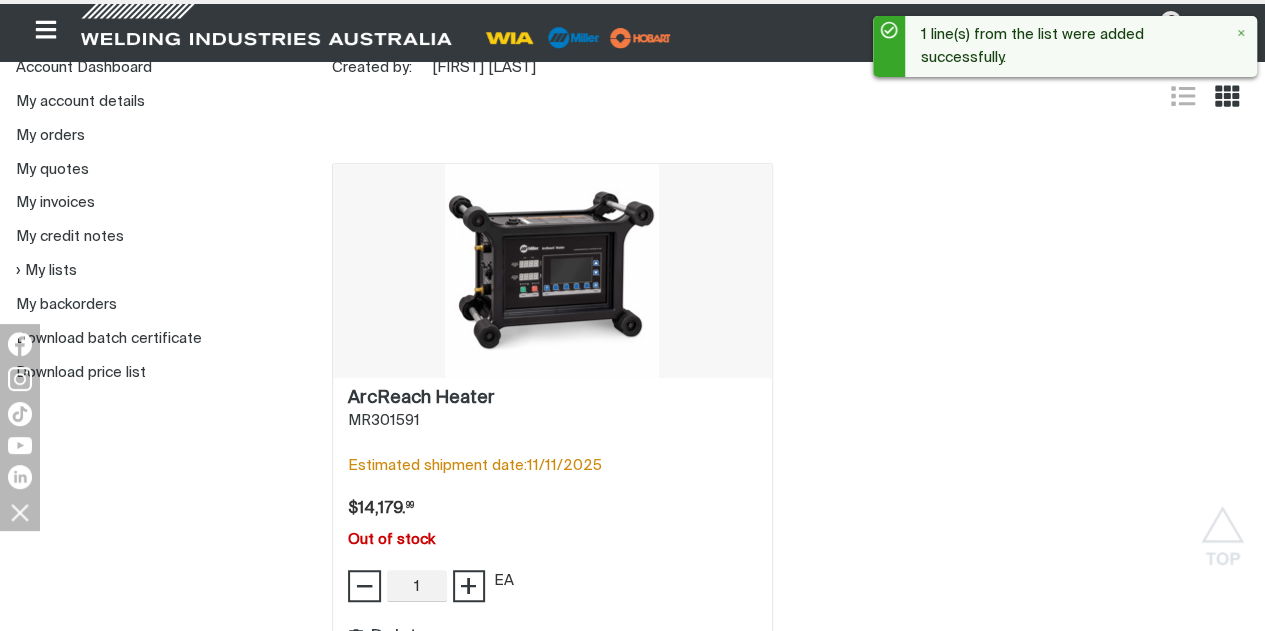 scroll, scrollTop: 317, scrollLeft: 0, axis: vertical 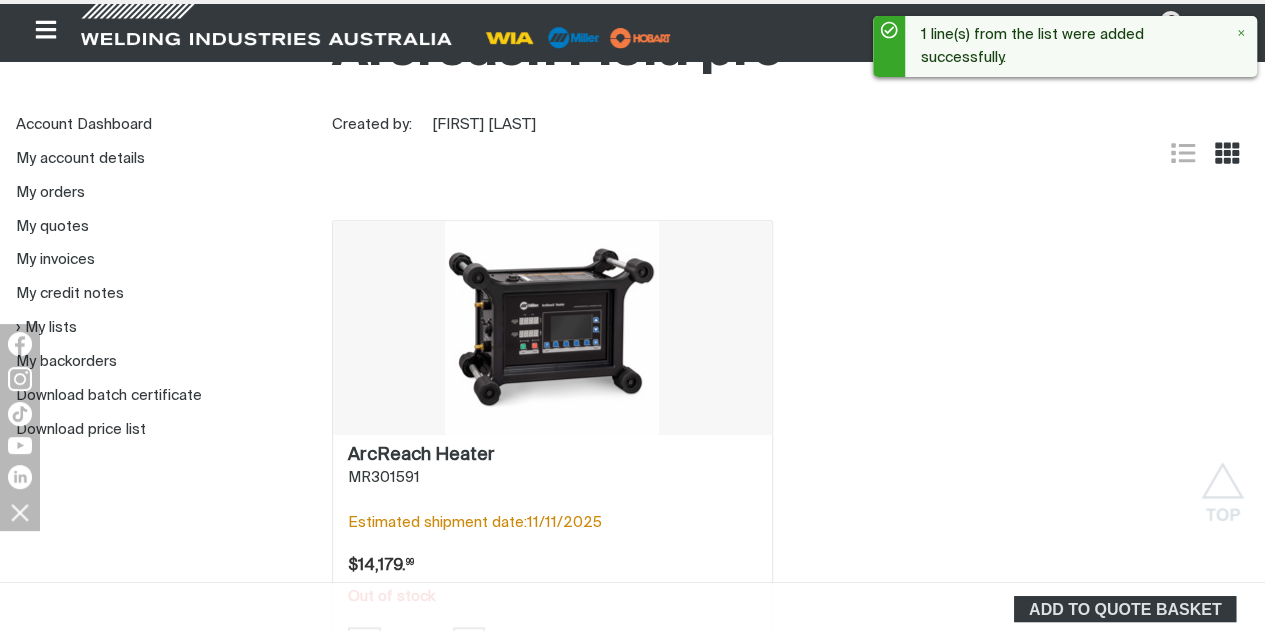 click 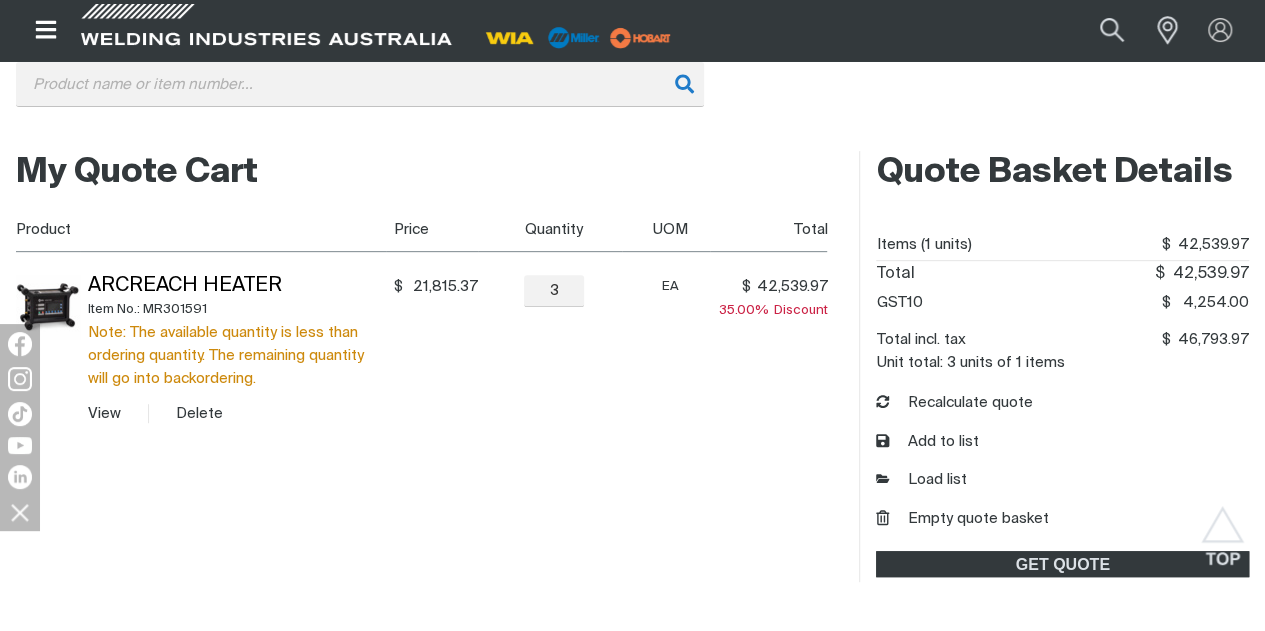 scroll, scrollTop: 317, scrollLeft: 0, axis: vertical 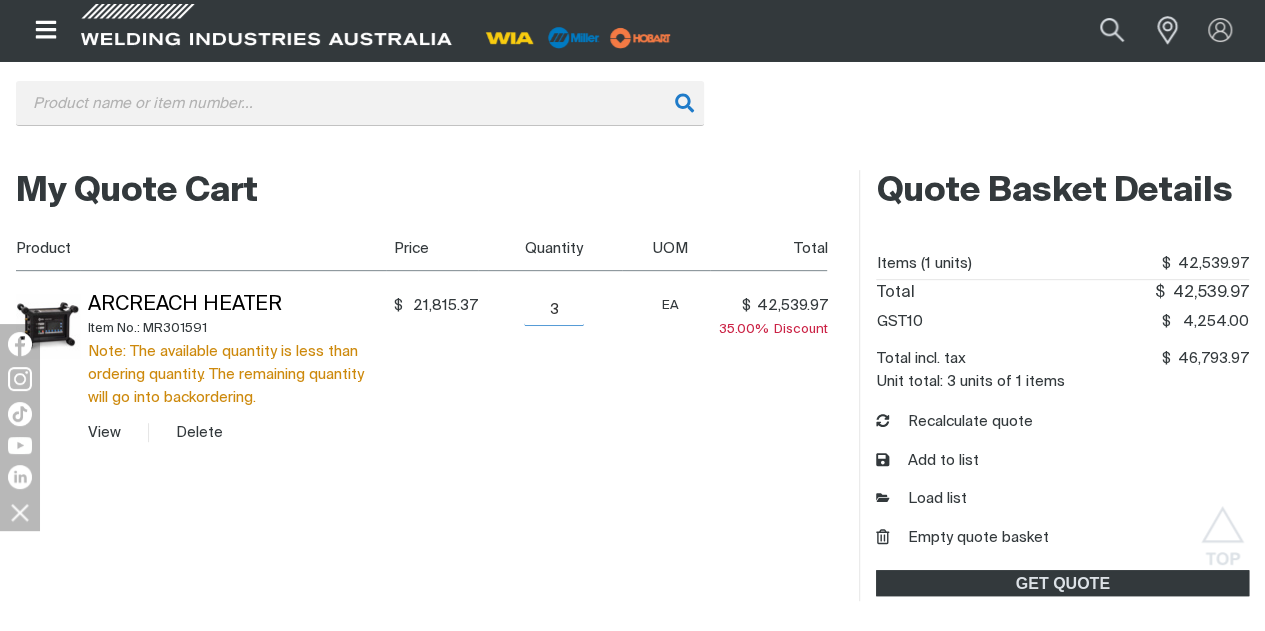 click on "3" at bounding box center (554, 310) 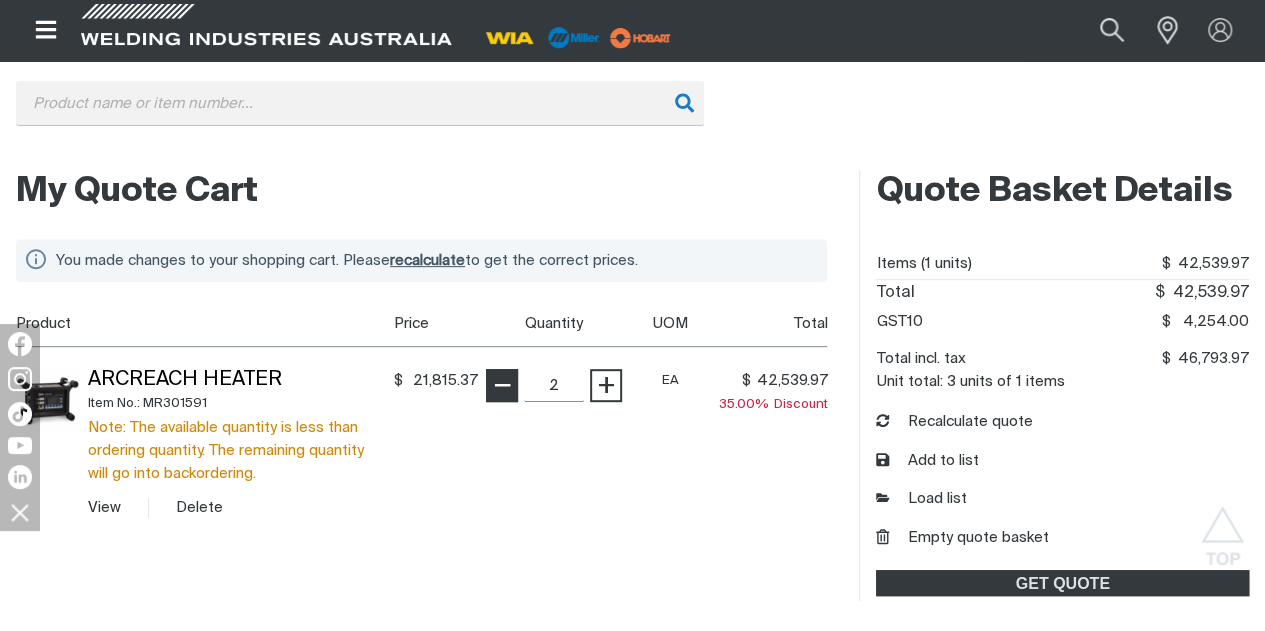 click on "Quote Basket | Welding Industries of Australia" at bounding box center [421, 422] 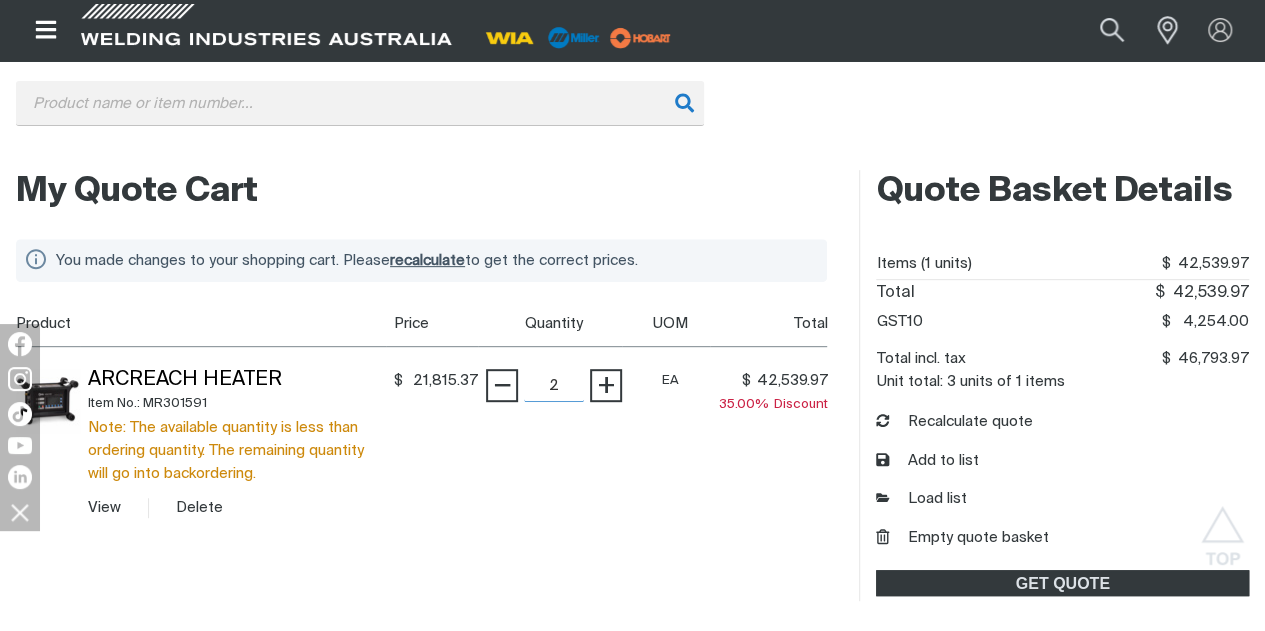 scroll, scrollTop: 316, scrollLeft: 0, axis: vertical 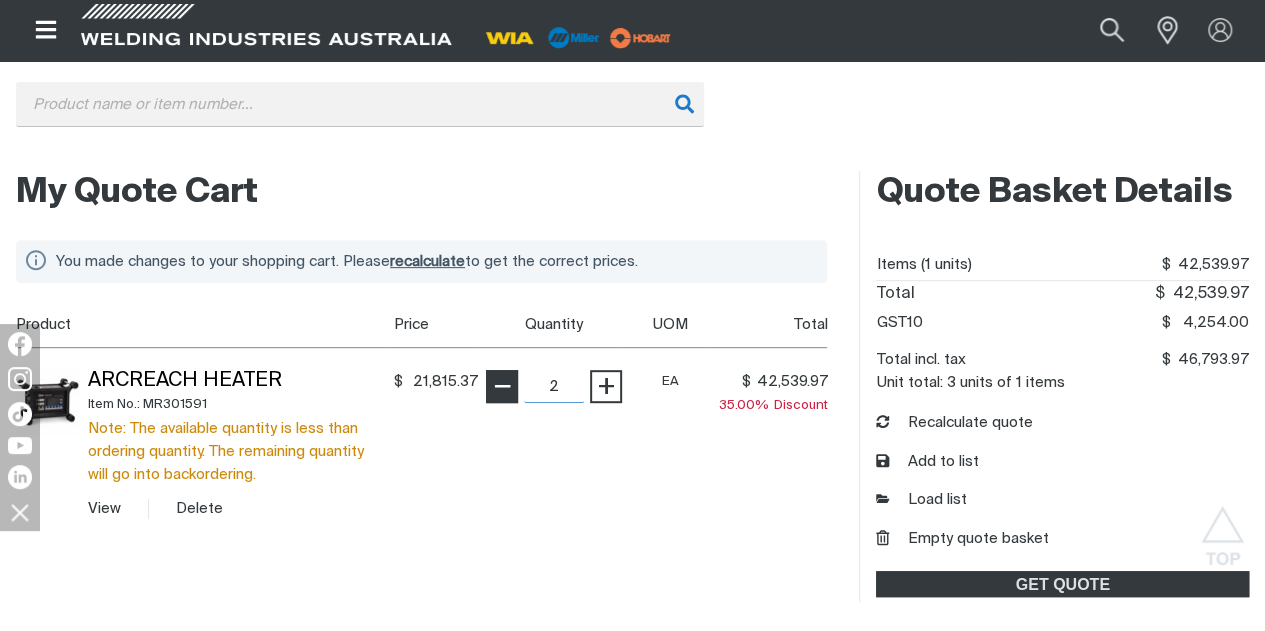 type on "1" 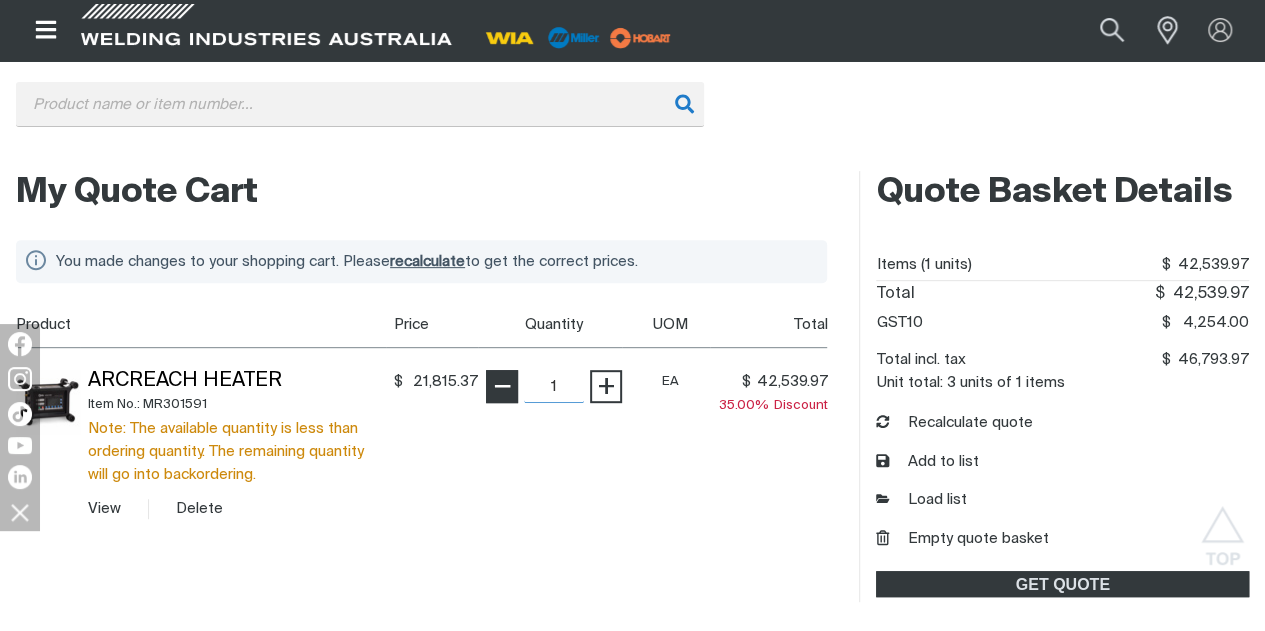click on "−" at bounding box center [501, 386] 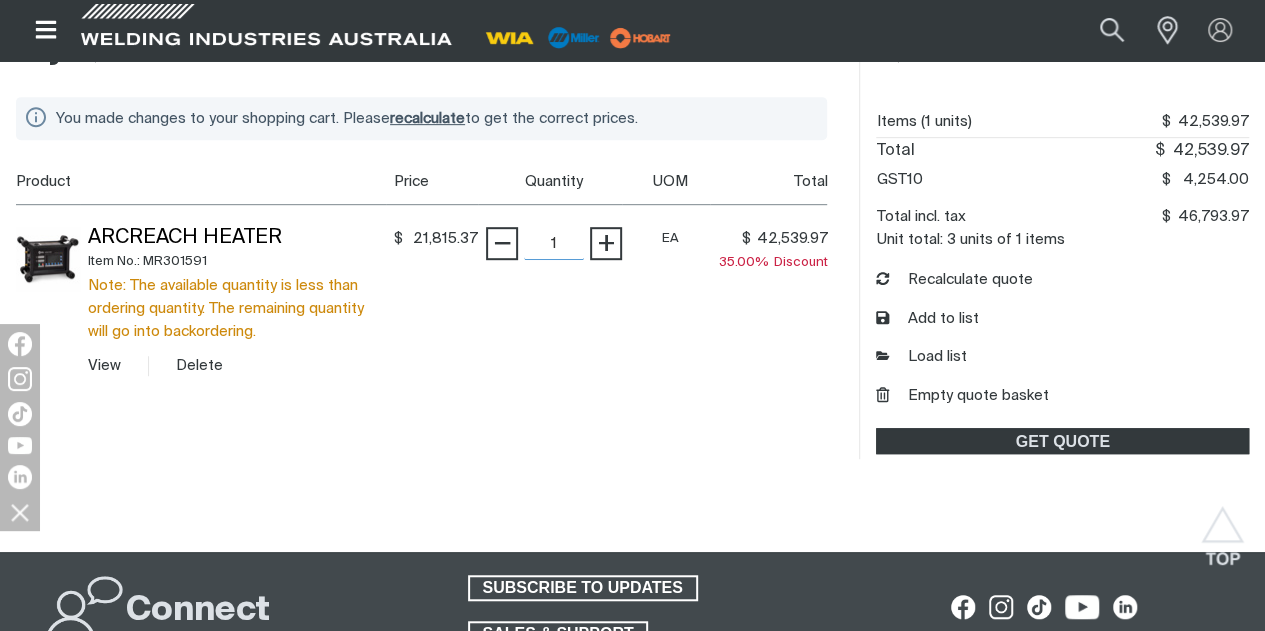 scroll, scrollTop: 416, scrollLeft: 0, axis: vertical 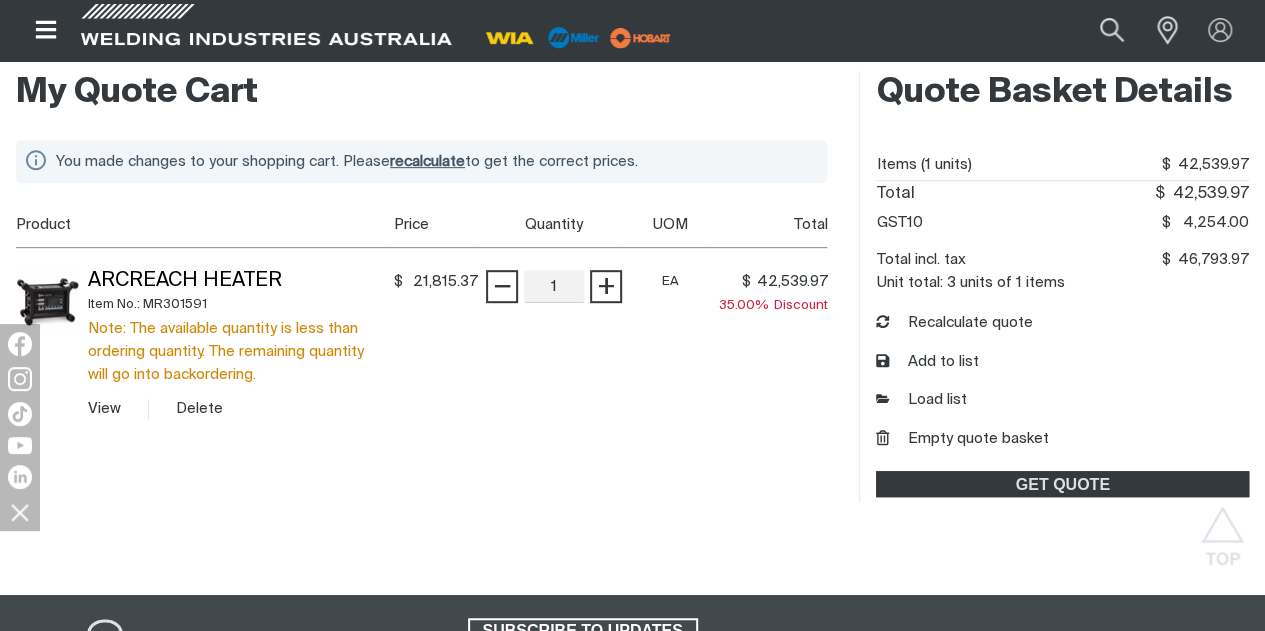 click on "Quote Basket | Welding Industries of Australia" at bounding box center [421, 286] 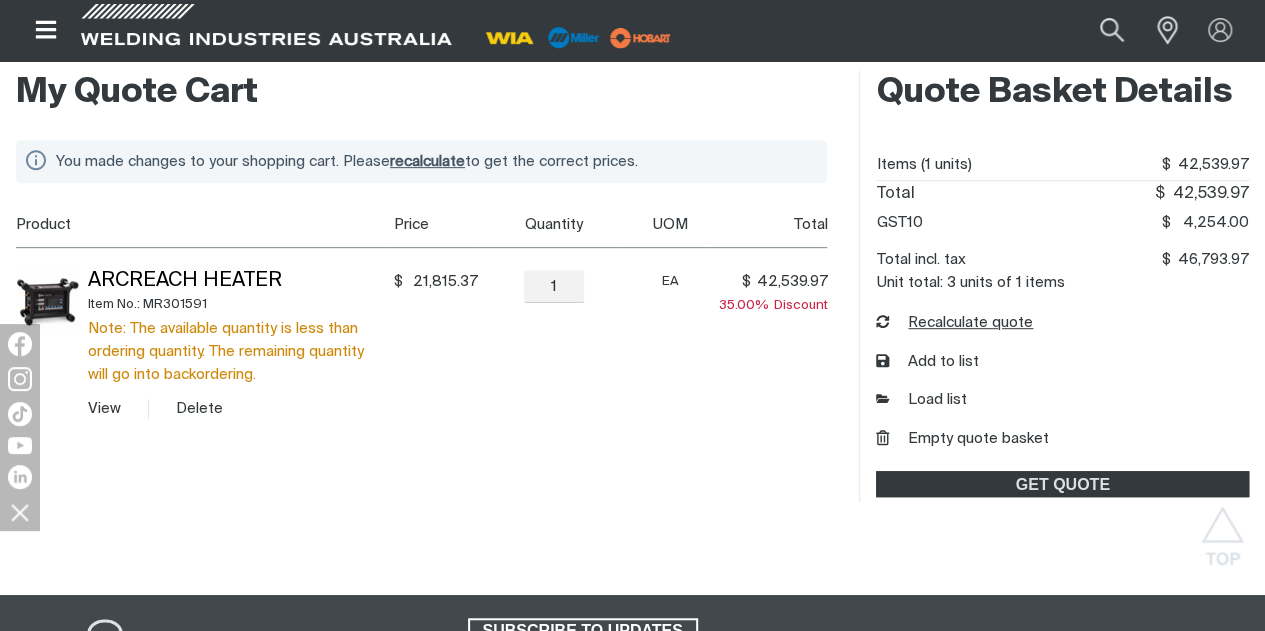 click on "Recalculate quote" at bounding box center (954, 323) 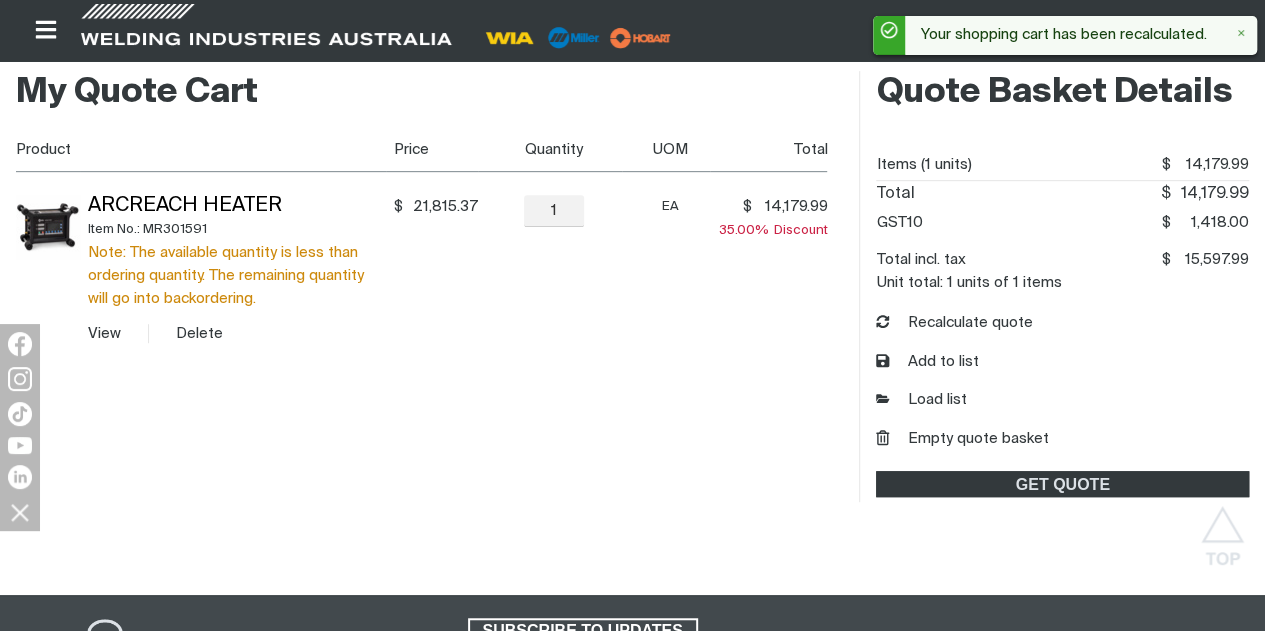 click on "$ 14,179.99 $14179.99 35.00% Discount" at bounding box center [769, 269] 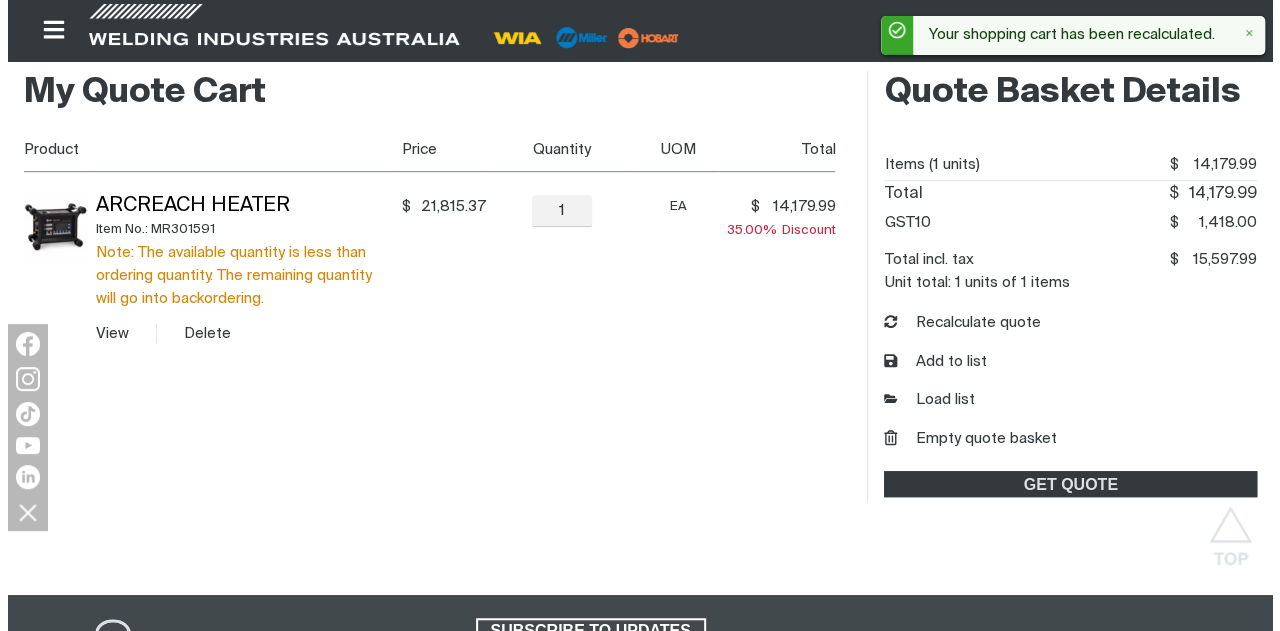 scroll, scrollTop: 516, scrollLeft: 0, axis: vertical 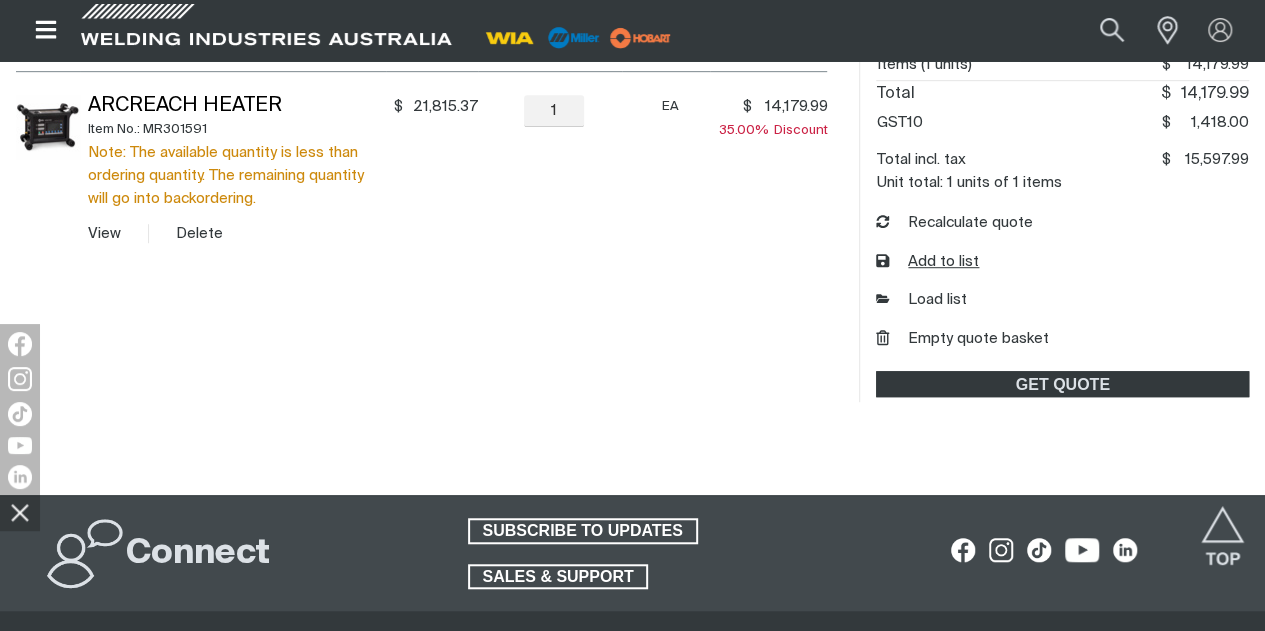 click on "Add to list" at bounding box center (927, 262) 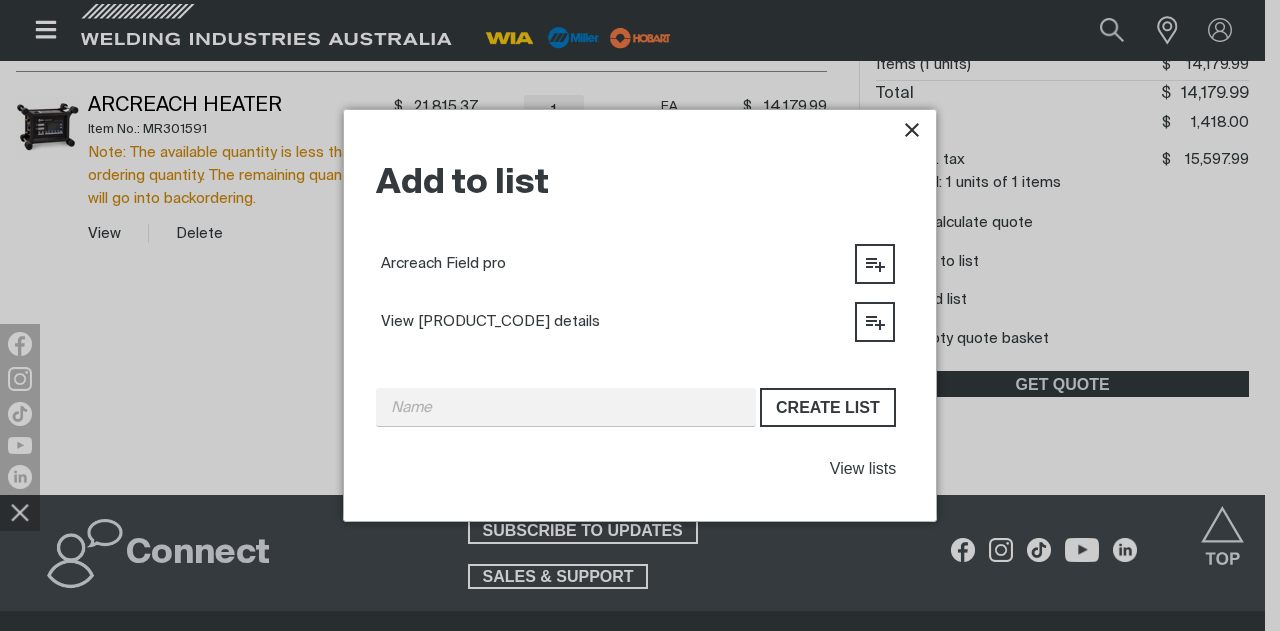 type 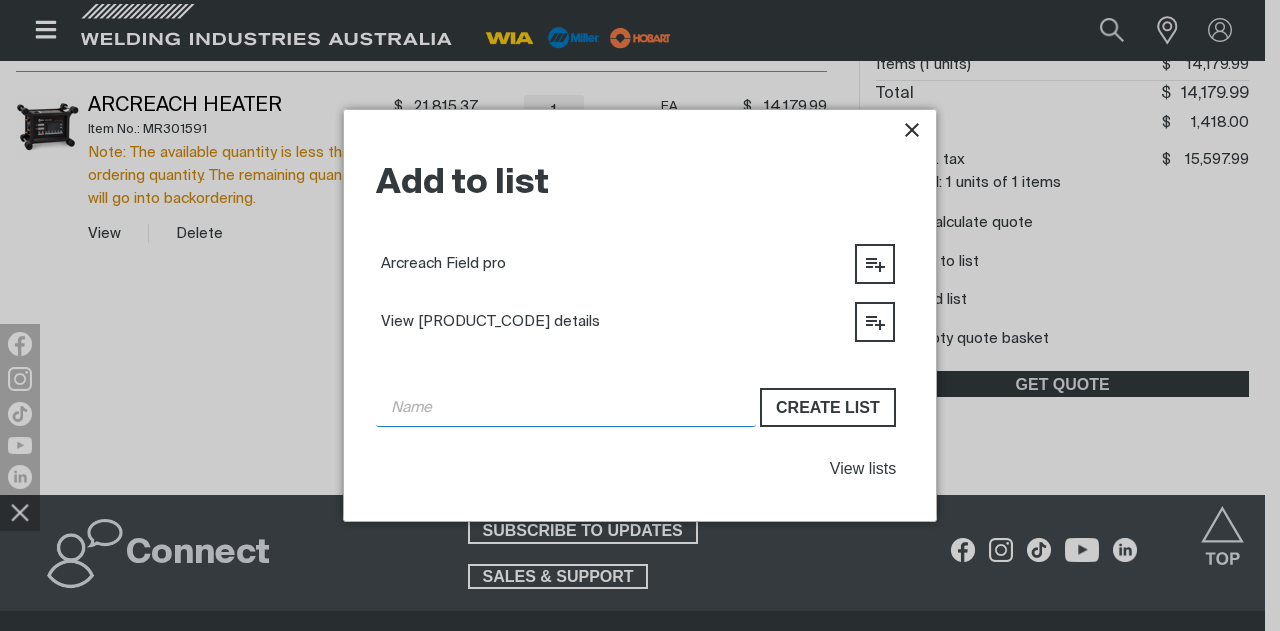 click at bounding box center [566, 407] 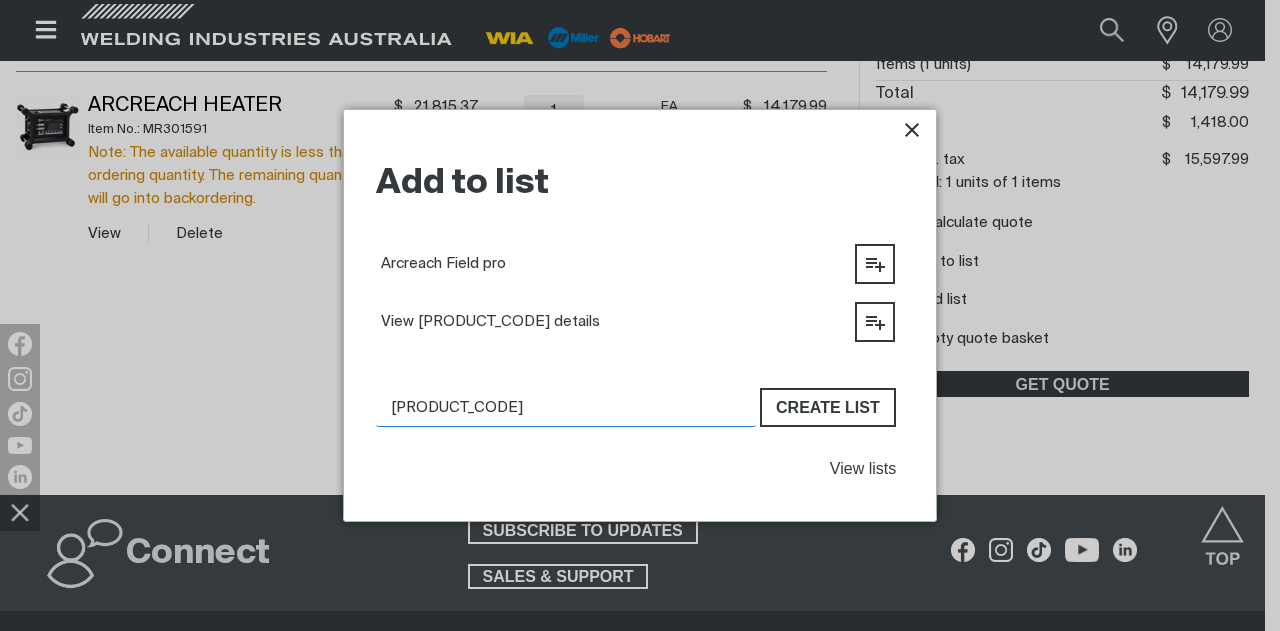 type on "[PRODUCT_CODE]" 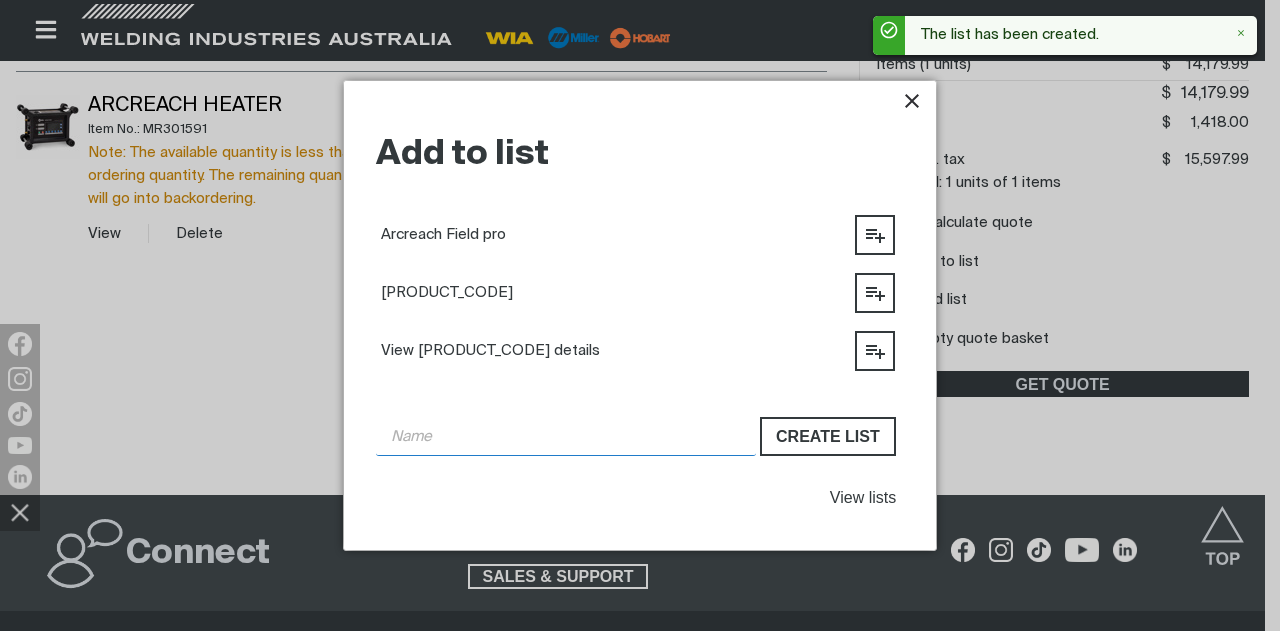 click at bounding box center [566, 436] 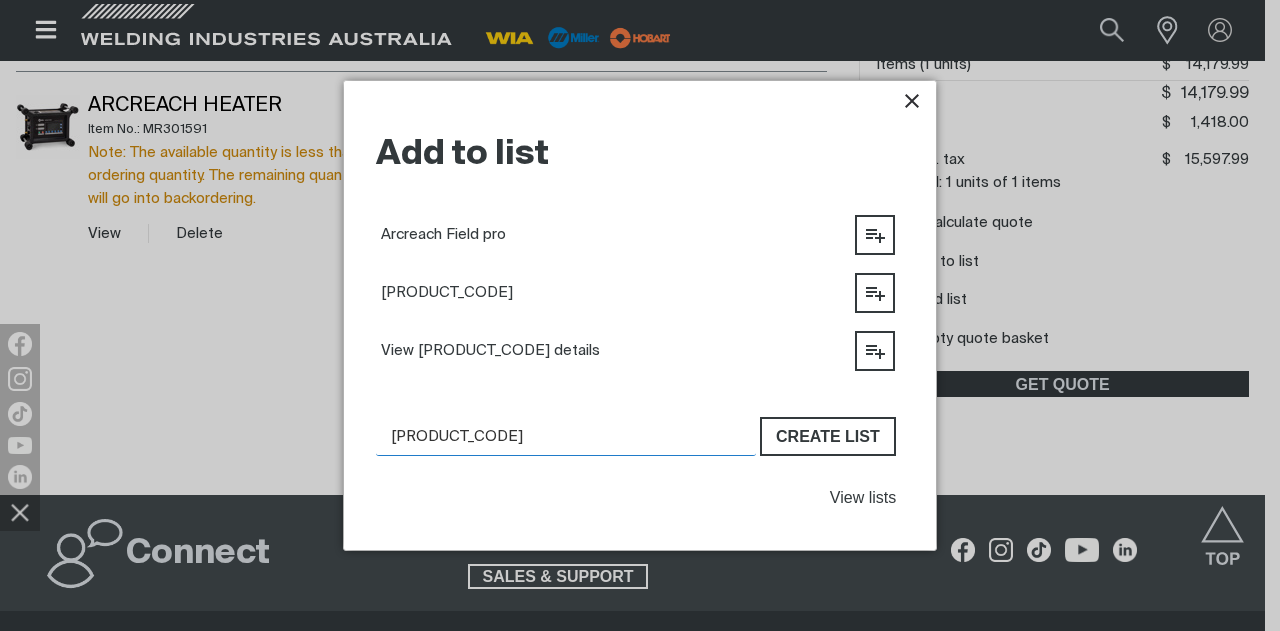 type on "[PRODUCT_CODE]" 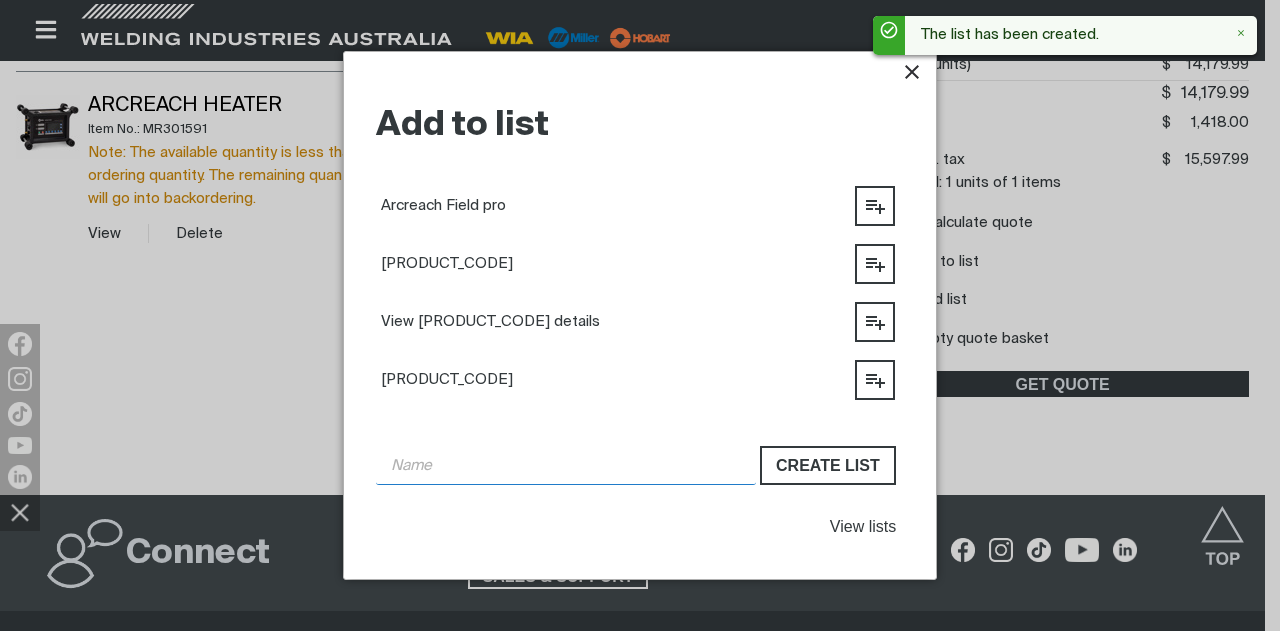 paste on "MR204614" 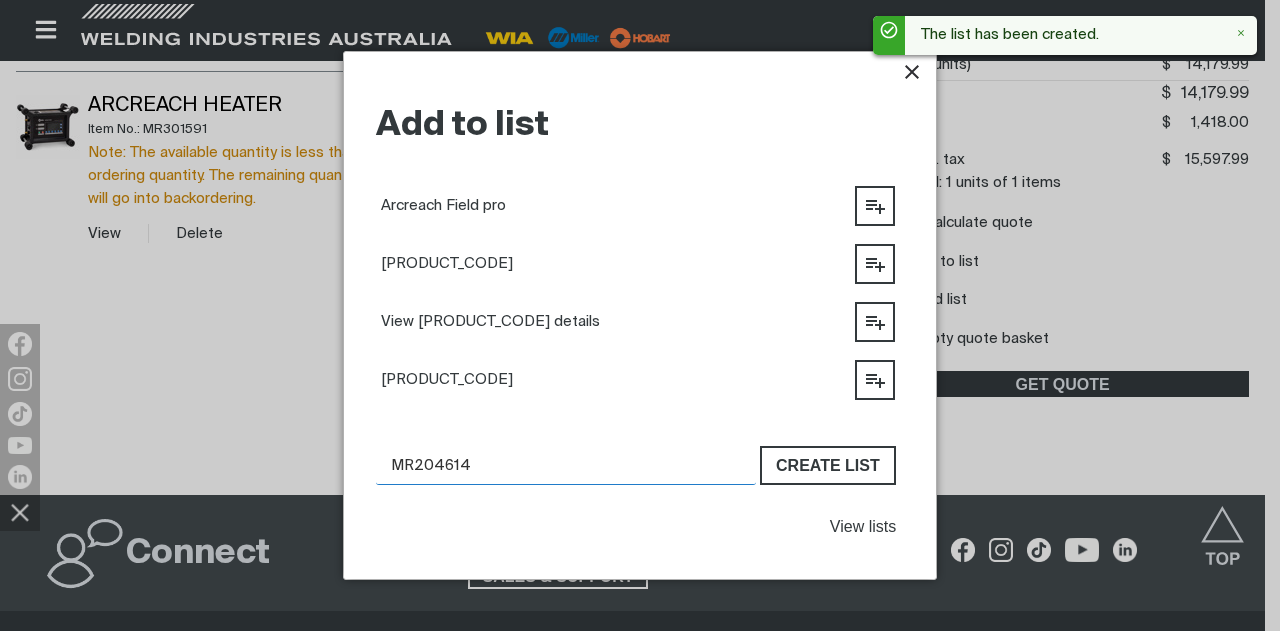 type on "MR204614" 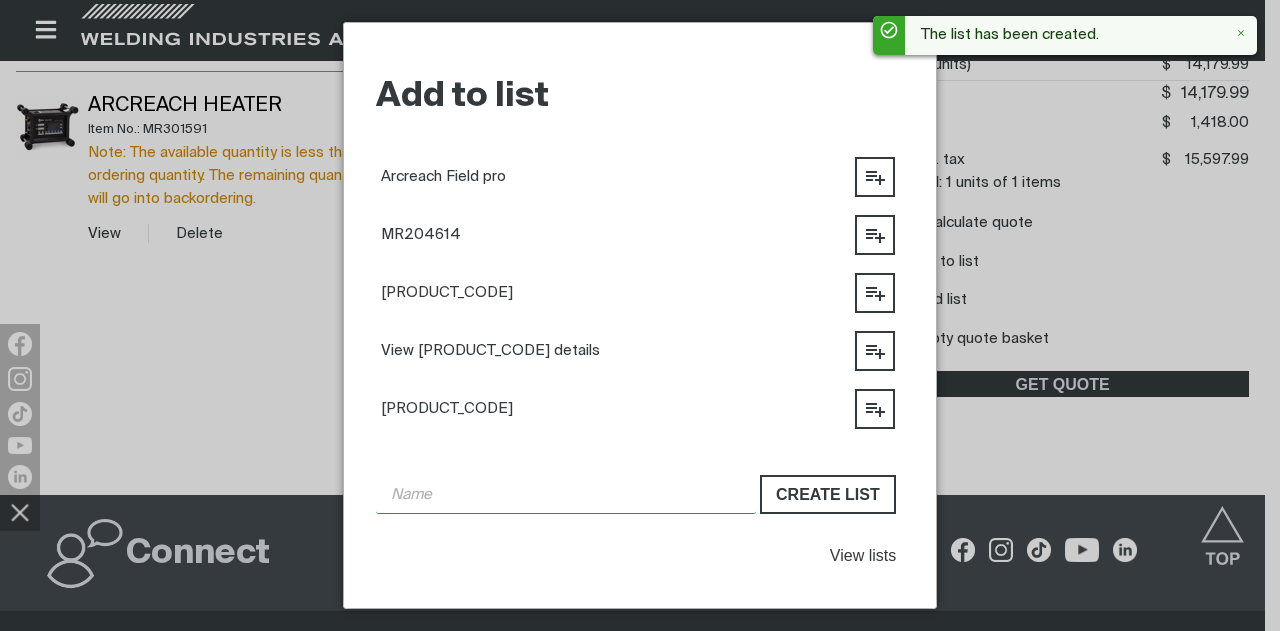 paste on "MR301517" 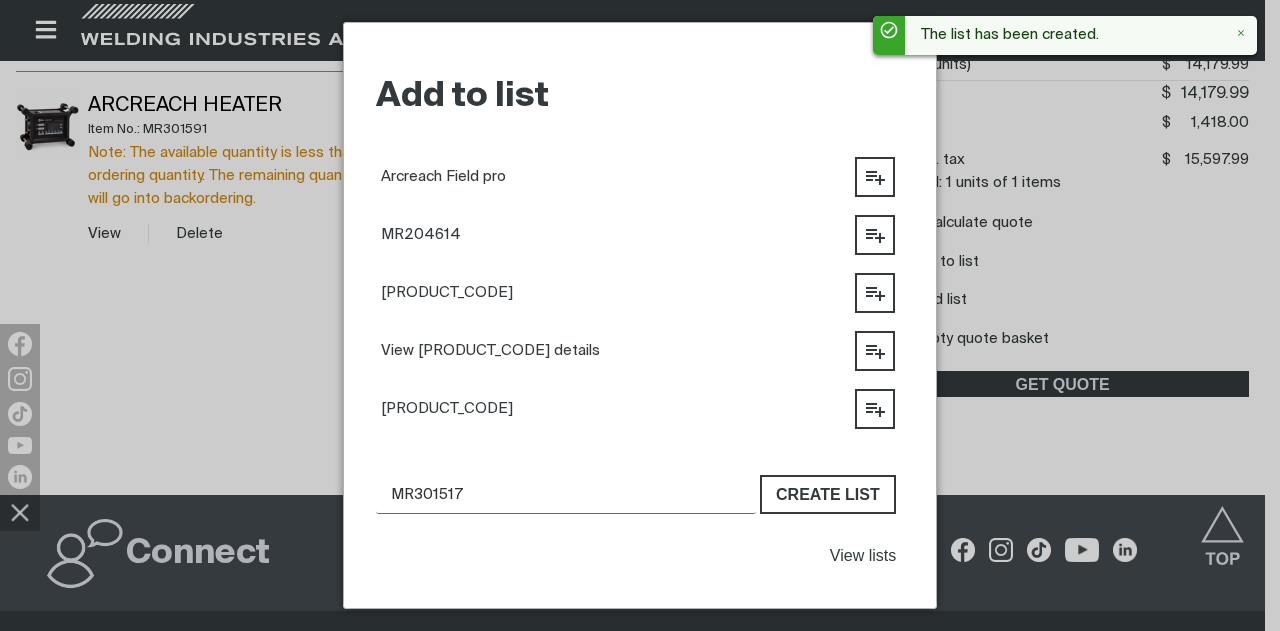 type on "MR301517" 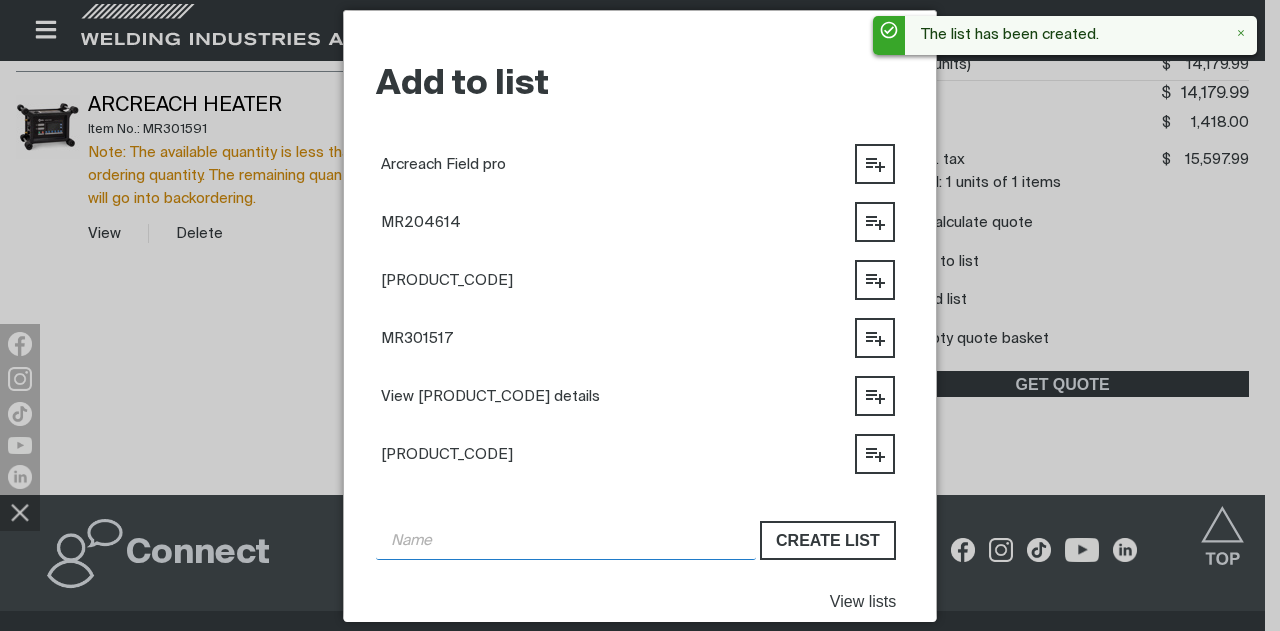 paste on "MR301334" 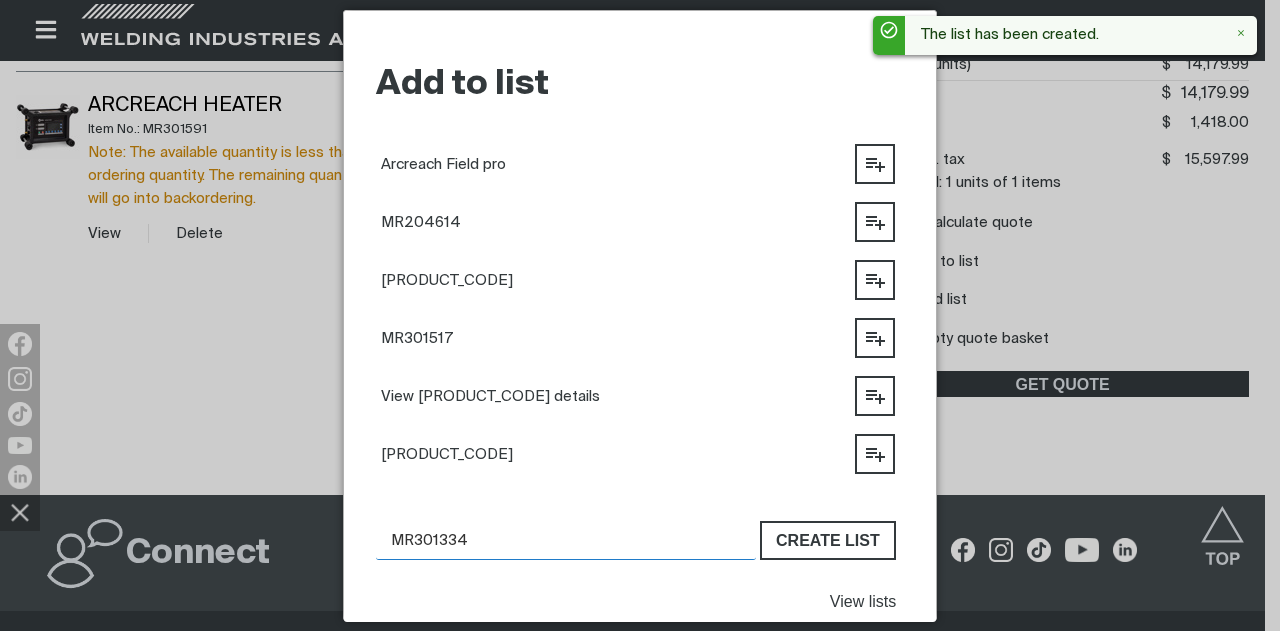 type on "MR301334" 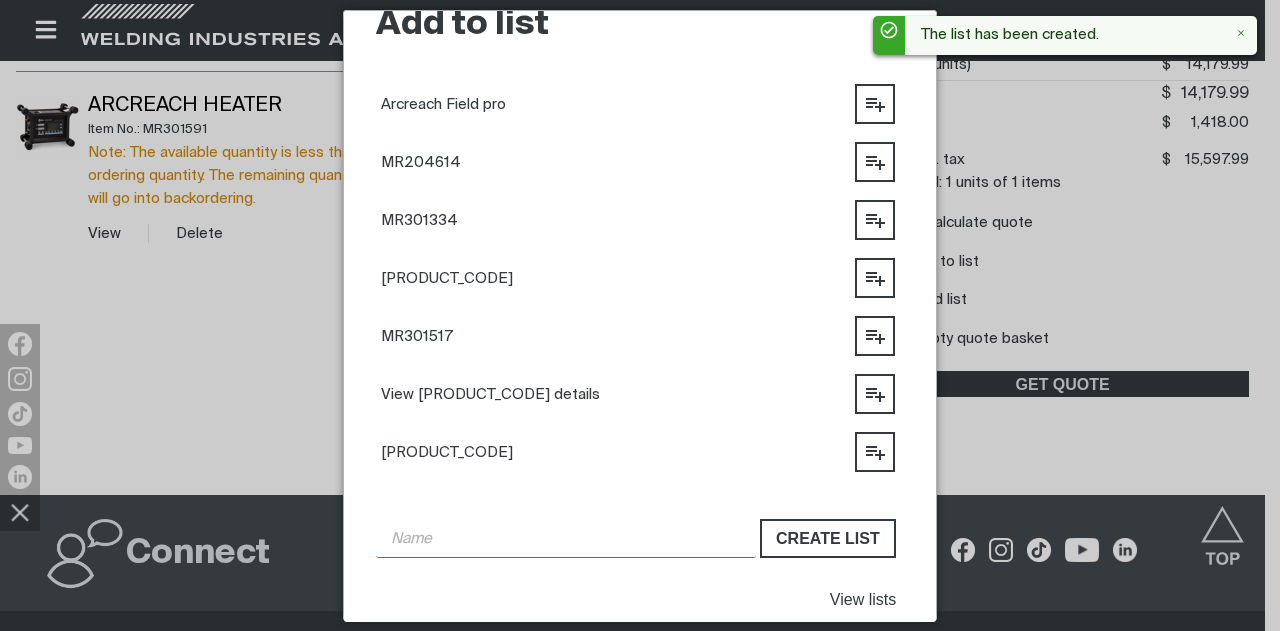 scroll, scrollTop: 90, scrollLeft: 0, axis: vertical 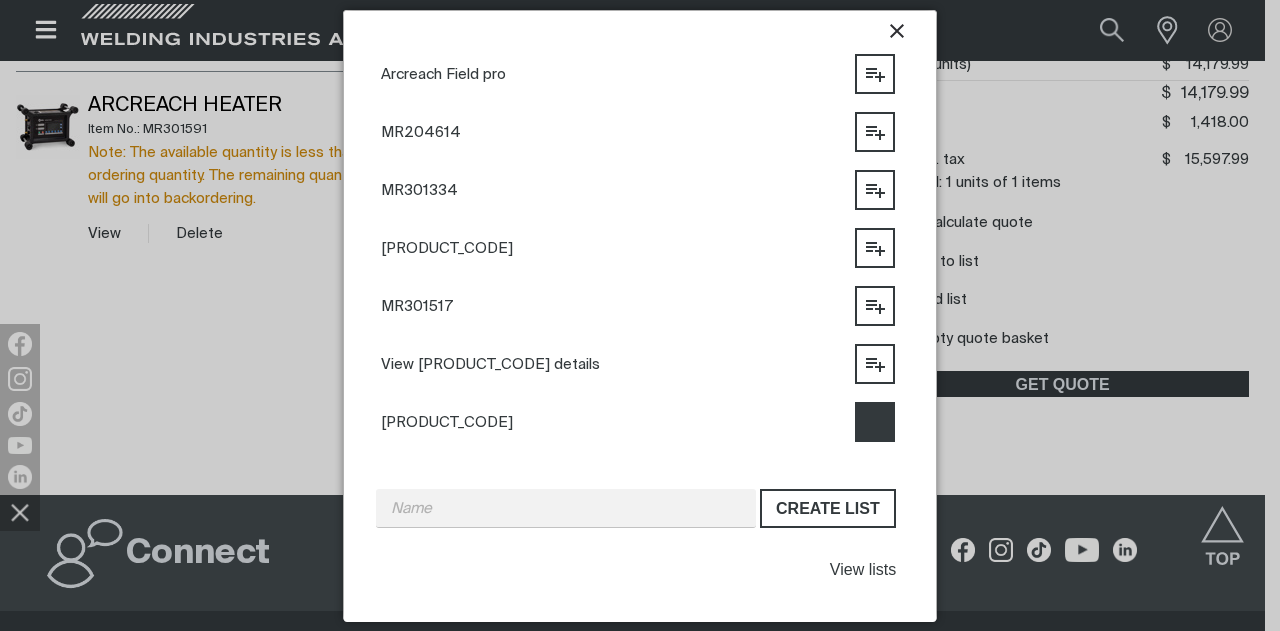 click 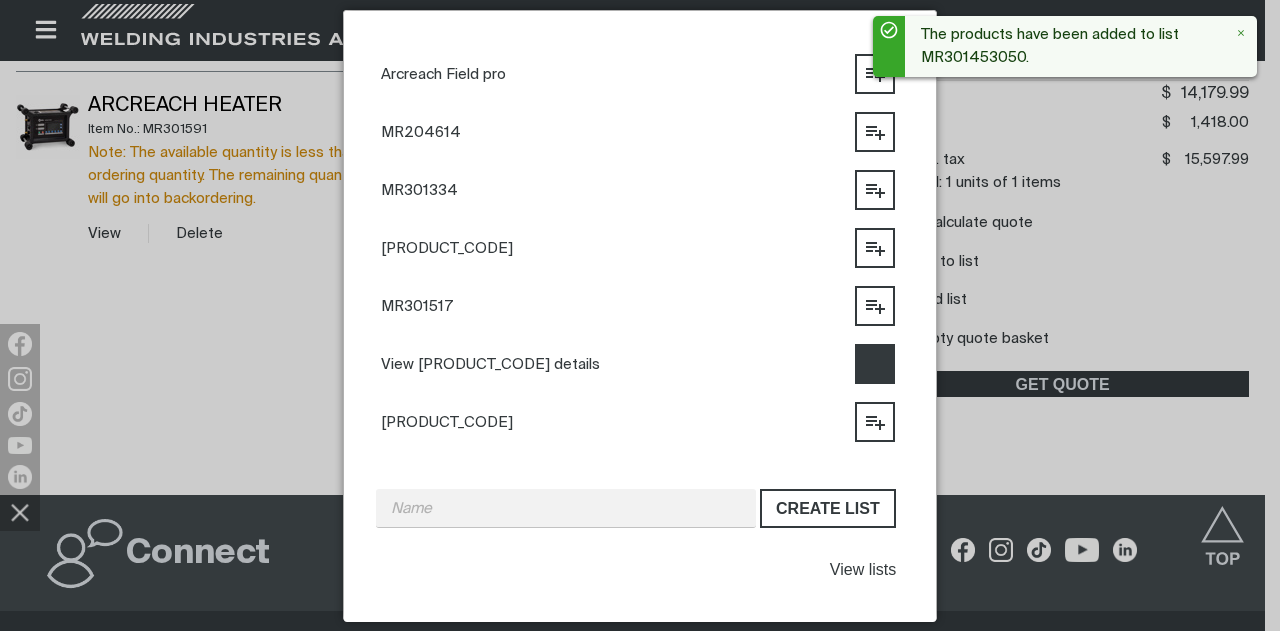 click on "Add to MR907788-1" at bounding box center (875, 364) 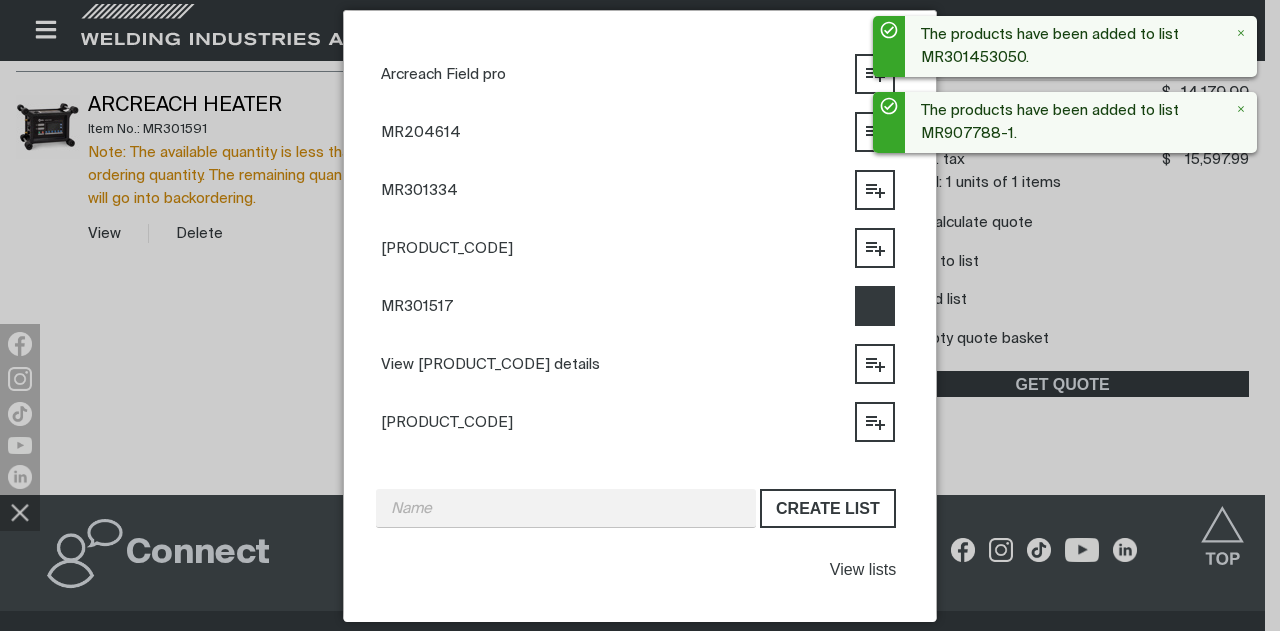 click 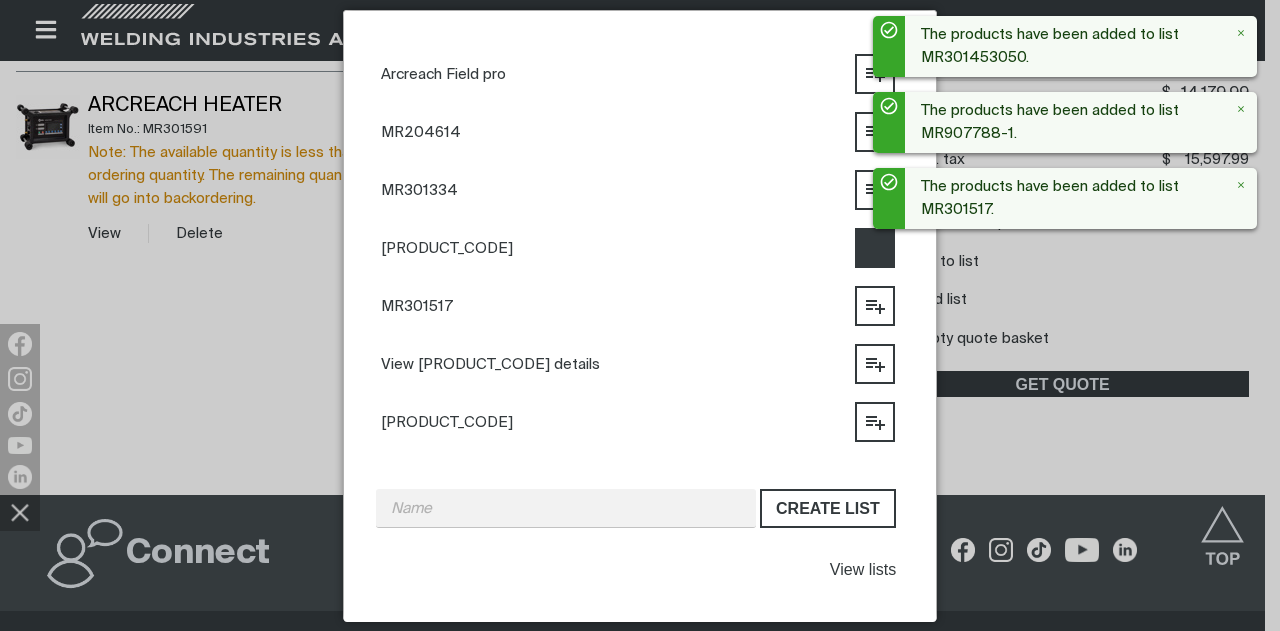 click 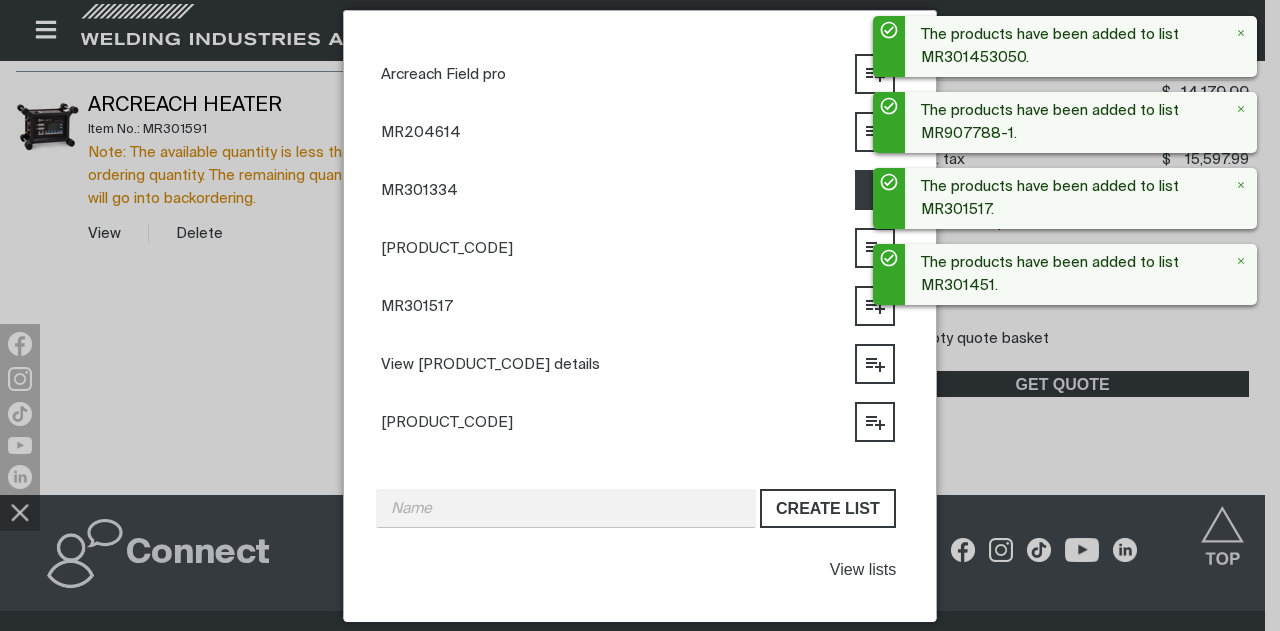 click 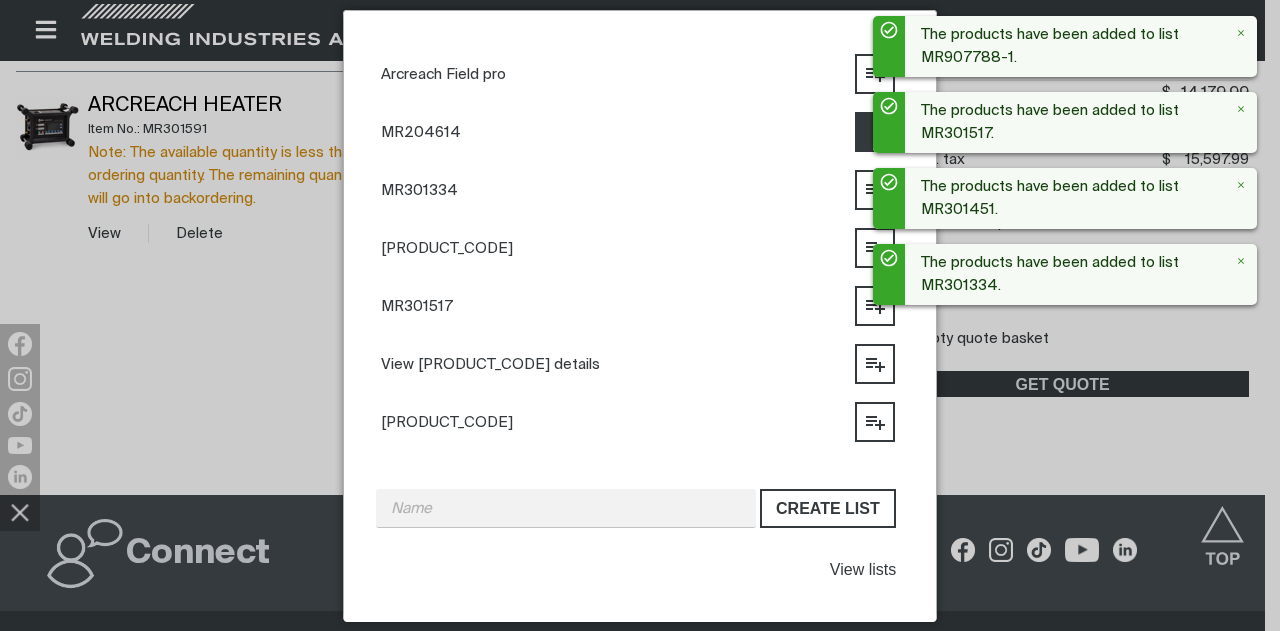 click 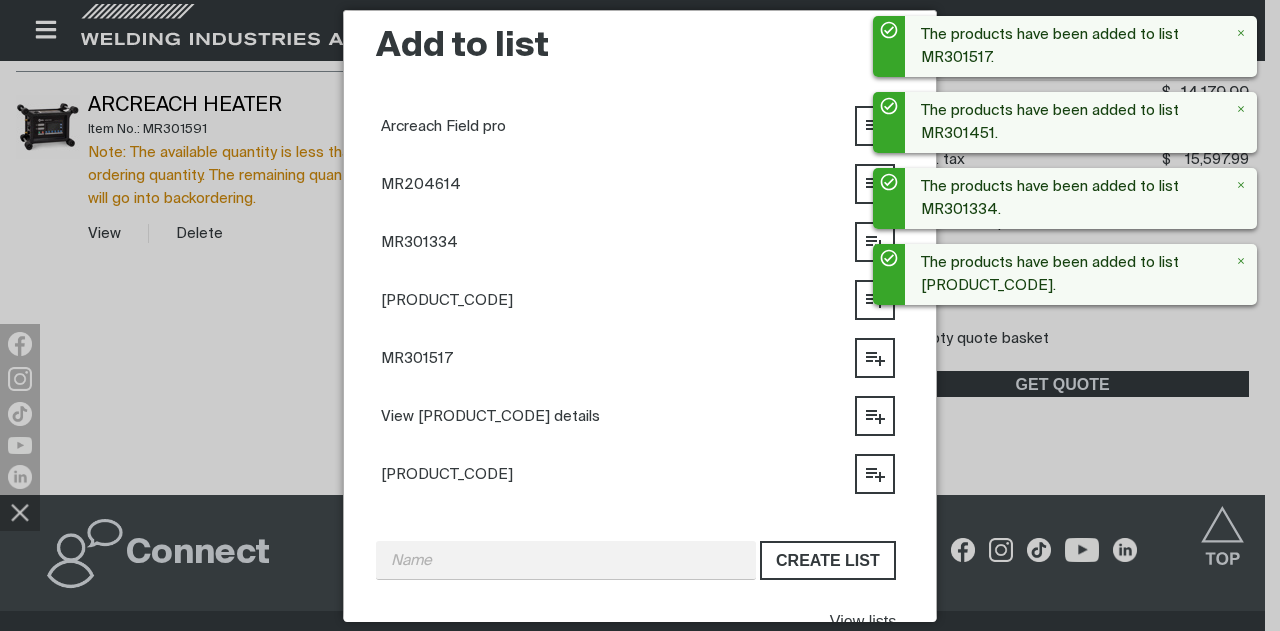 scroll, scrollTop: 0, scrollLeft: 0, axis: both 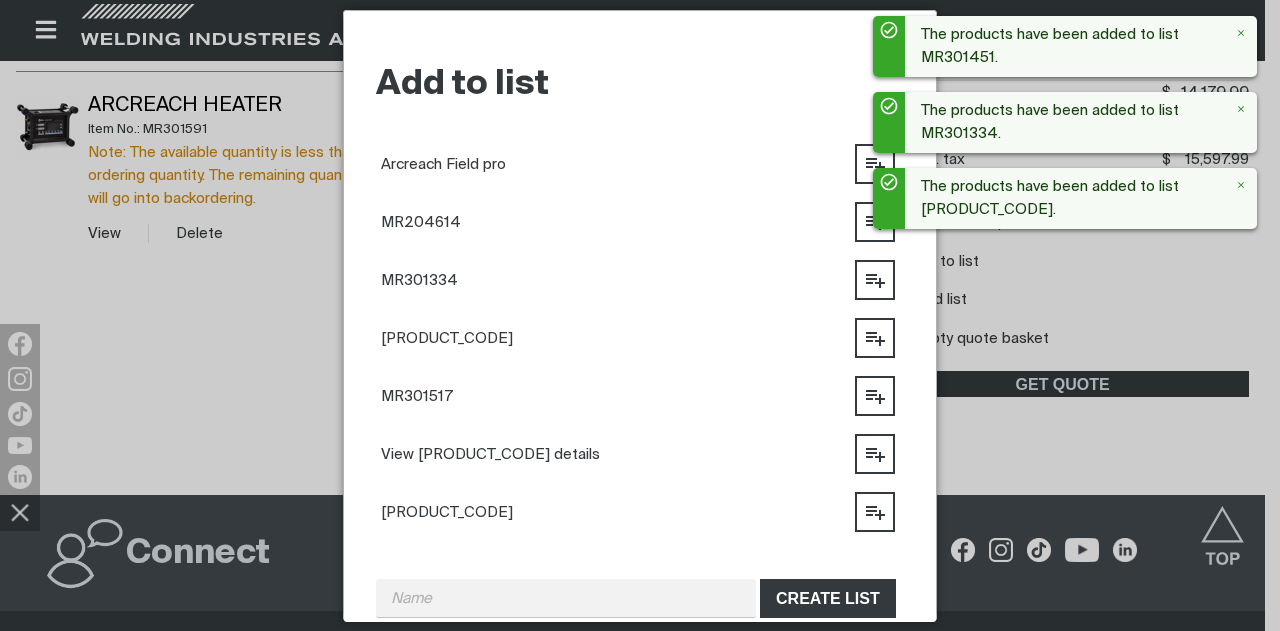 click on "Create list" at bounding box center [827, 599] 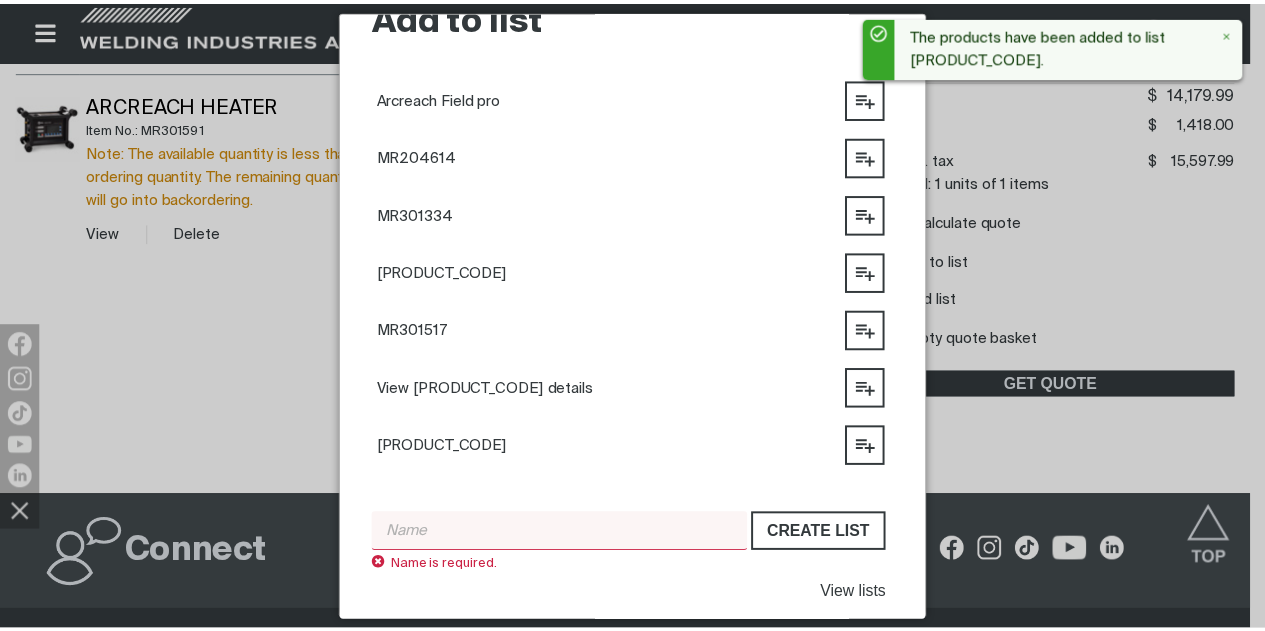 scroll, scrollTop: 0, scrollLeft: 0, axis: both 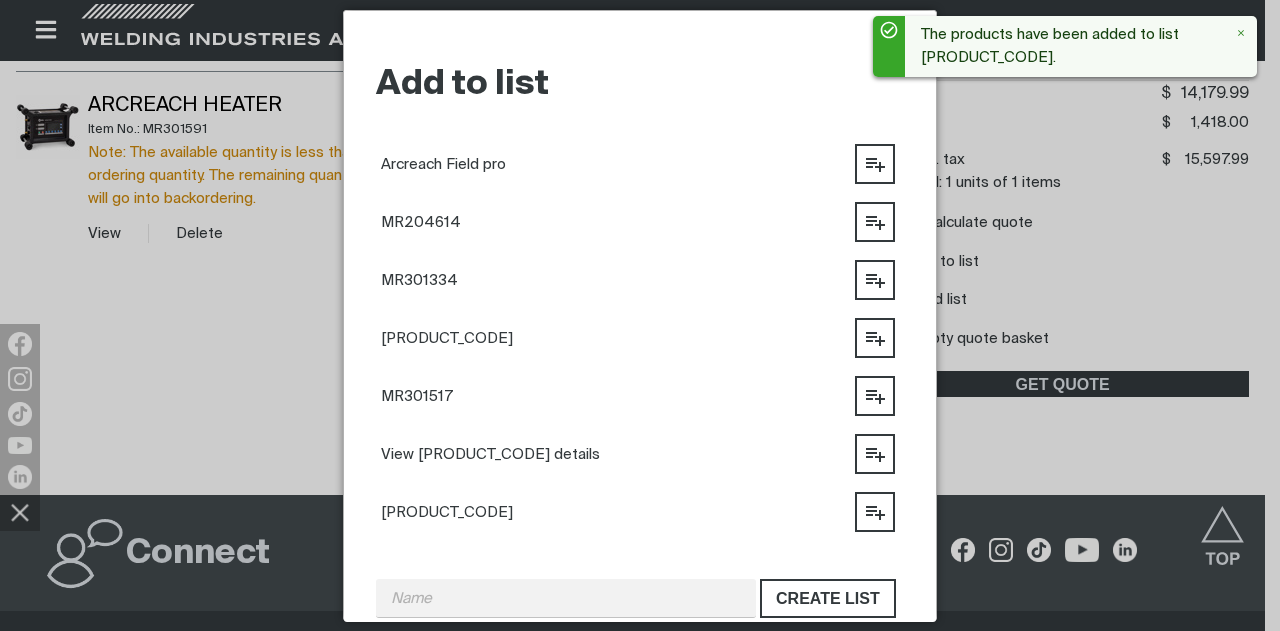 click on "The products have been added to list [PRODUCT_CODE]." at bounding box center [1073, 46] 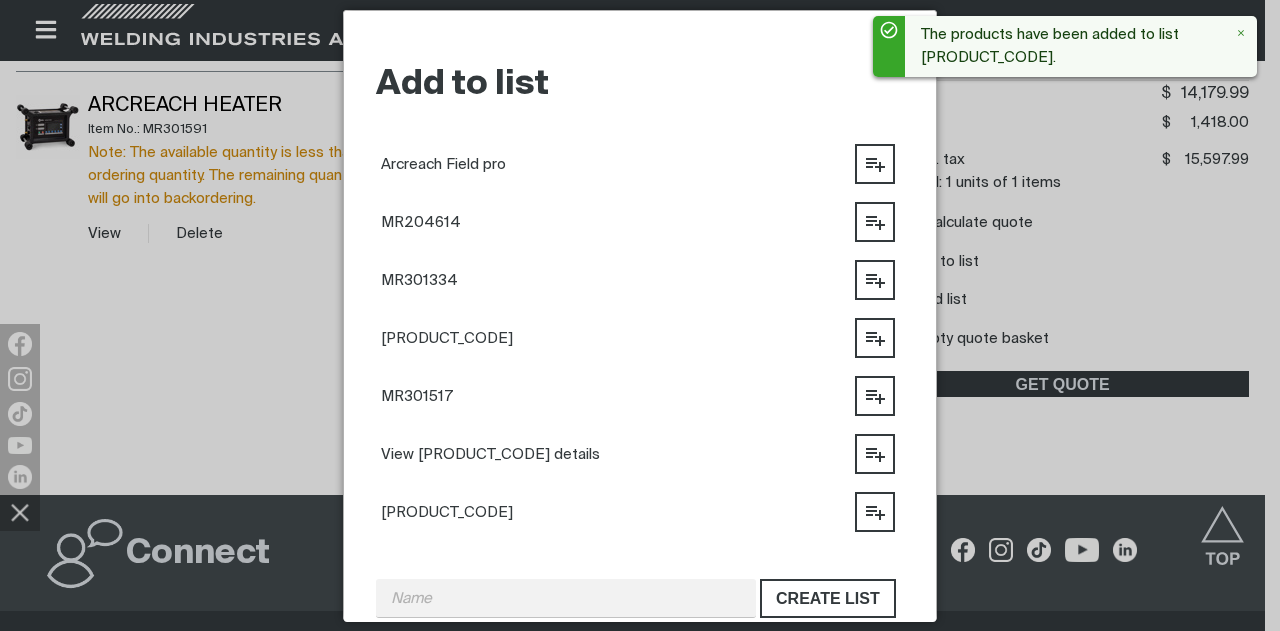 click at bounding box center (889, 107) 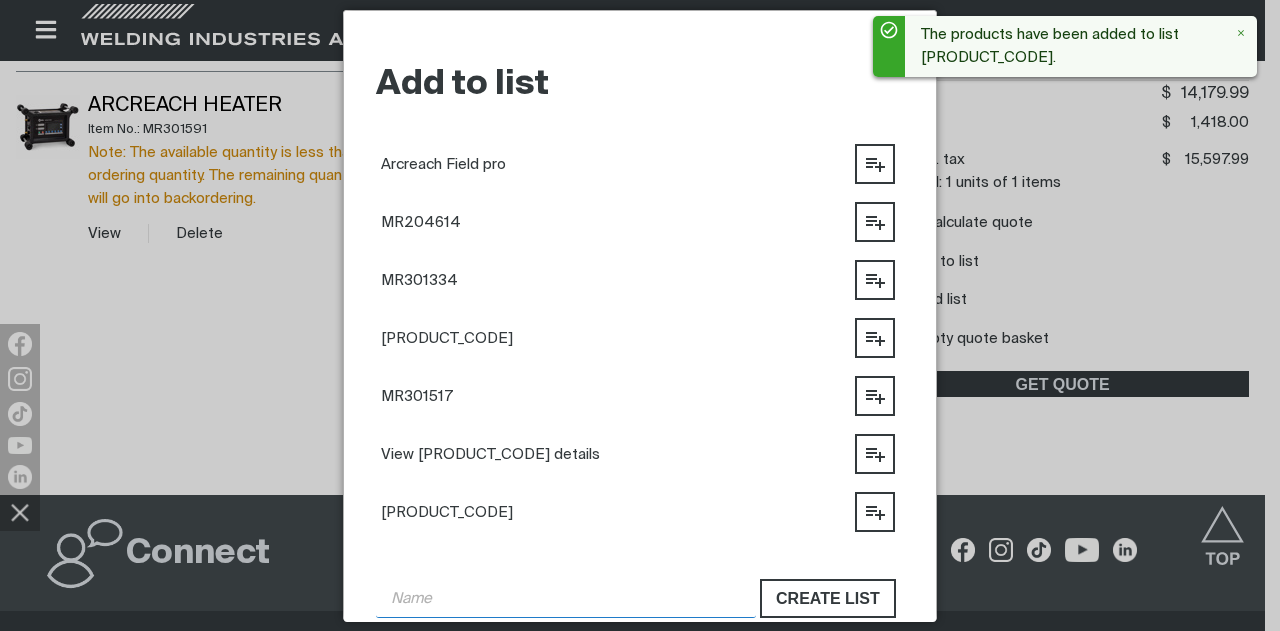 click 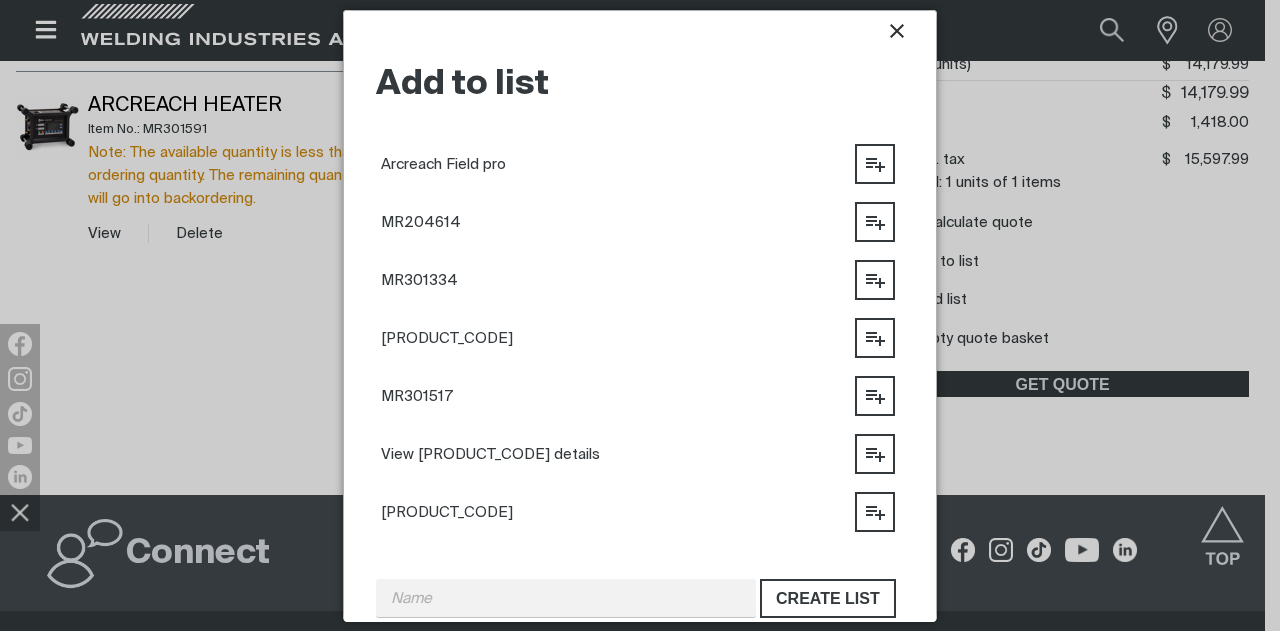 click 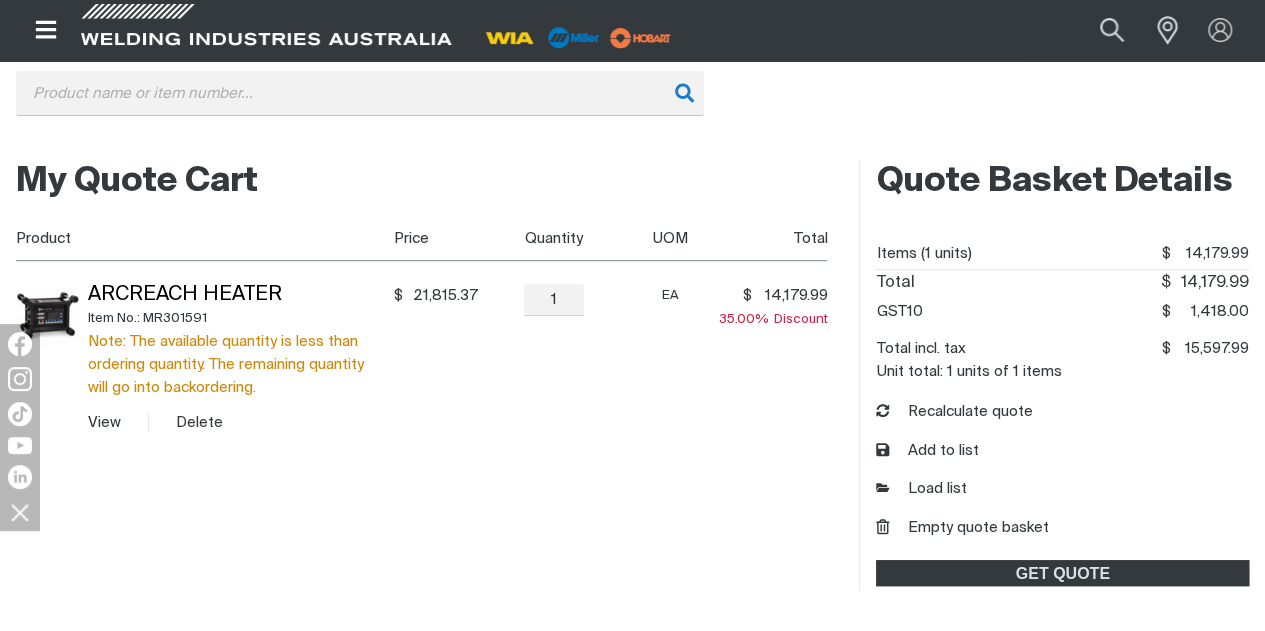 scroll, scrollTop: 474, scrollLeft: 0, axis: vertical 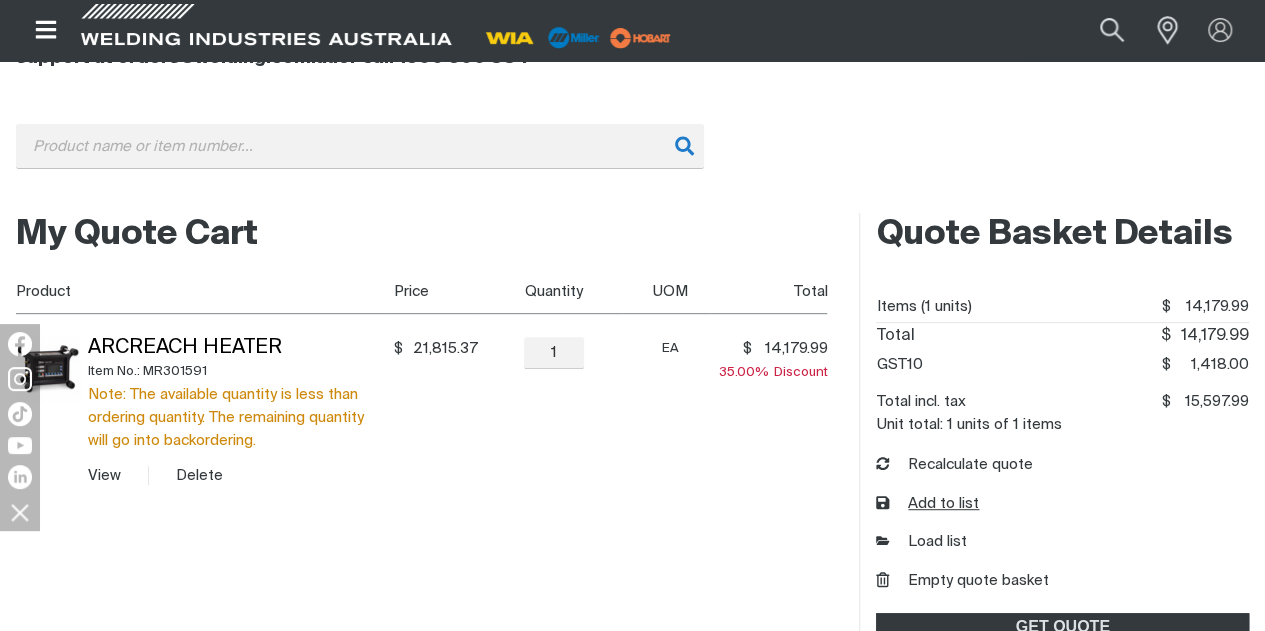 click on "Add to list" at bounding box center [927, 504] 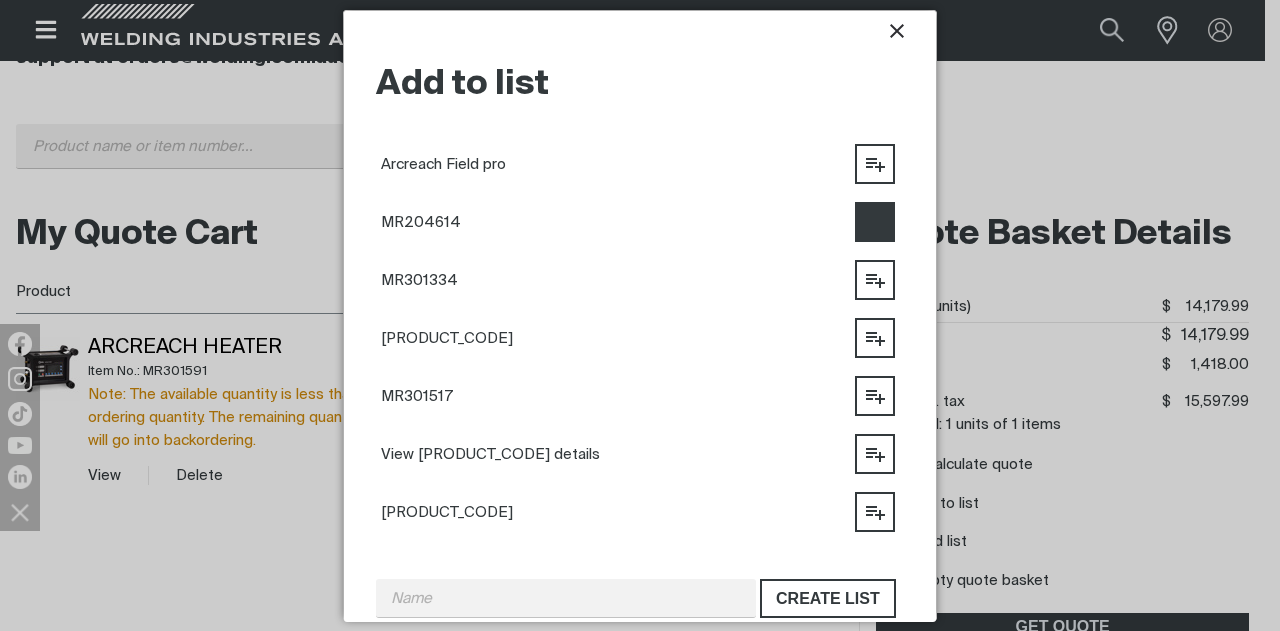 click 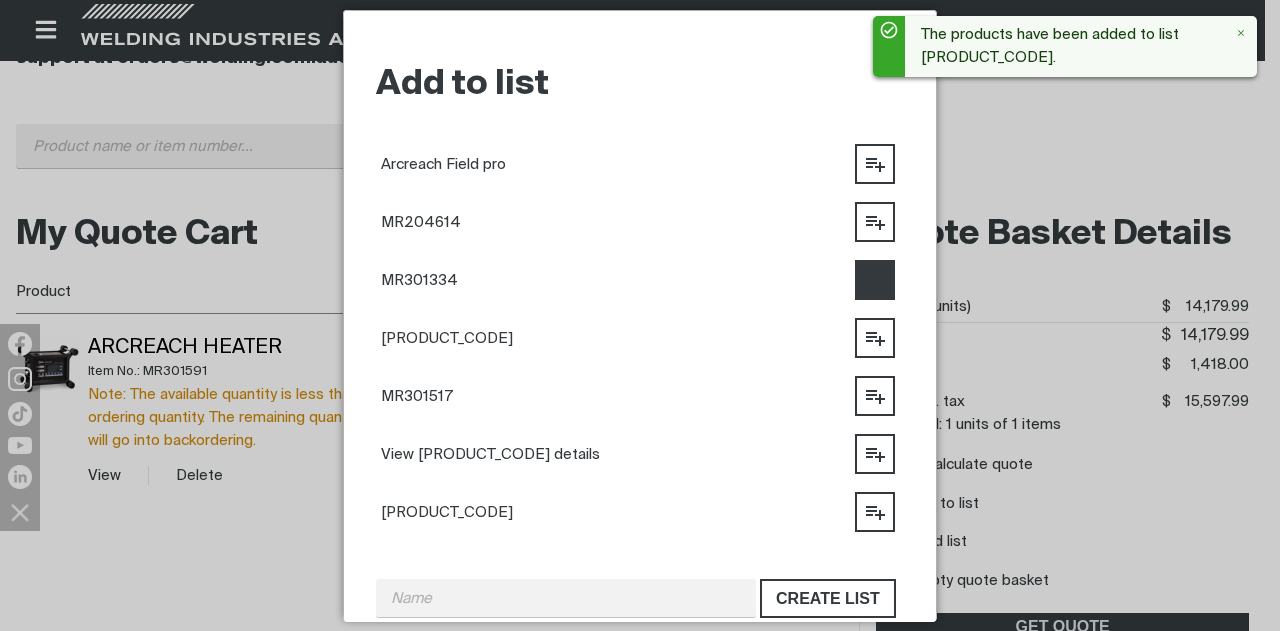click 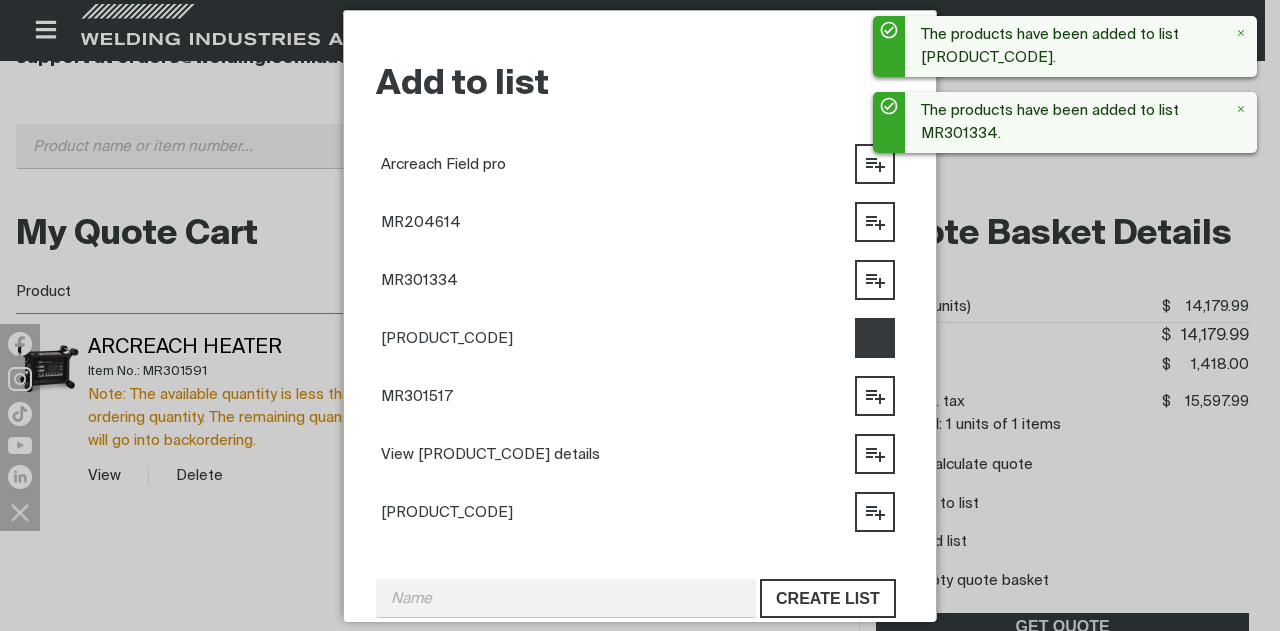 click 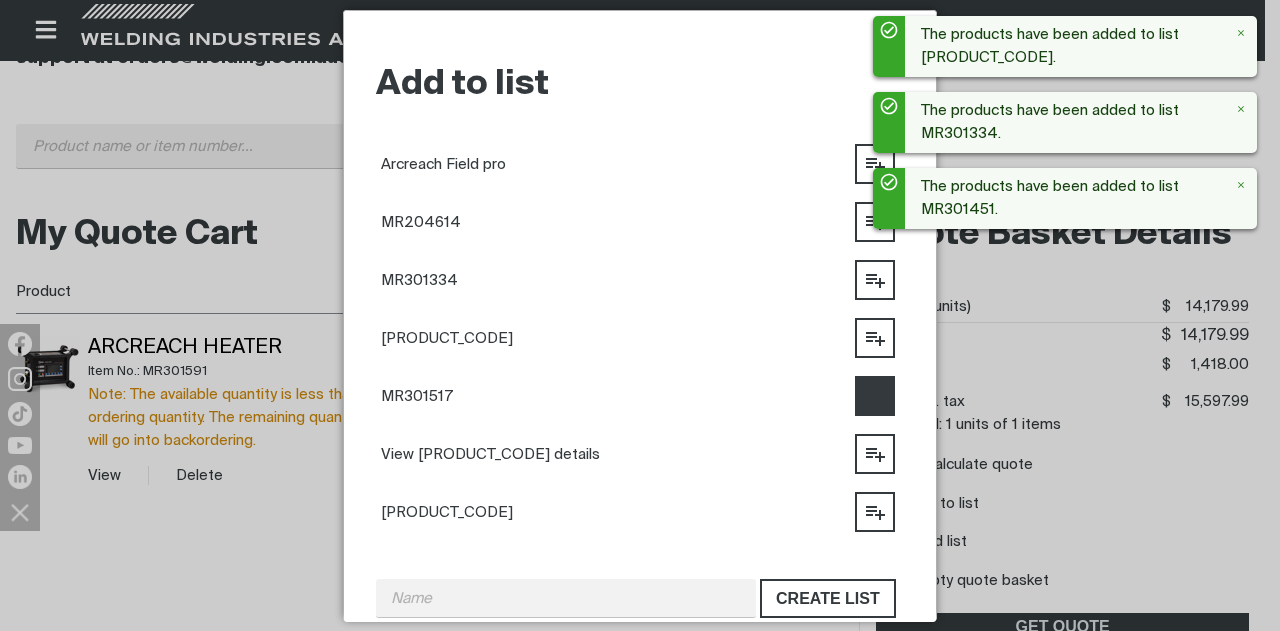 click 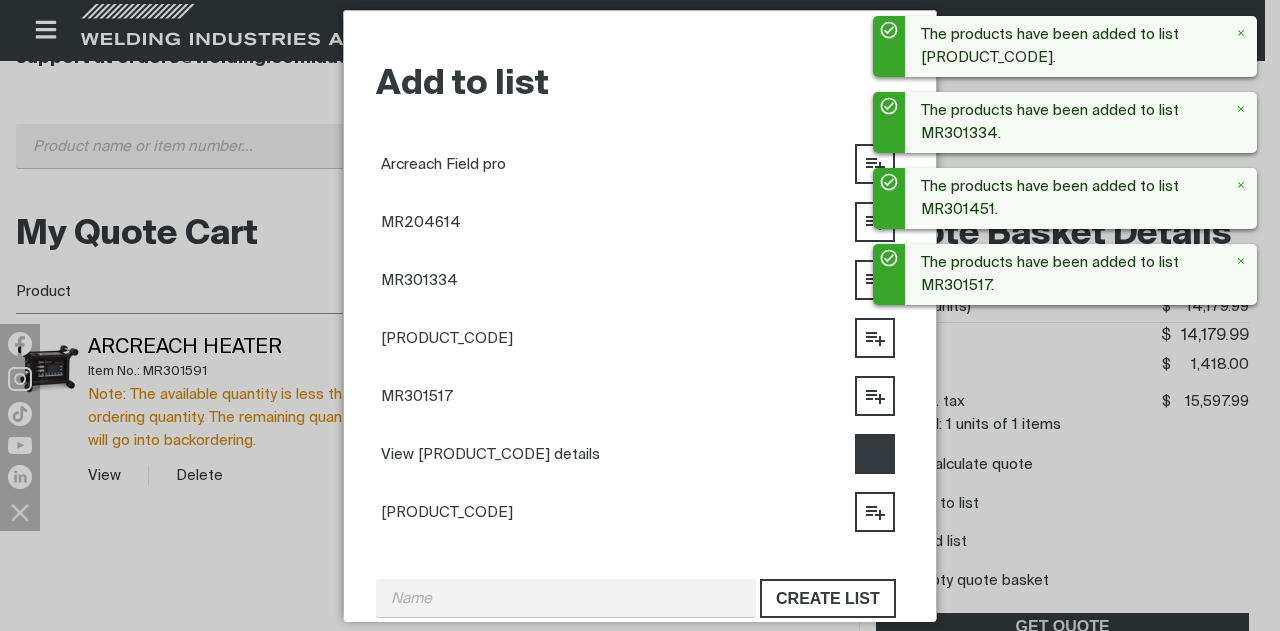 click 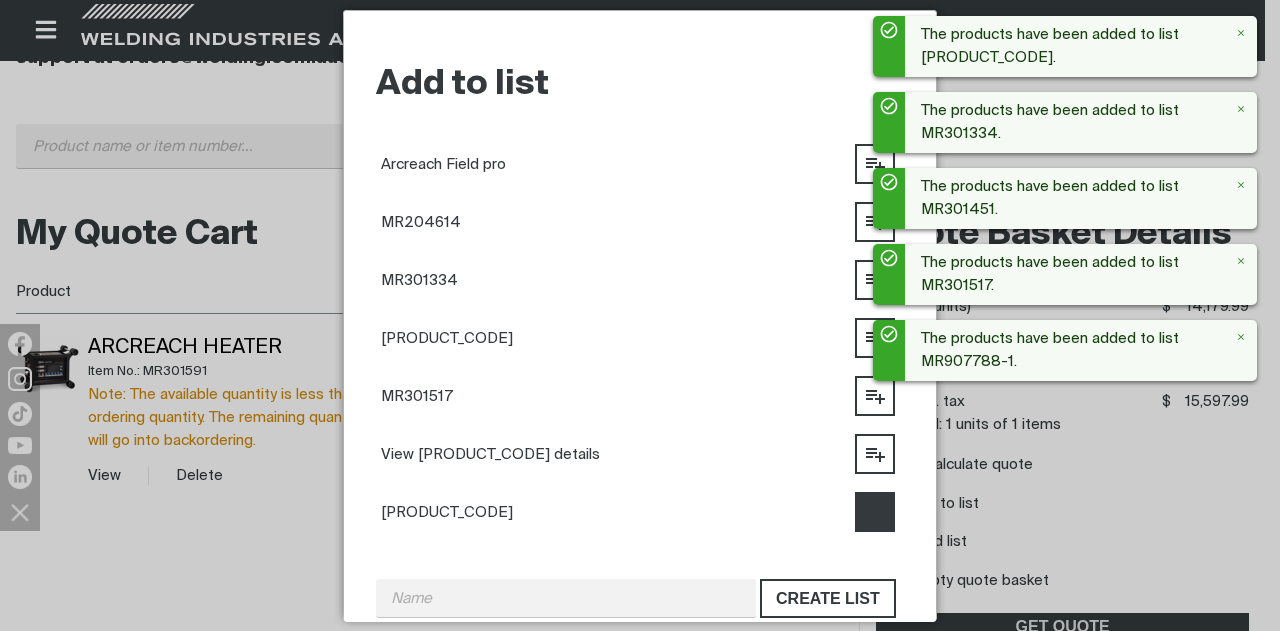 click 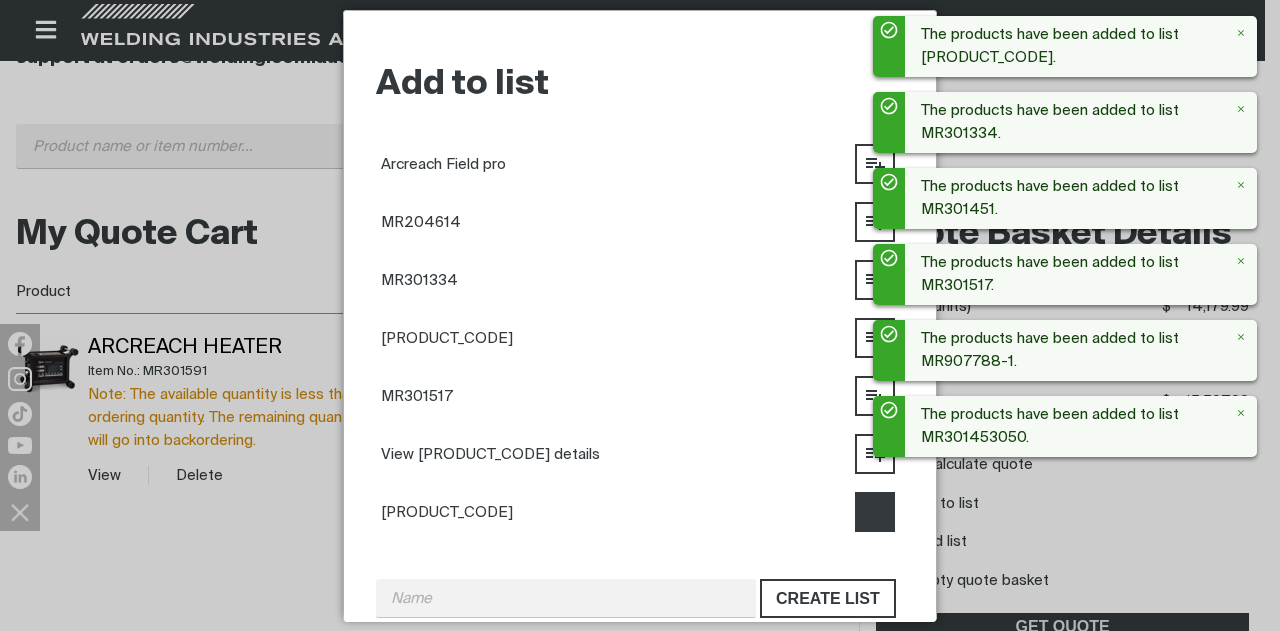 type 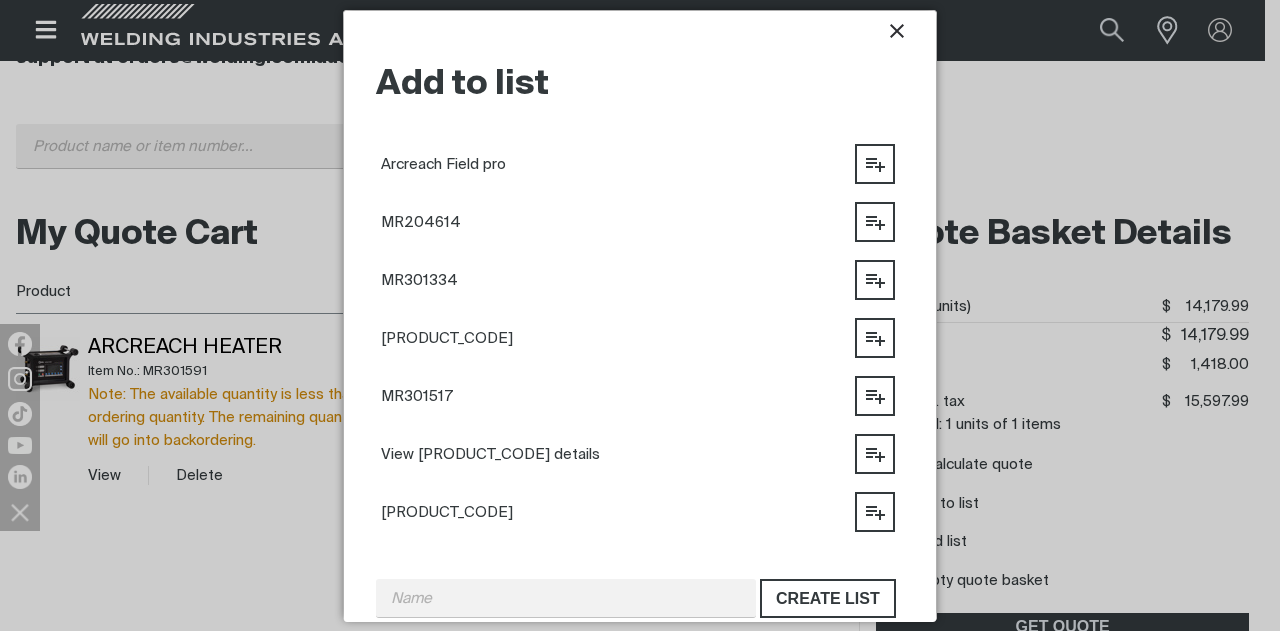 click at bounding box center (640, 315) 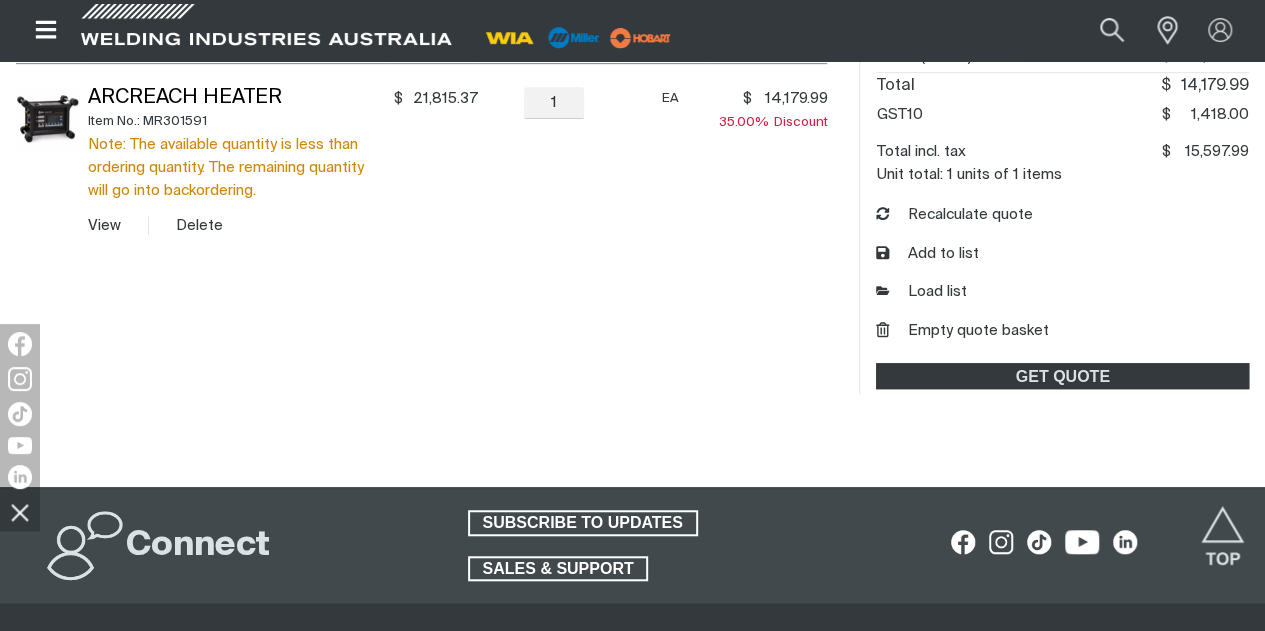 scroll, scrollTop: 574, scrollLeft: 0, axis: vertical 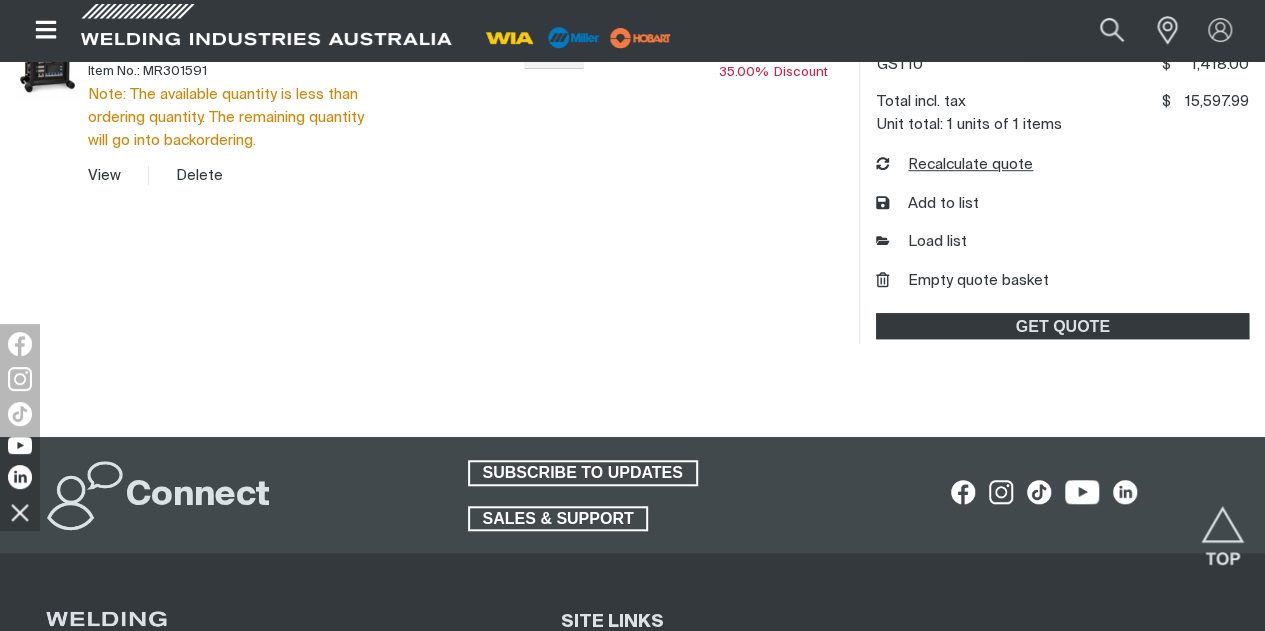 click on "Recalculate quote" at bounding box center (954, 165) 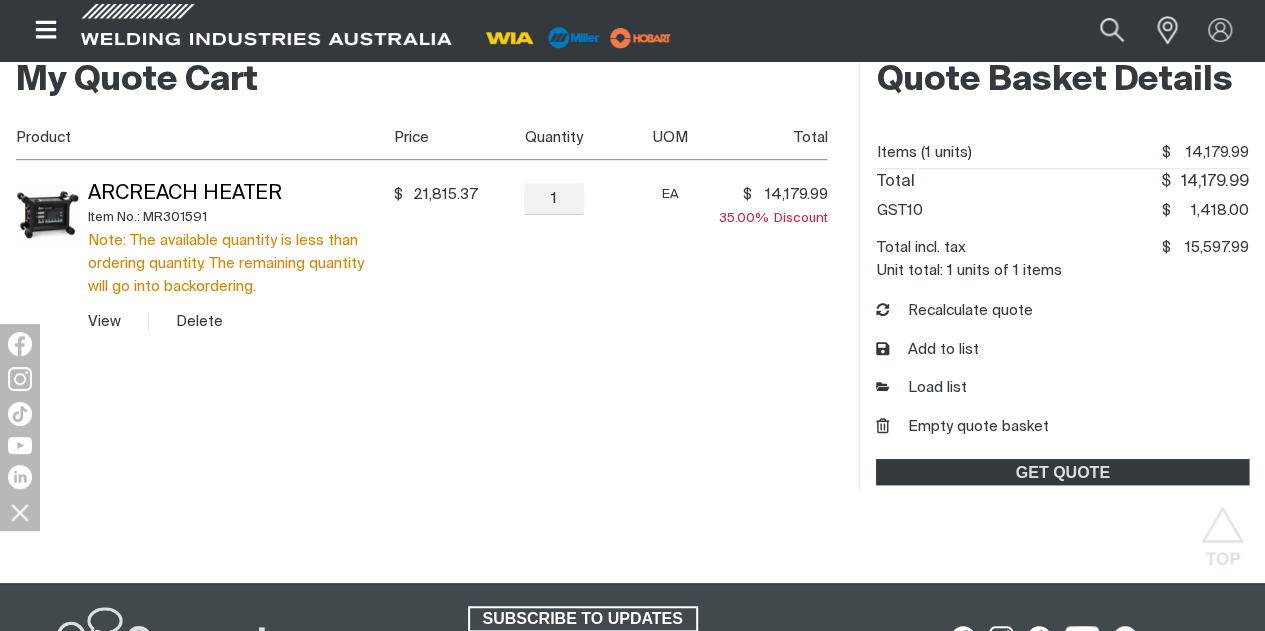 scroll, scrollTop: 374, scrollLeft: 0, axis: vertical 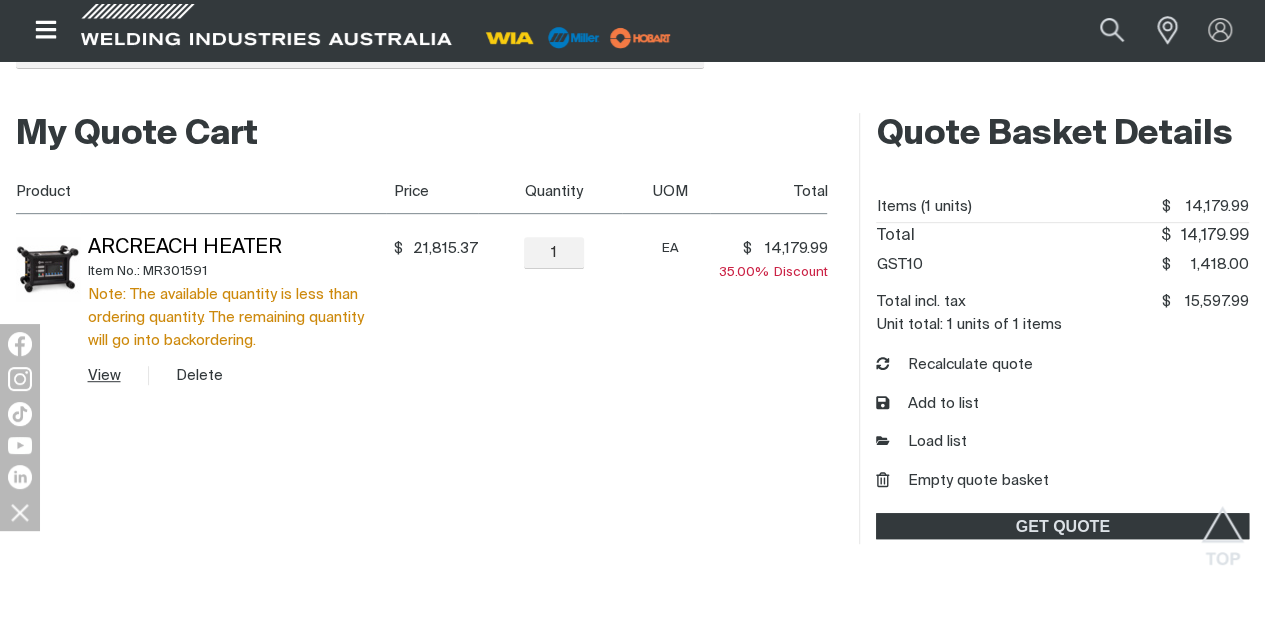 click on "View" at bounding box center [104, 375] 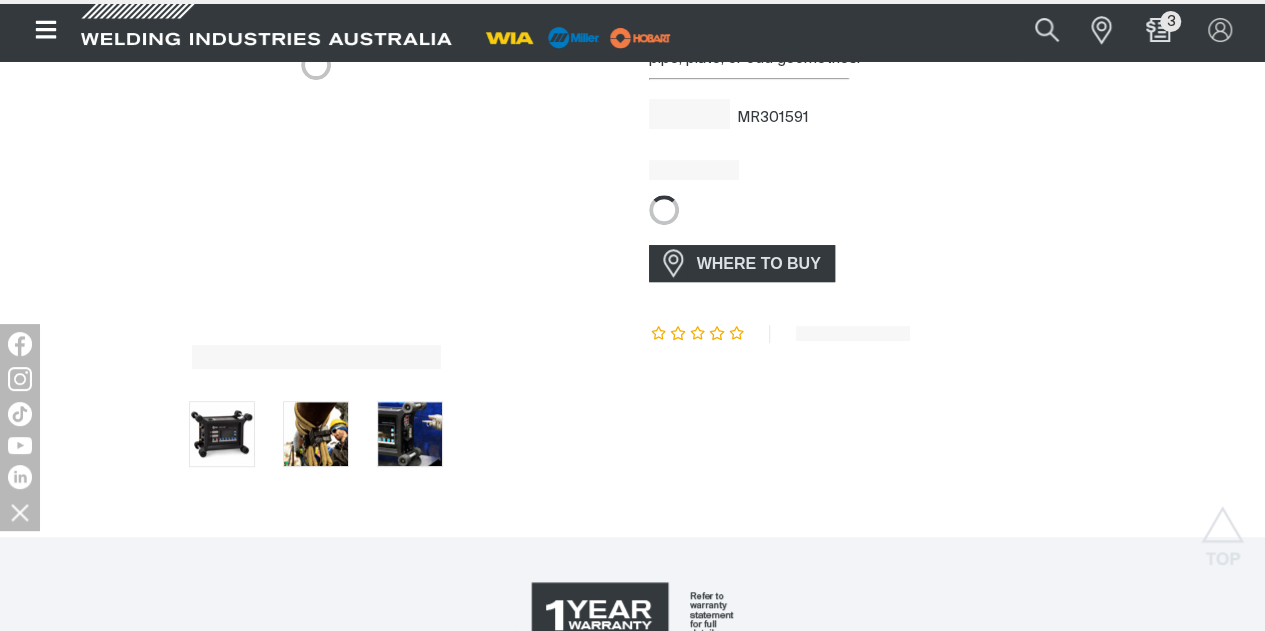 scroll, scrollTop: 0, scrollLeft: 0, axis: both 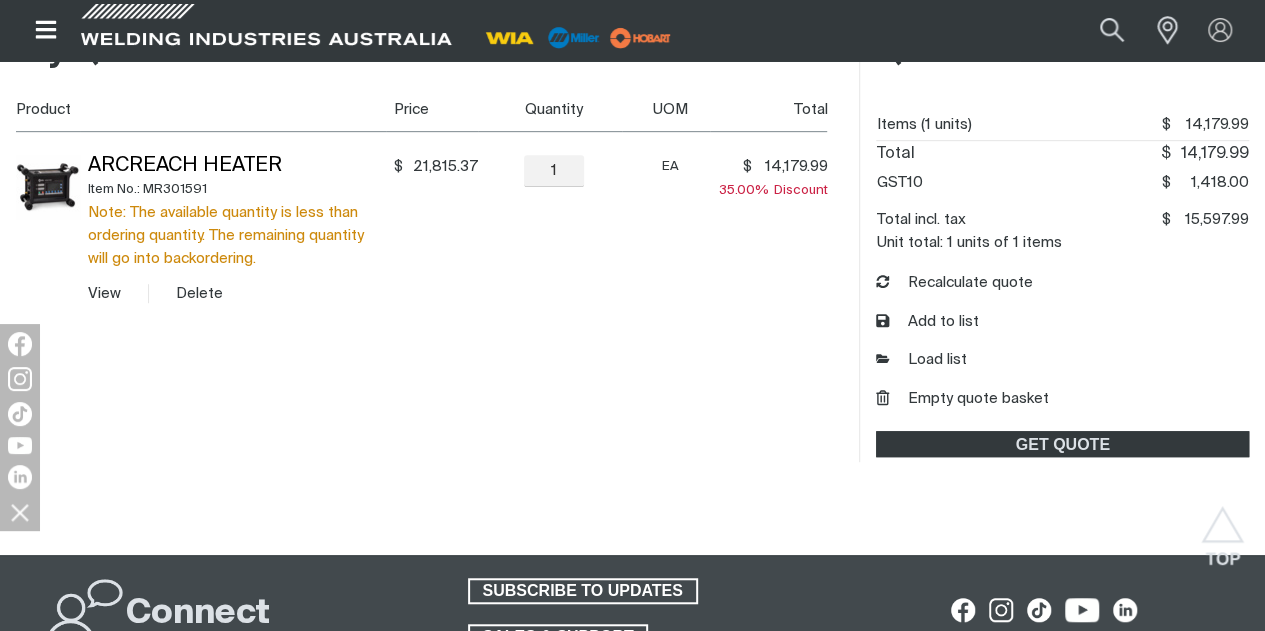 click on "You made changes to your shopping cart. Please recalculate to get the correct prices. Product Price Quantity UOM Total ArcReach Heater Item No.: MR301591 Note: The available quantity is less than ordering quantity. The remaining quantity will go into backordering. View Delete $ 21,815.37 $21815.37 − 1 Quantity + EA $ 14,179.99 $14179.99 35.00% Discount" at bounding box center [421, 219] 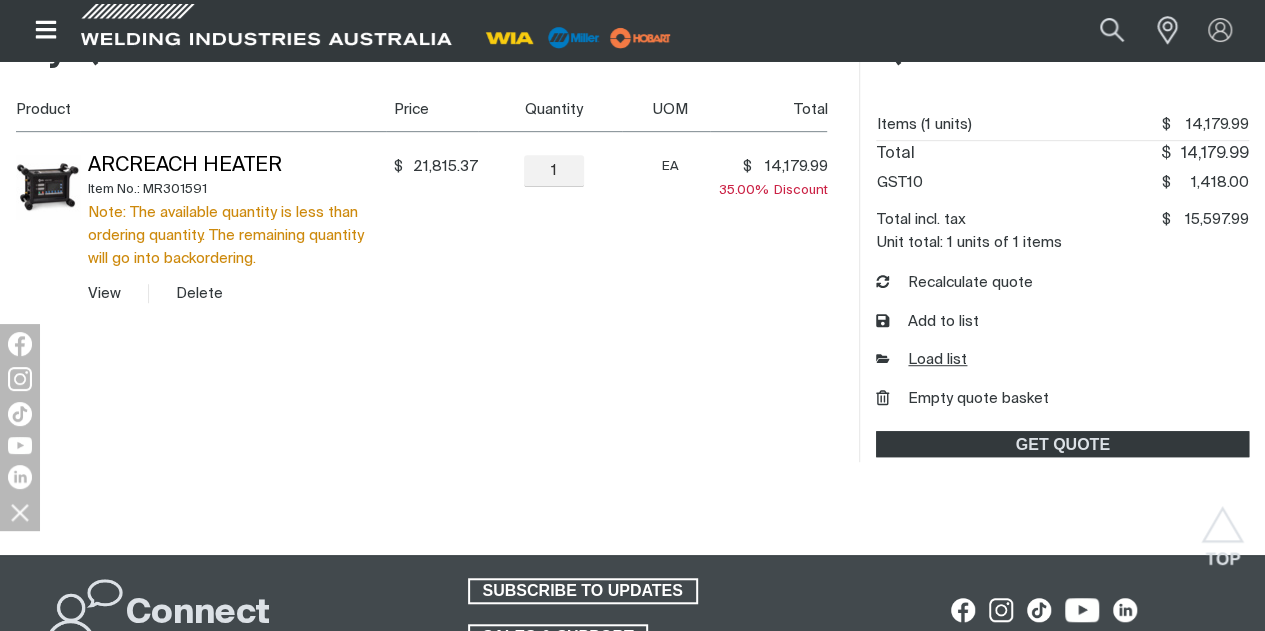 click on "Load list" at bounding box center [921, 360] 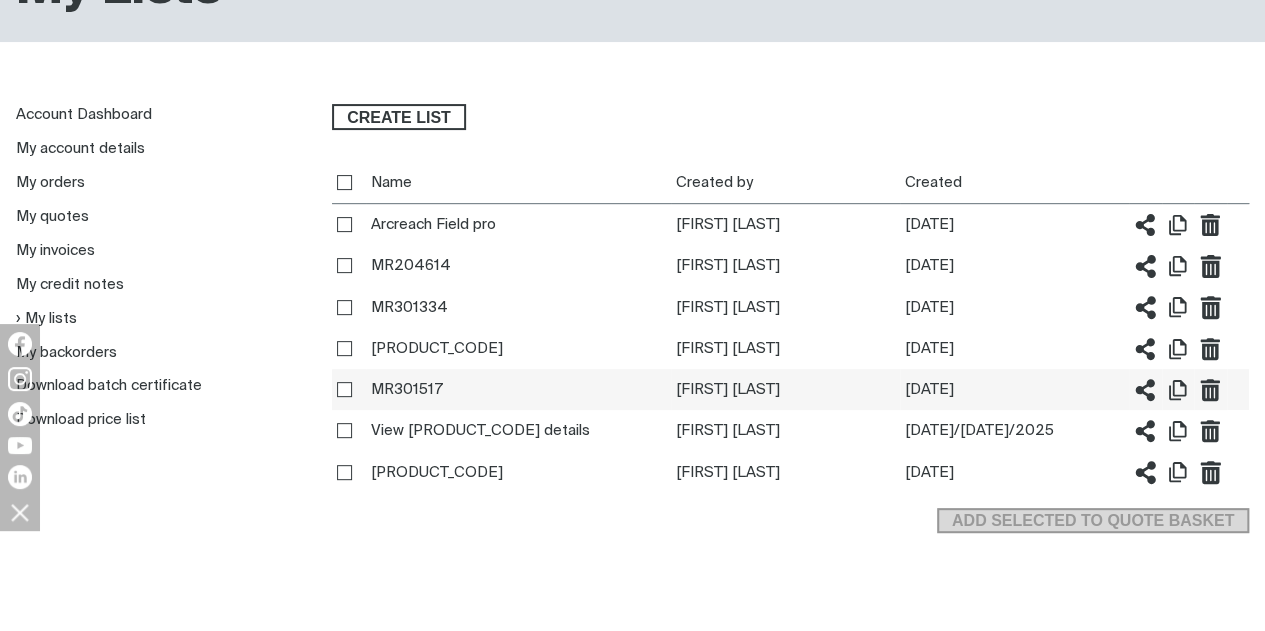scroll, scrollTop: 200, scrollLeft: 0, axis: vertical 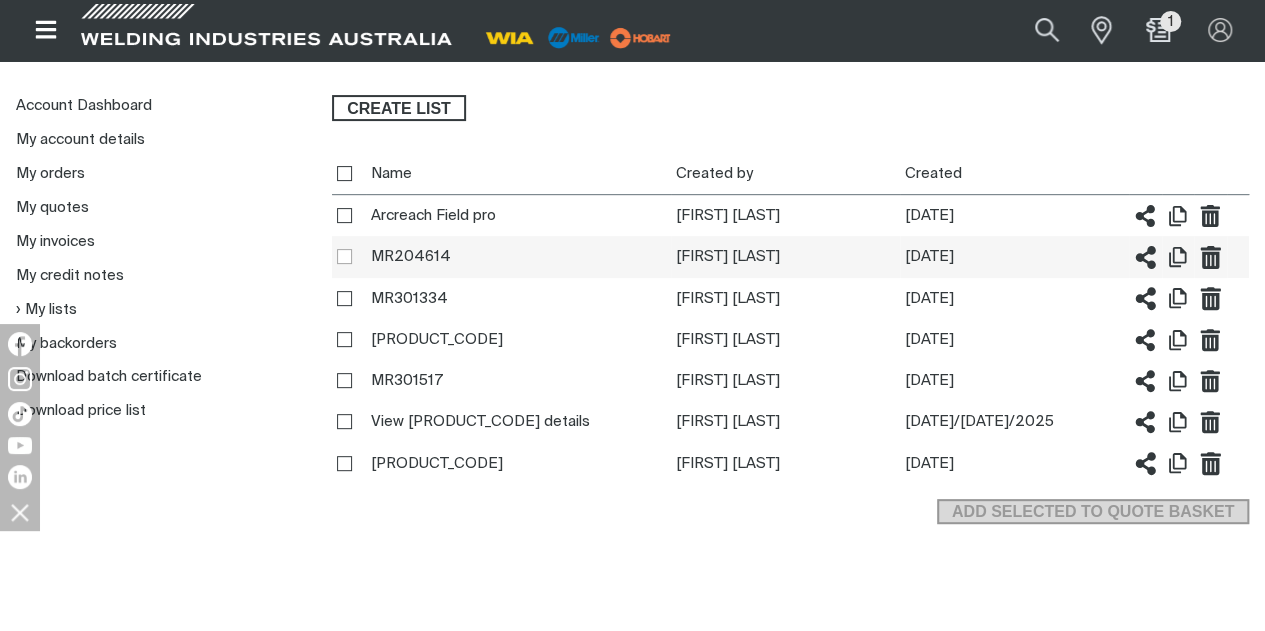 click on "Select" at bounding box center (343, 255) 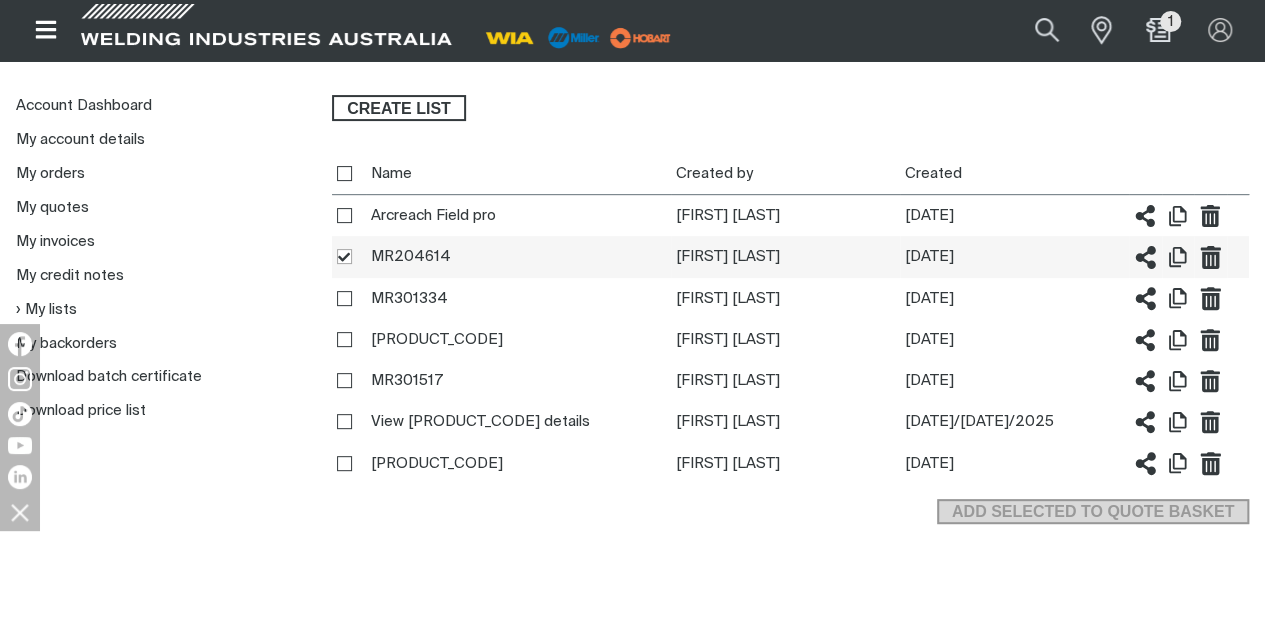 checkbox on "true" 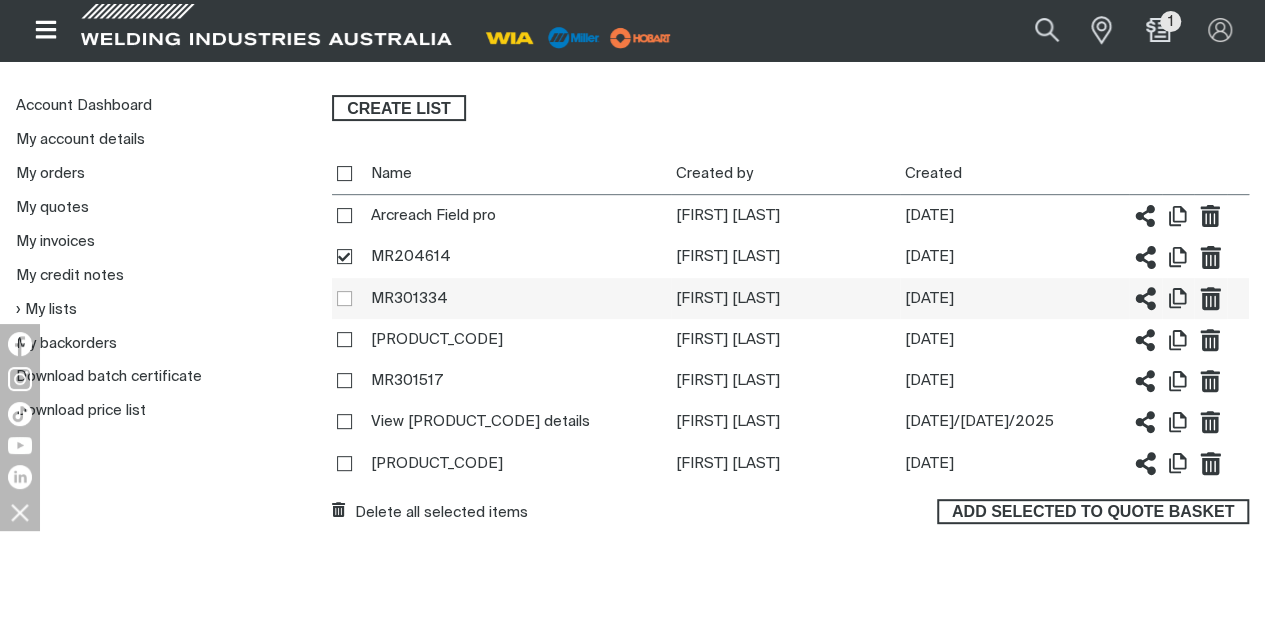 click on "Select" at bounding box center [343, 297] 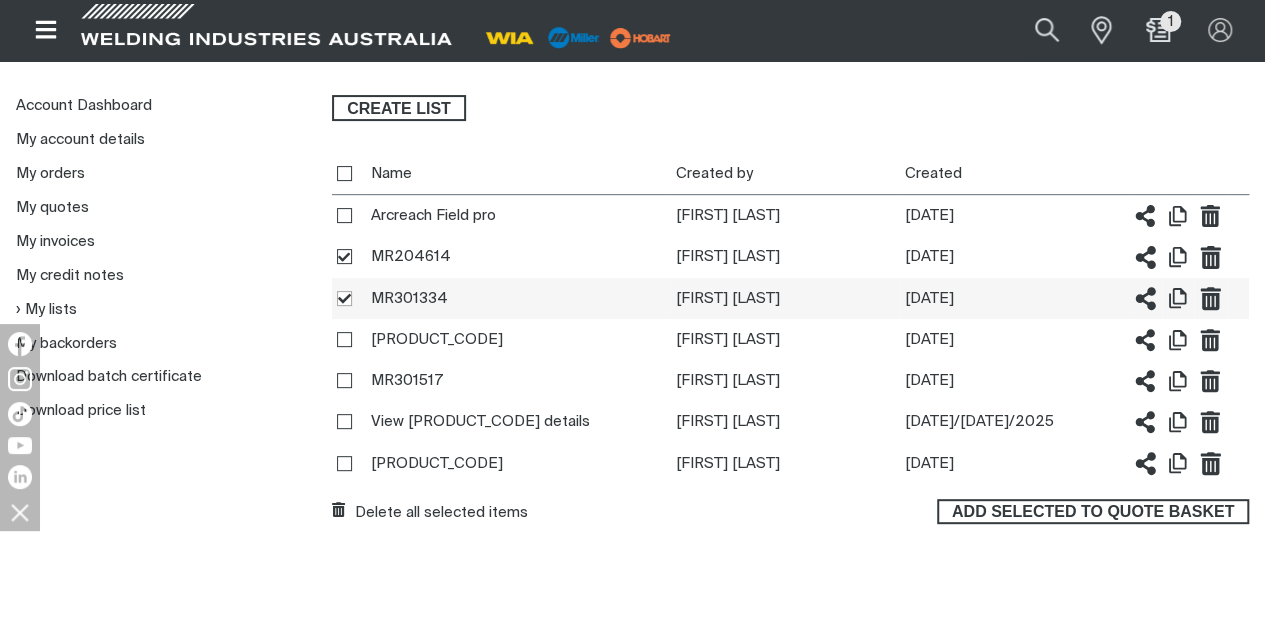checkbox on "true" 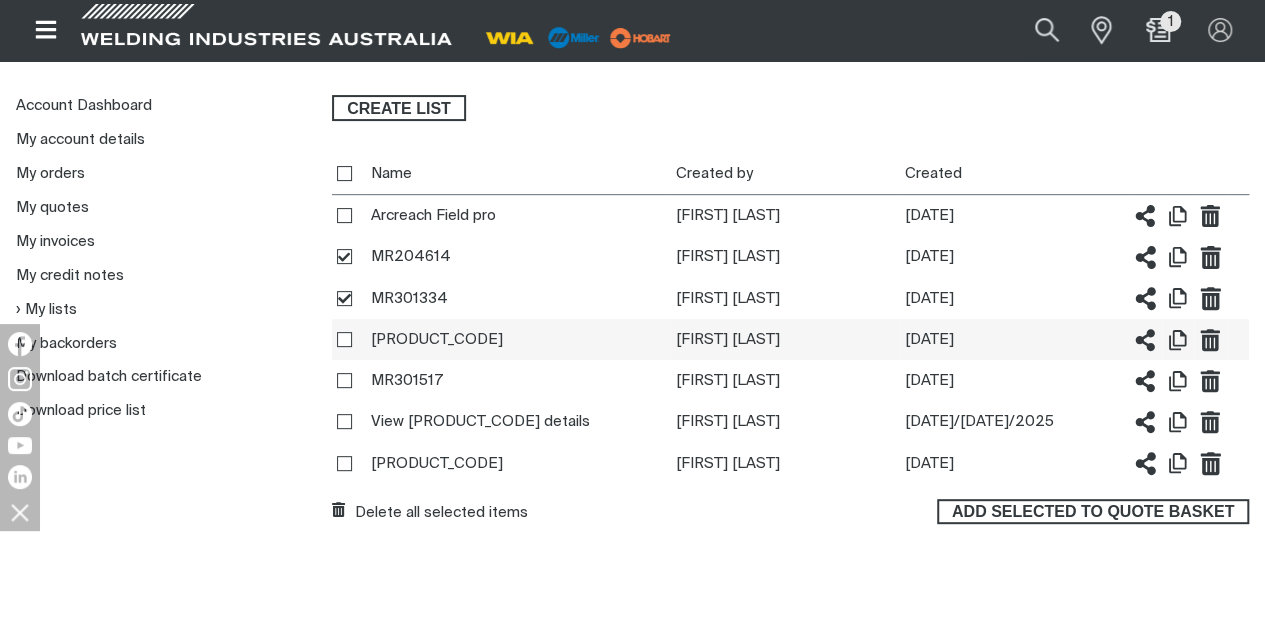 click on "Select" at bounding box center (349, 339) 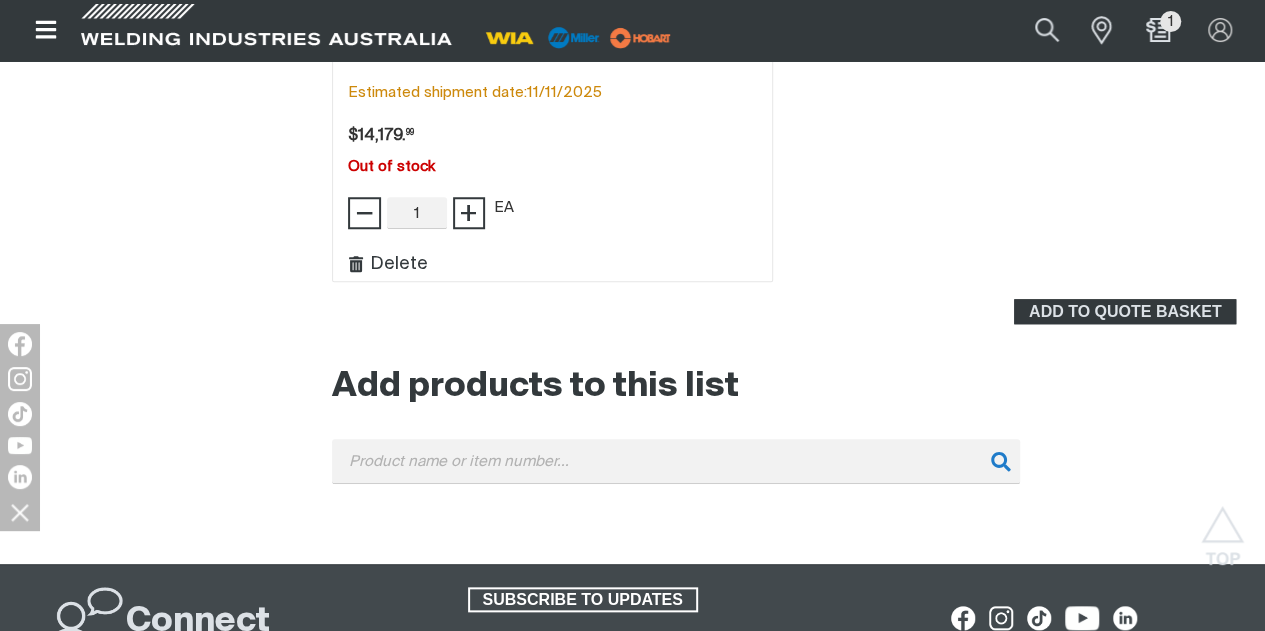 scroll, scrollTop: 956, scrollLeft: 0, axis: vertical 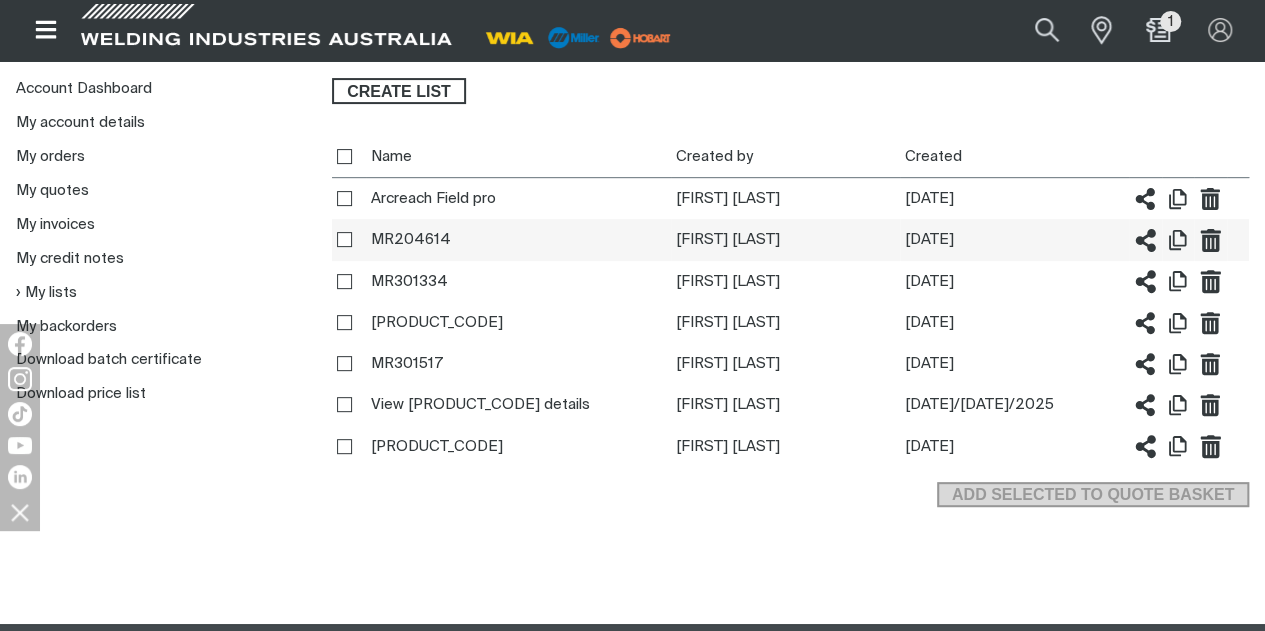 click on "Select" at bounding box center [349, 239] 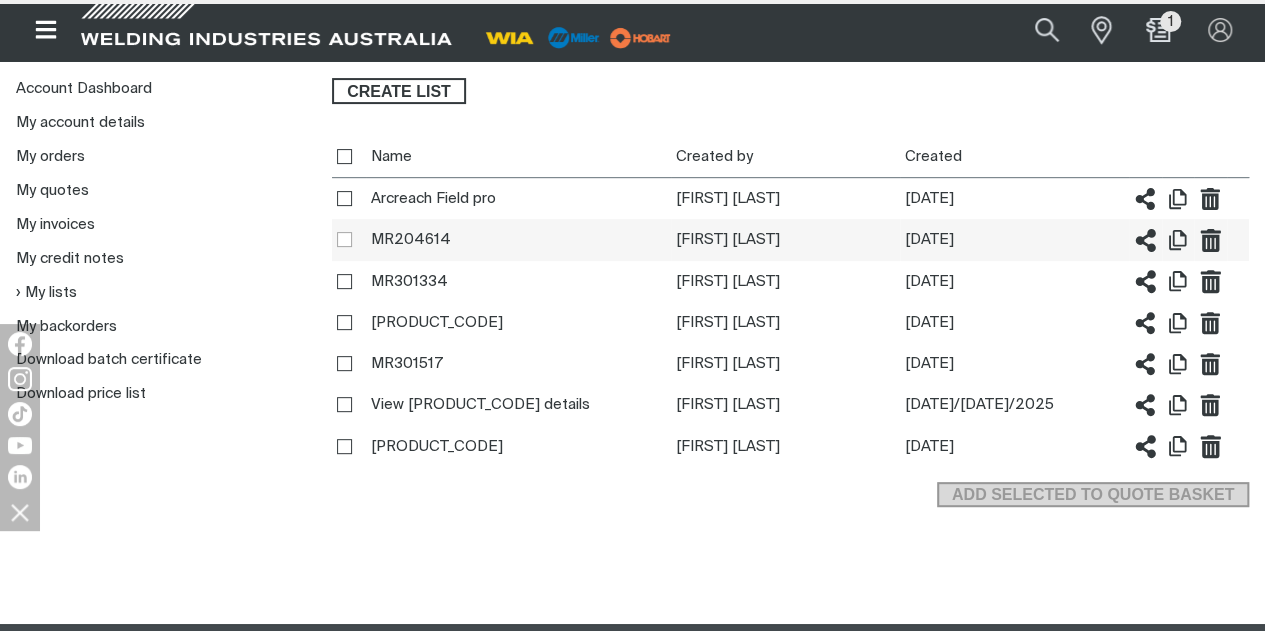 scroll, scrollTop: 0, scrollLeft: 0, axis: both 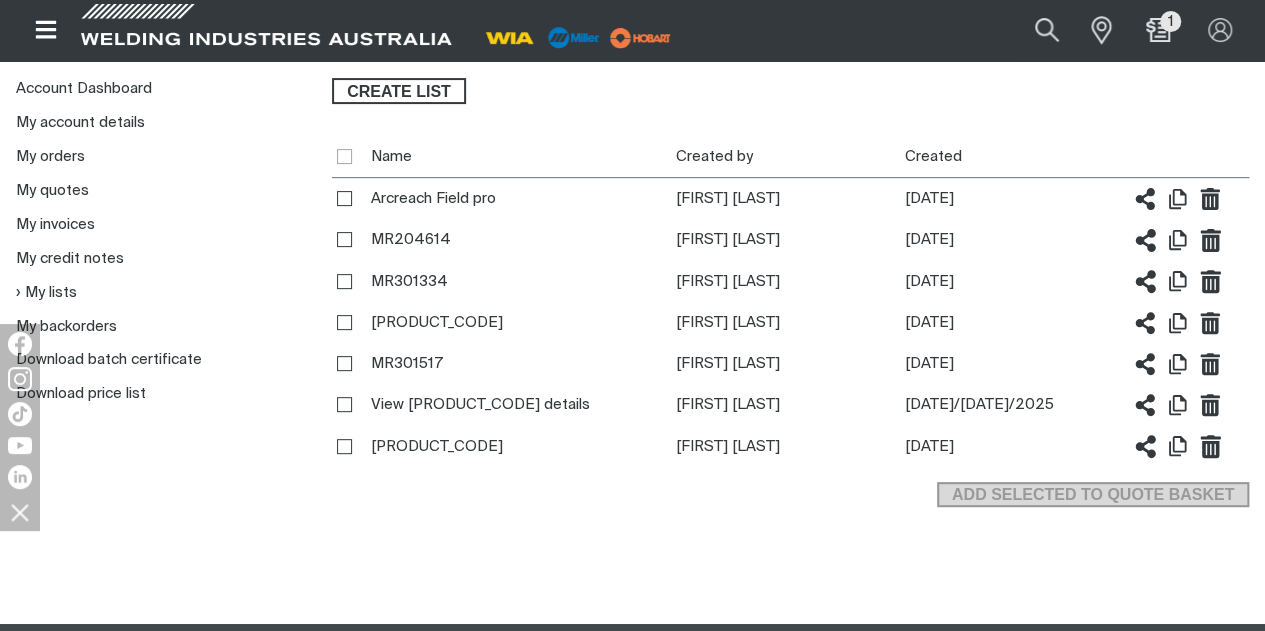 click on "Select all My lists" at bounding box center (343, 155) 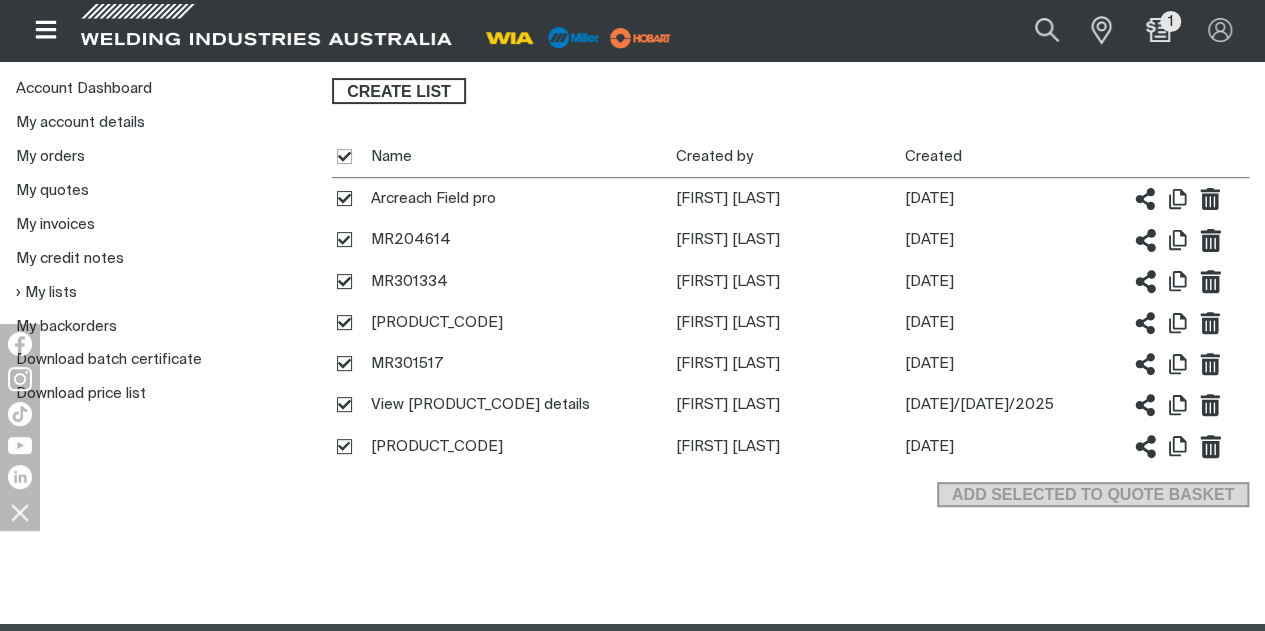 checkbox on "true" 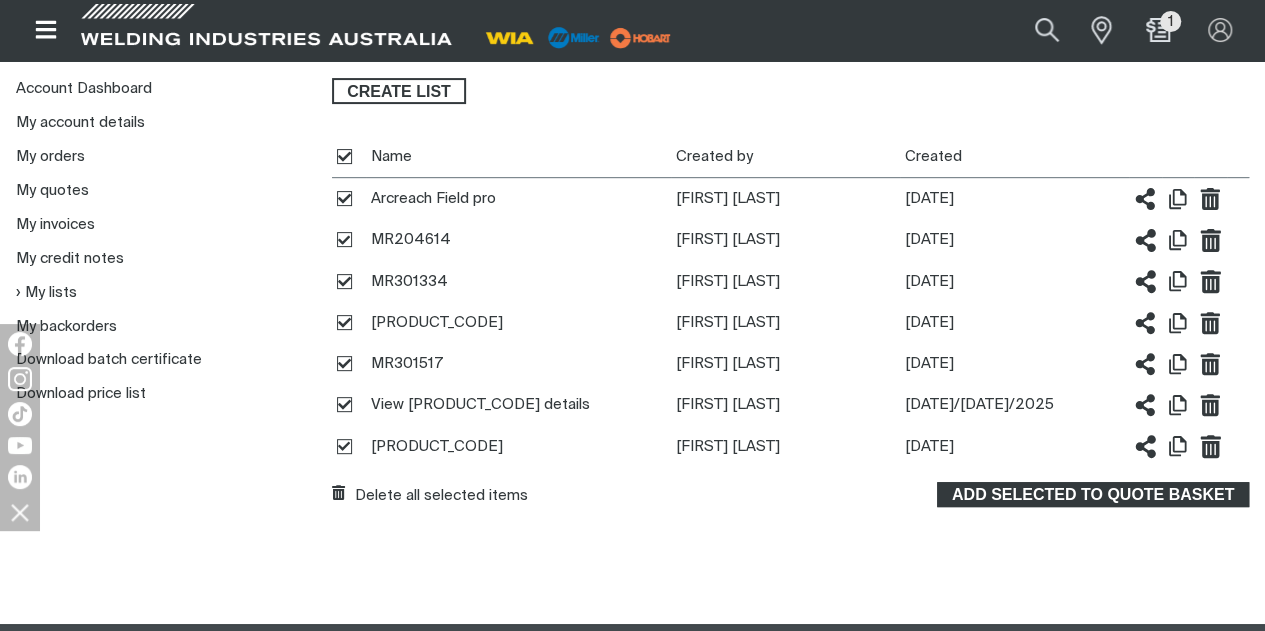 click on "Add selected to quote basket" at bounding box center [1093, 495] 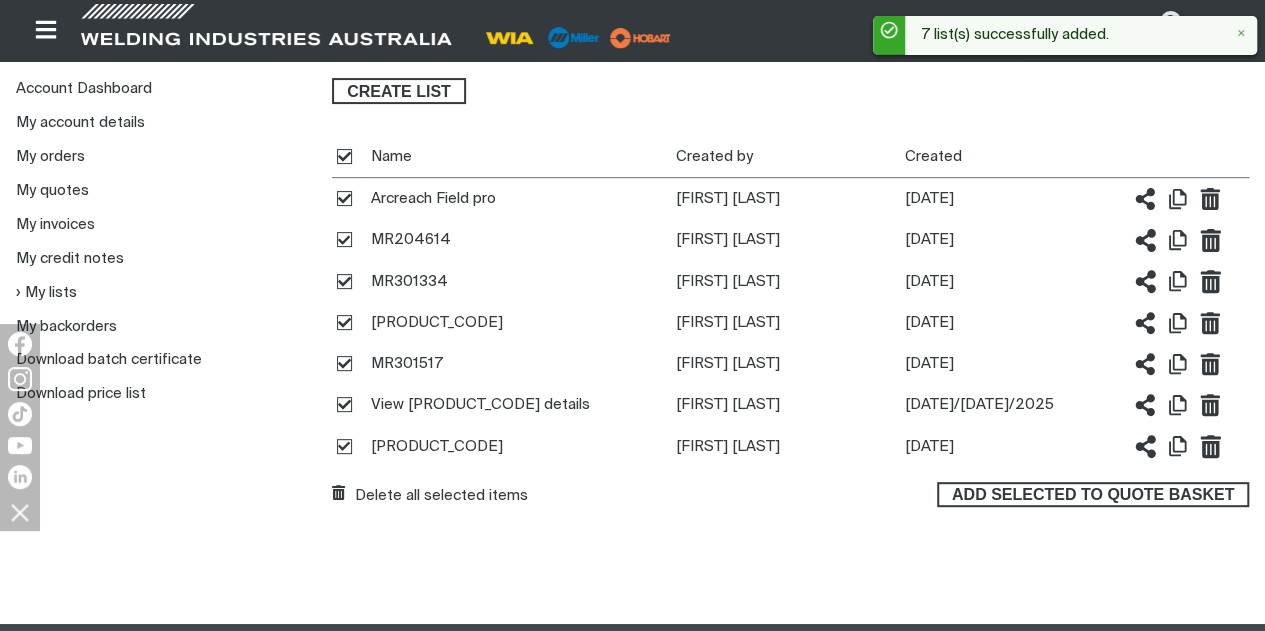 click at bounding box center [889, 73] 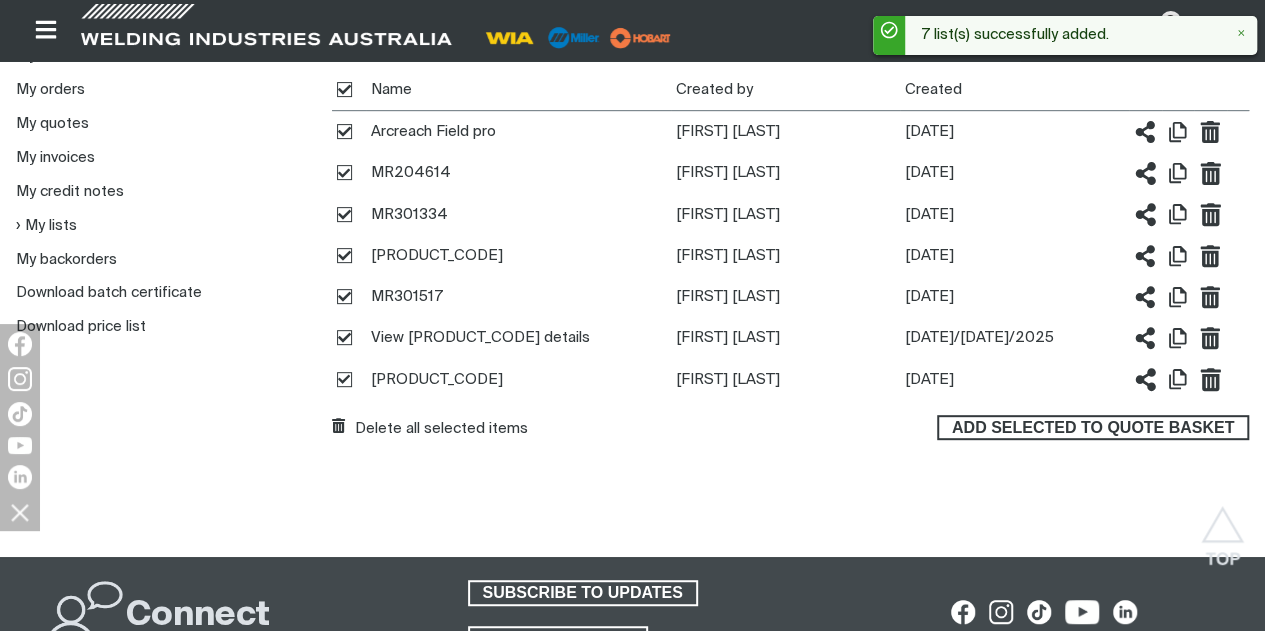 scroll, scrollTop: 217, scrollLeft: 0, axis: vertical 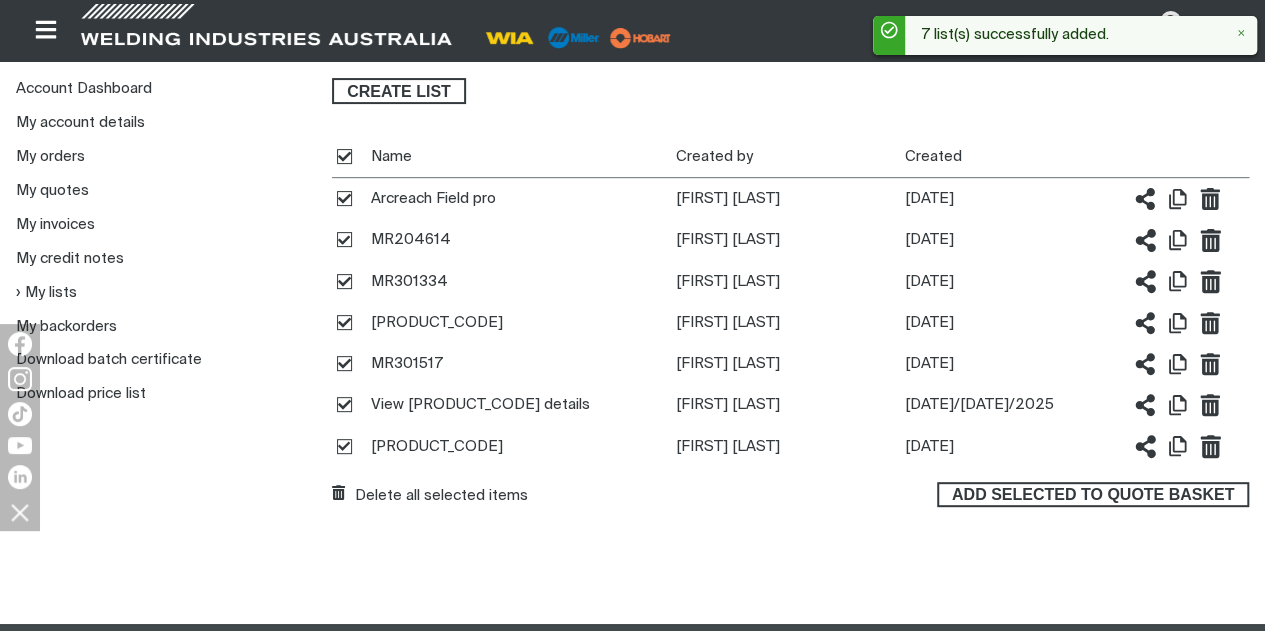 click on "7 list(s) successfully added." at bounding box center (1073, 35) 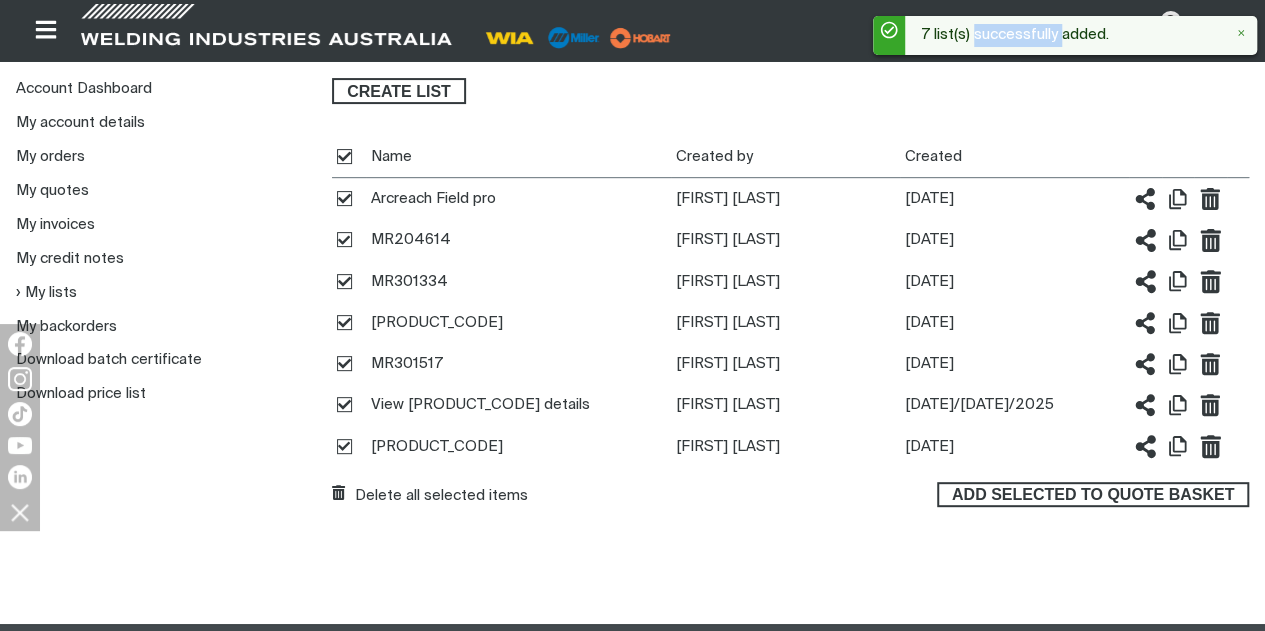 click on "7 list(s) successfully added." at bounding box center [1073, 35] 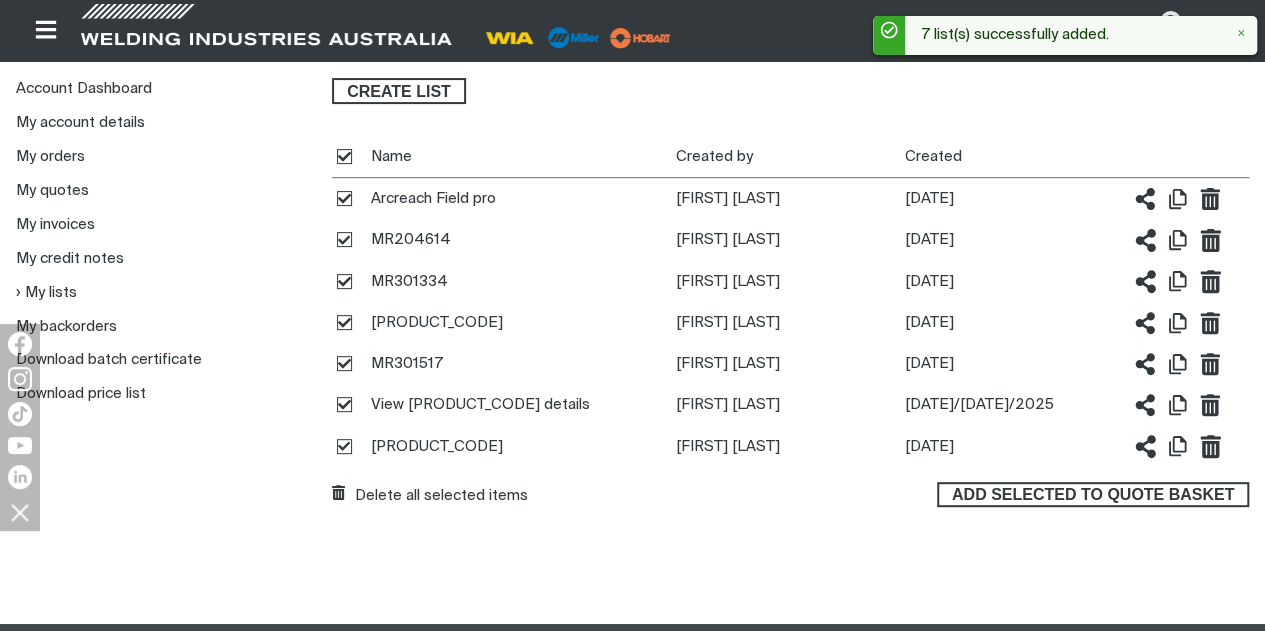click at bounding box center (889, 35) 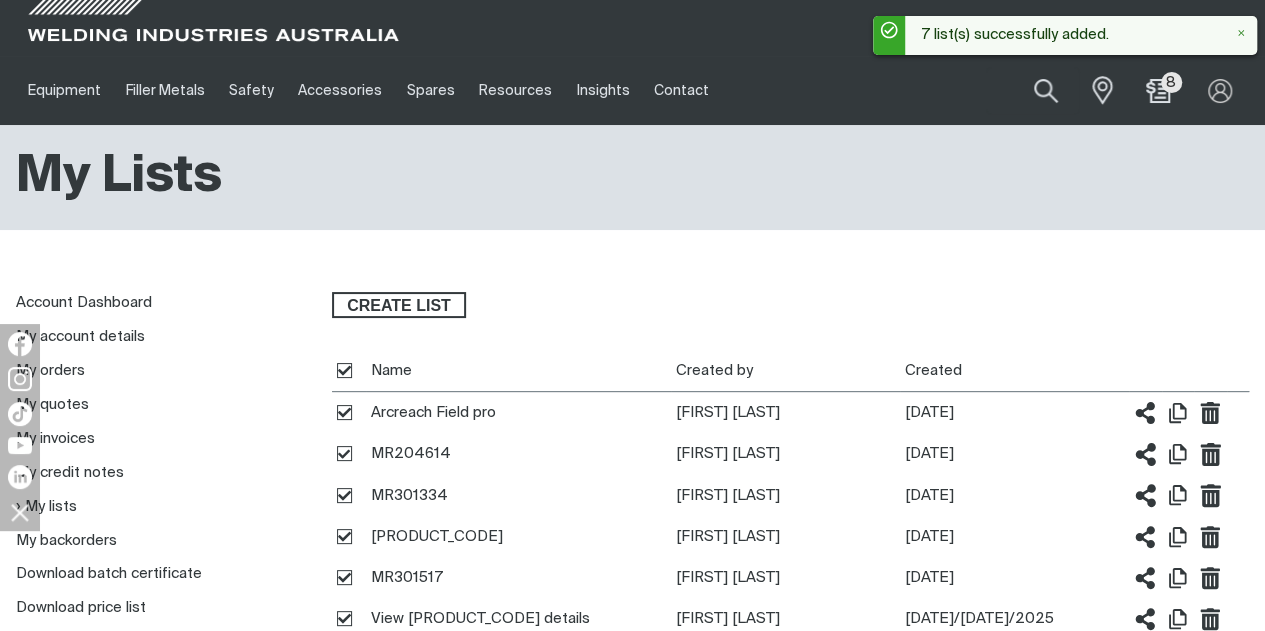 scroll, scrollTop: 0, scrollLeft: 0, axis: both 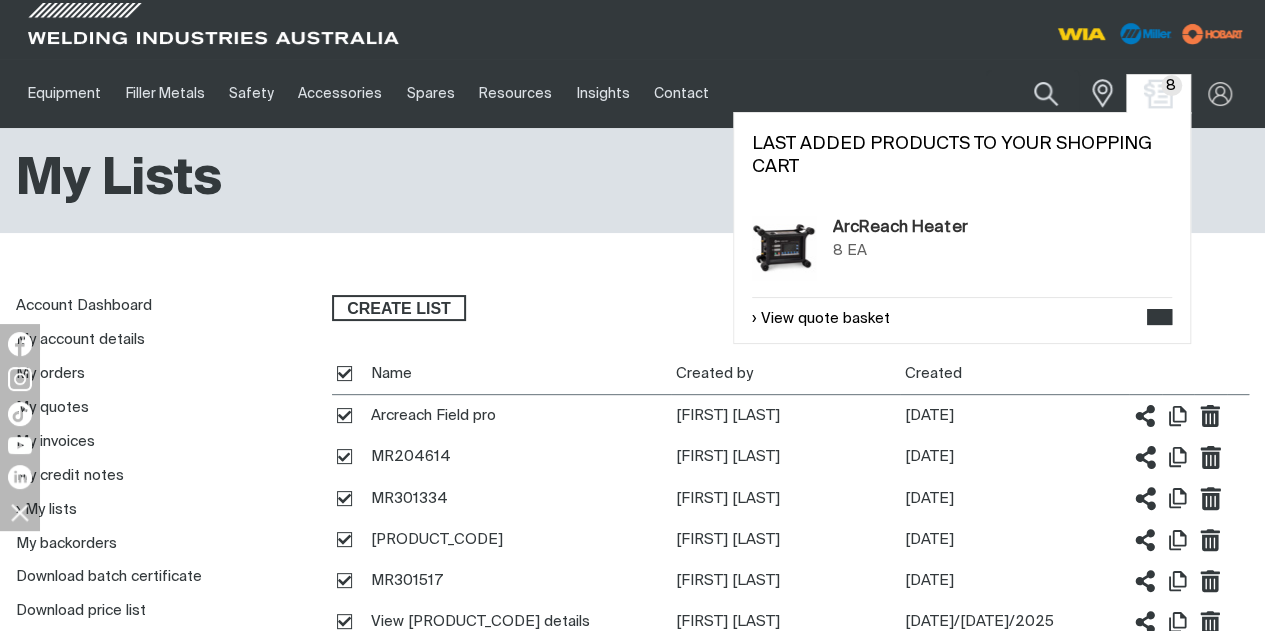 click at bounding box center (1158, 93) 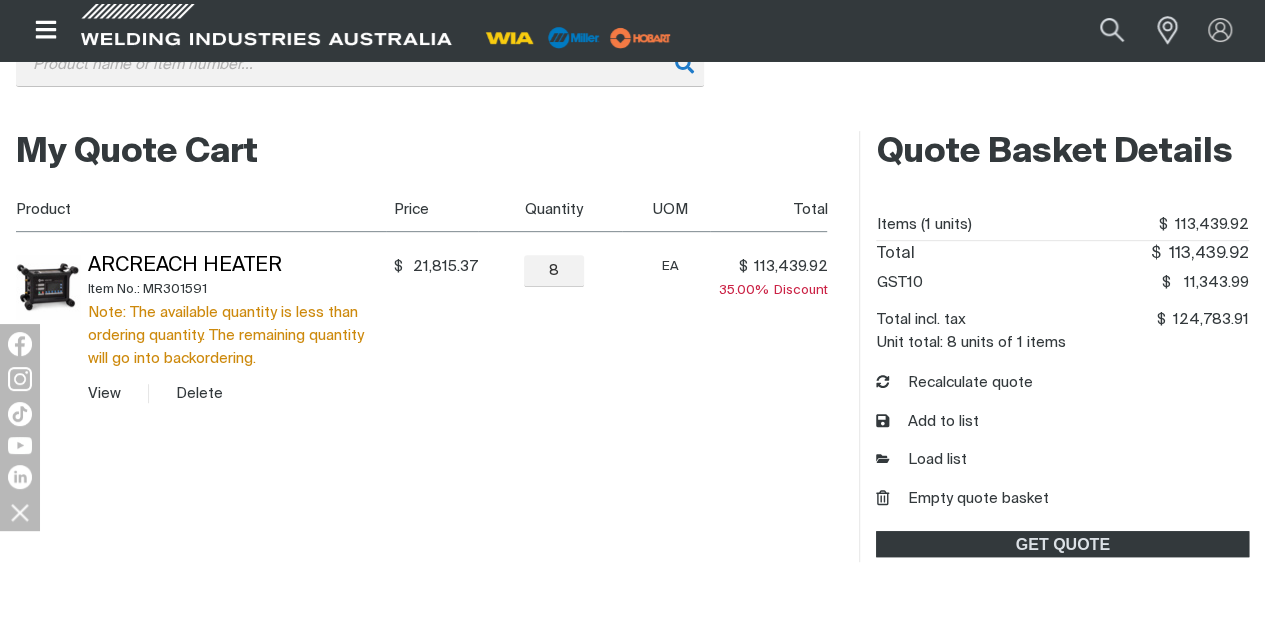 scroll, scrollTop: 400, scrollLeft: 0, axis: vertical 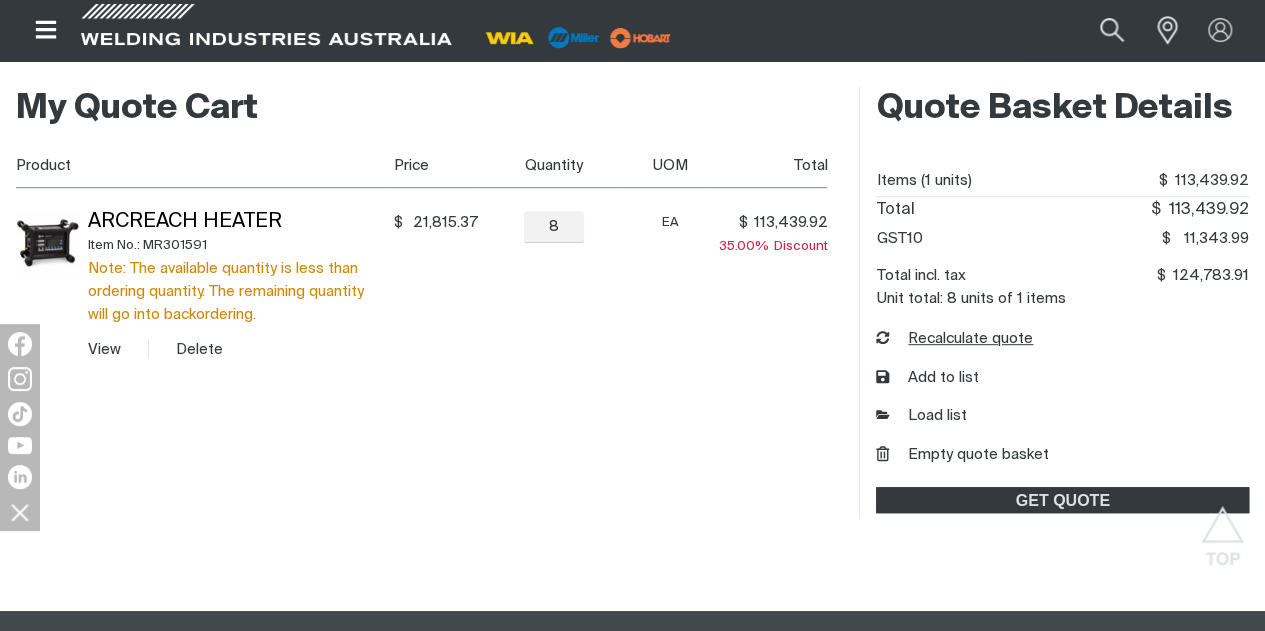click on "Recalculate quote" at bounding box center [954, 339] 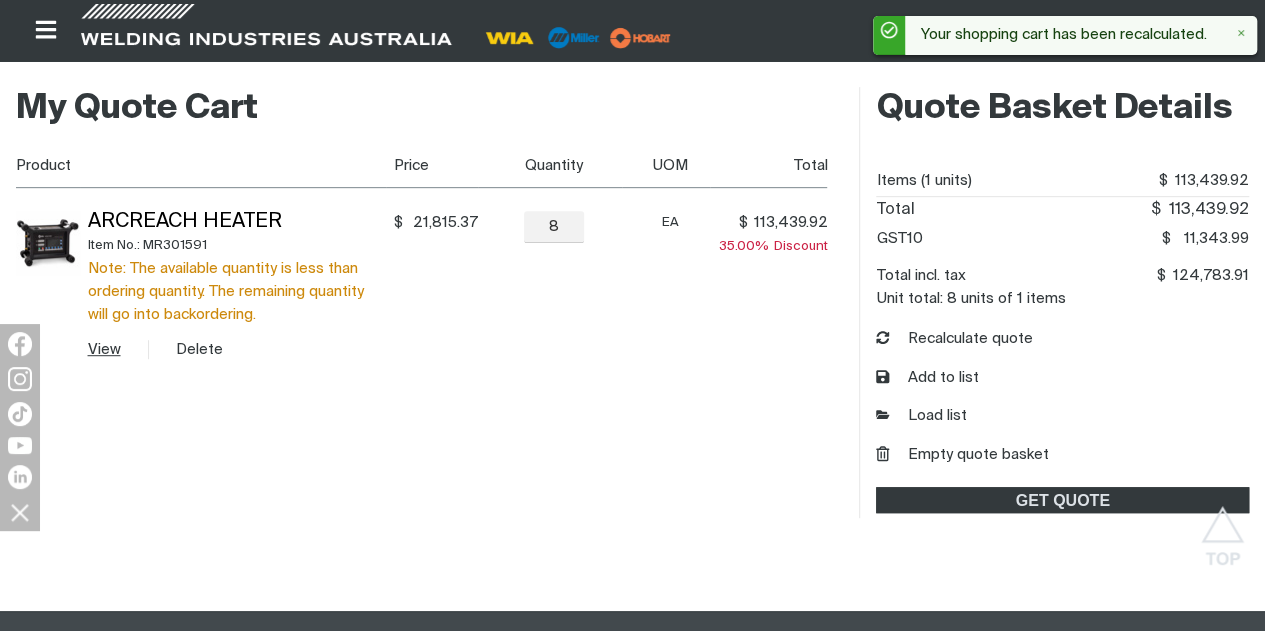 click on "View" at bounding box center [104, 349] 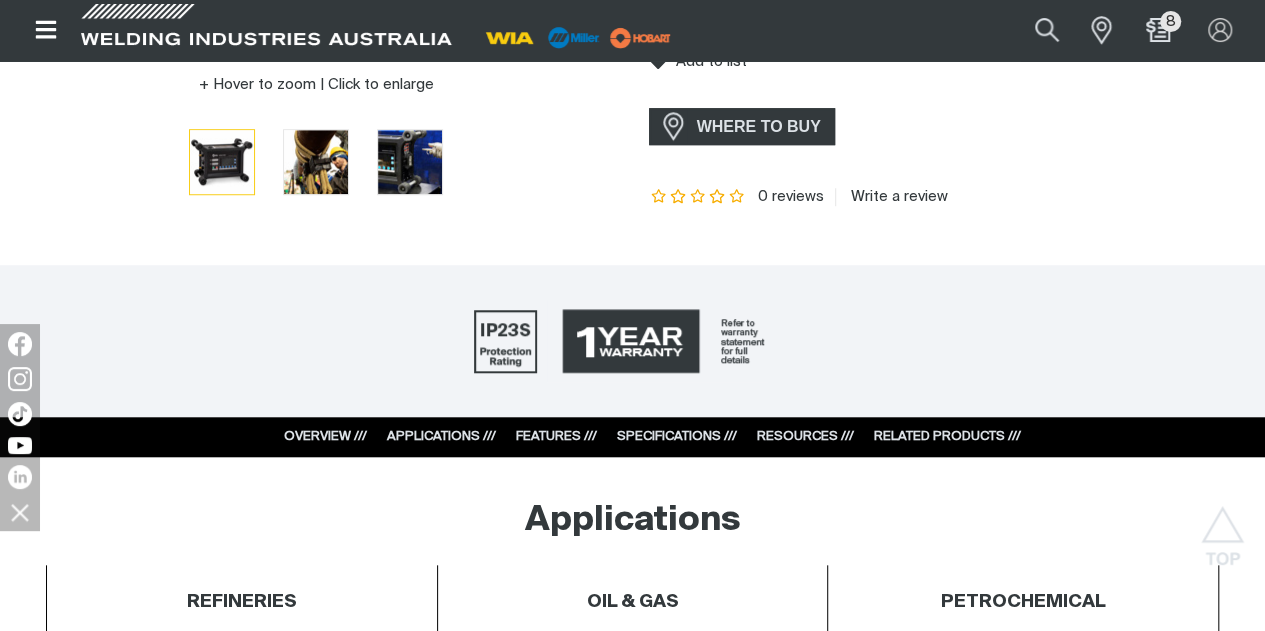 scroll, scrollTop: 700, scrollLeft: 0, axis: vertical 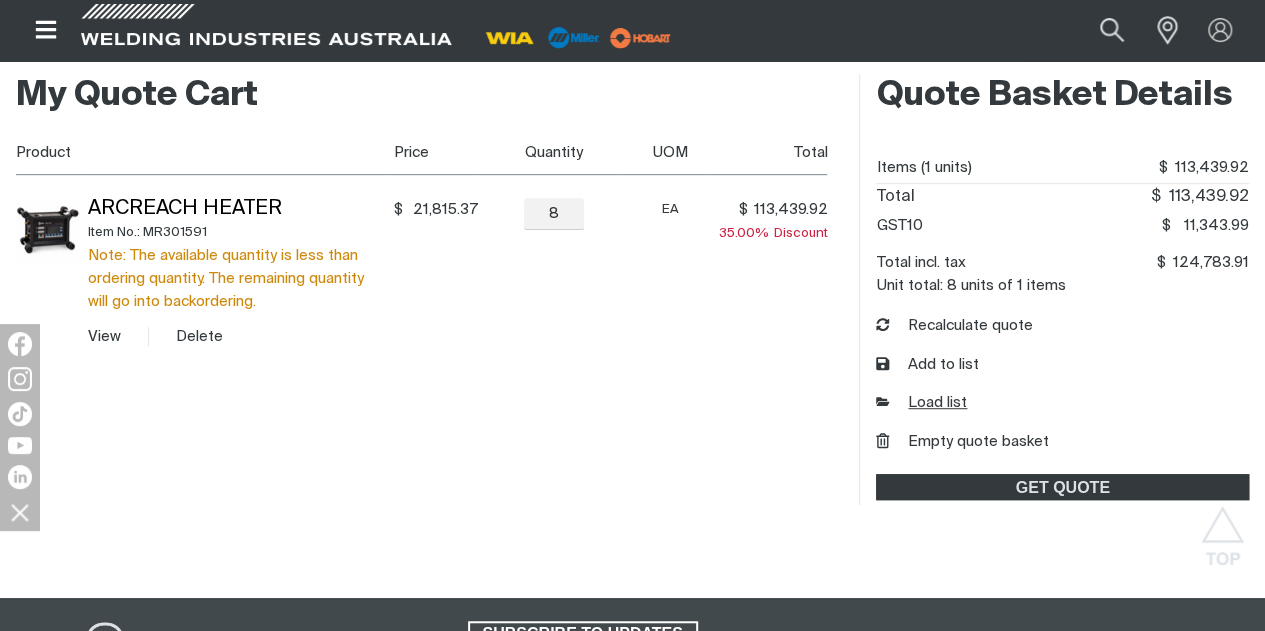 click on "Load list" at bounding box center [921, 403] 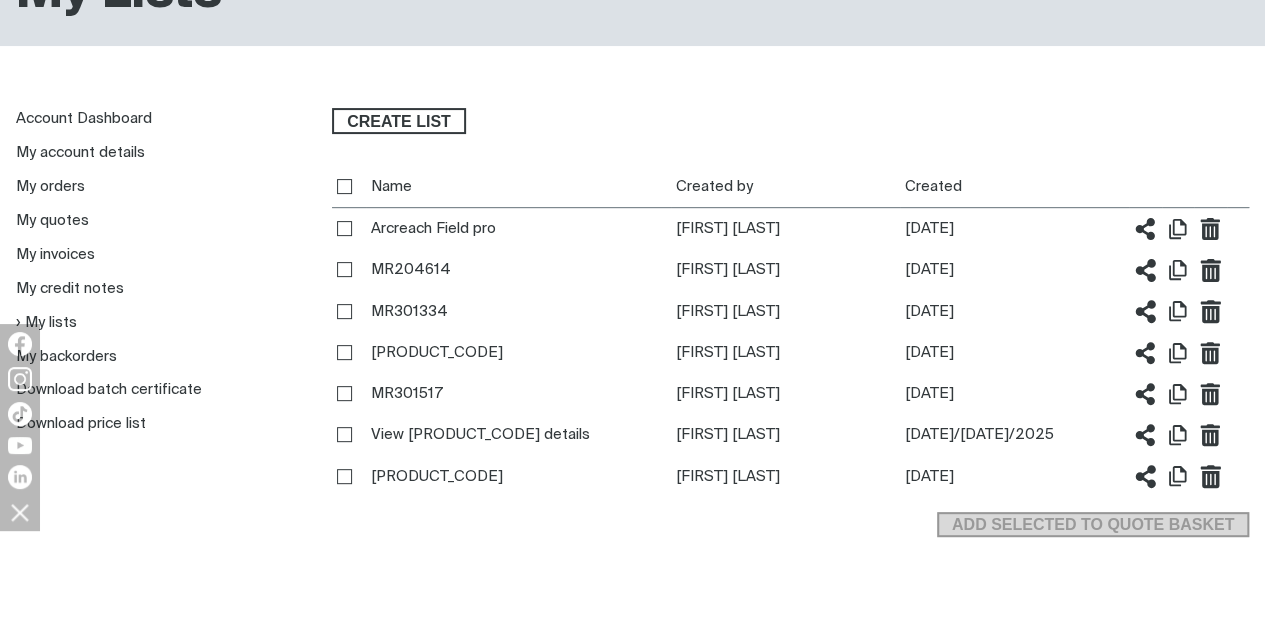 scroll, scrollTop: 200, scrollLeft: 0, axis: vertical 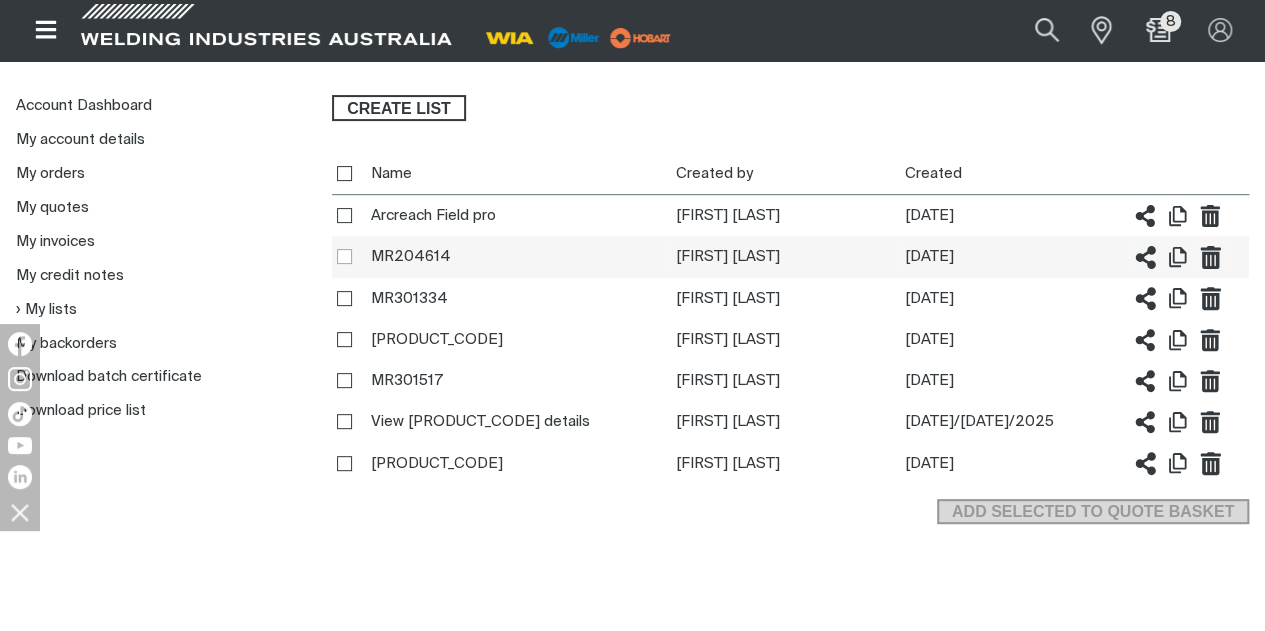 click on "Select" at bounding box center [343, 255] 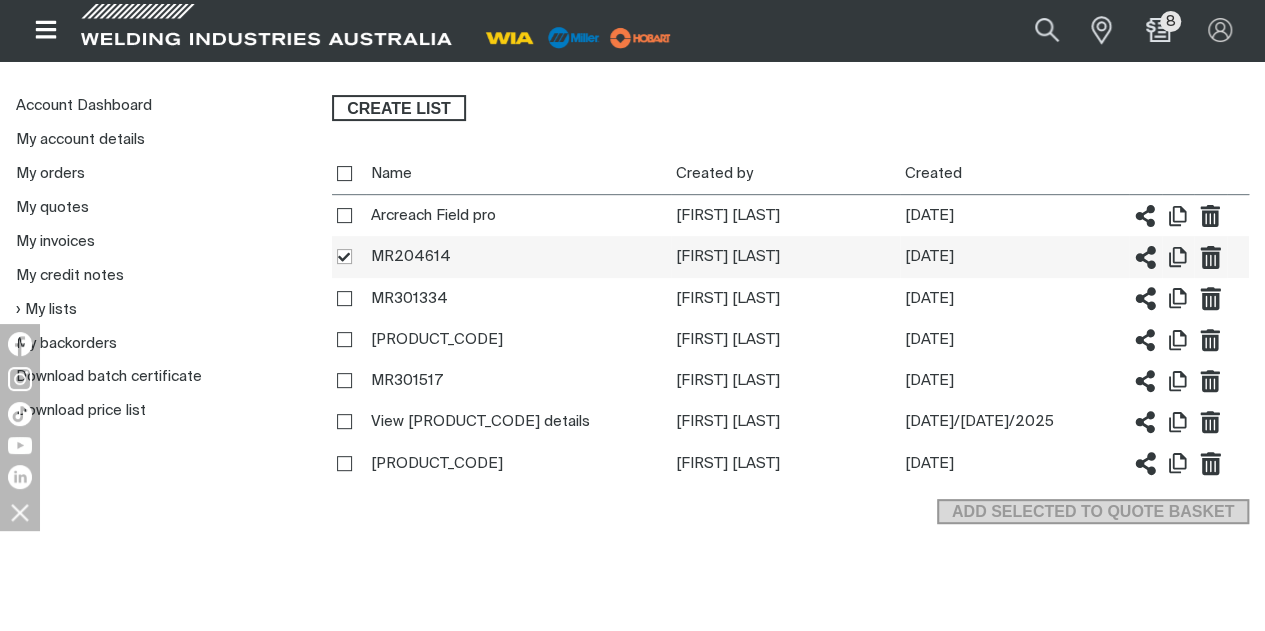 checkbox on "true" 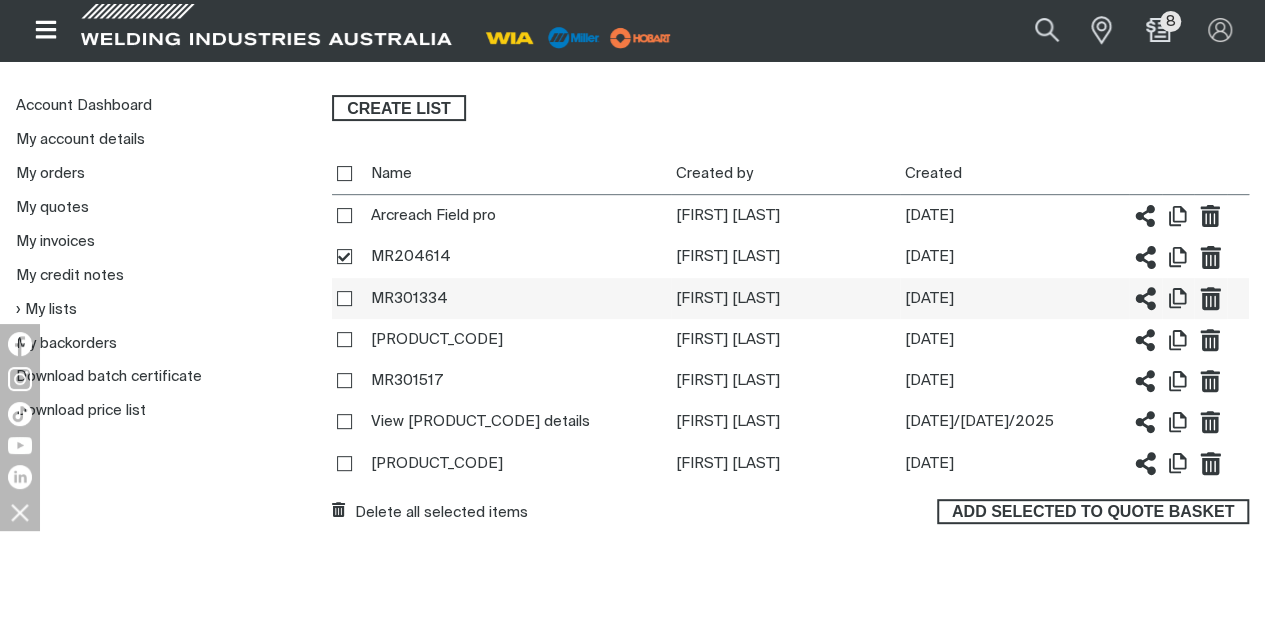 click on "MR301334" at bounding box center [518, 298] 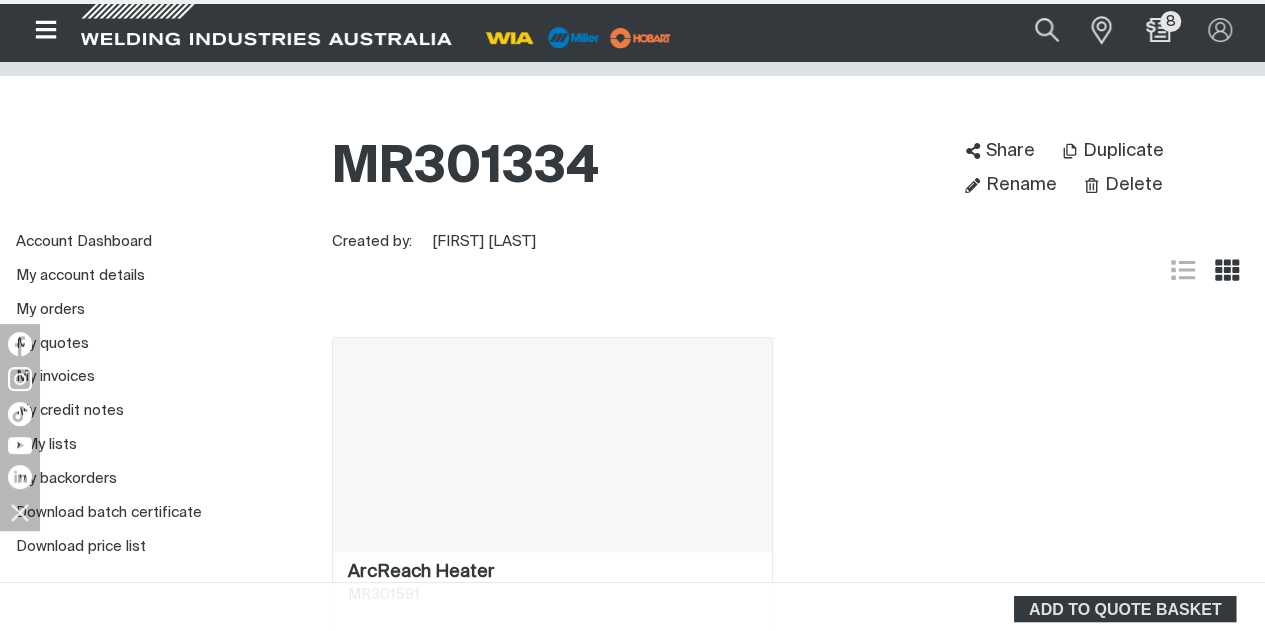 scroll, scrollTop: 0, scrollLeft: 0, axis: both 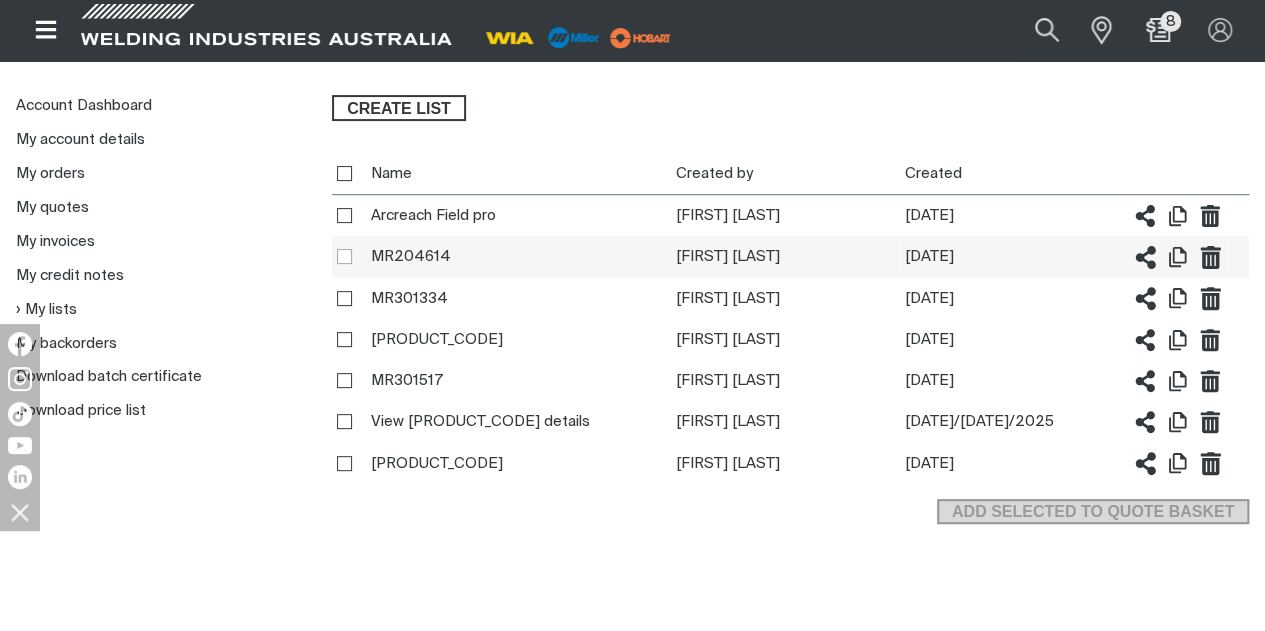 click on "Select" at bounding box center [343, 255] 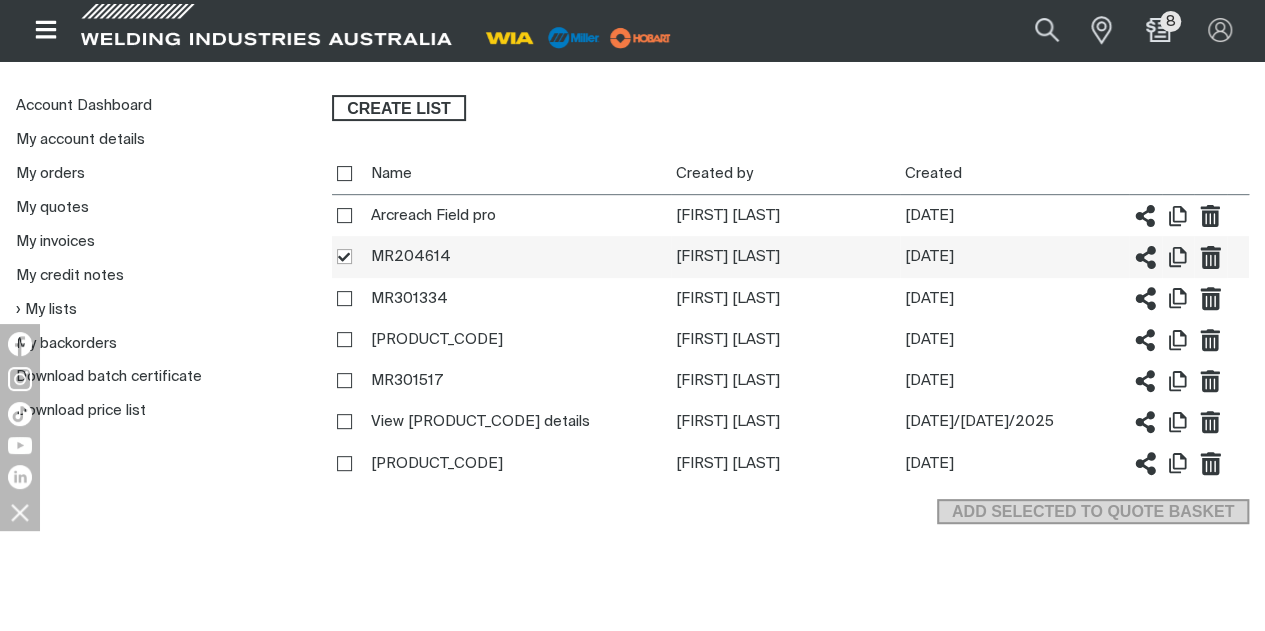 checkbox on "true" 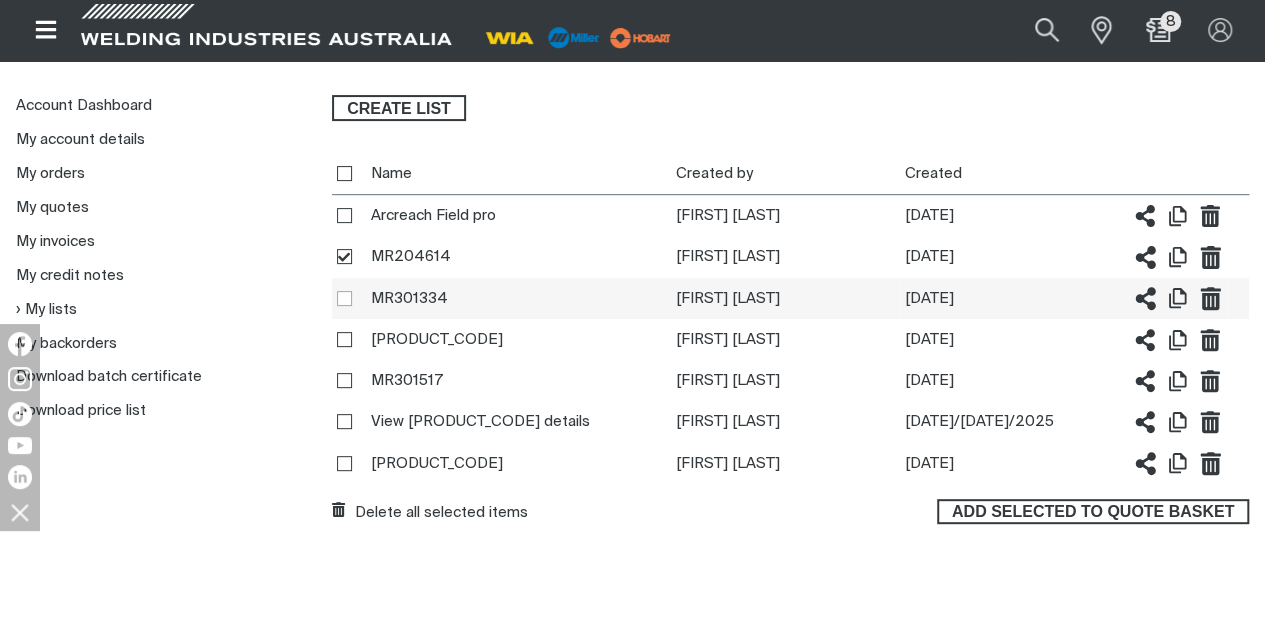 click on "Select" at bounding box center (343, 297) 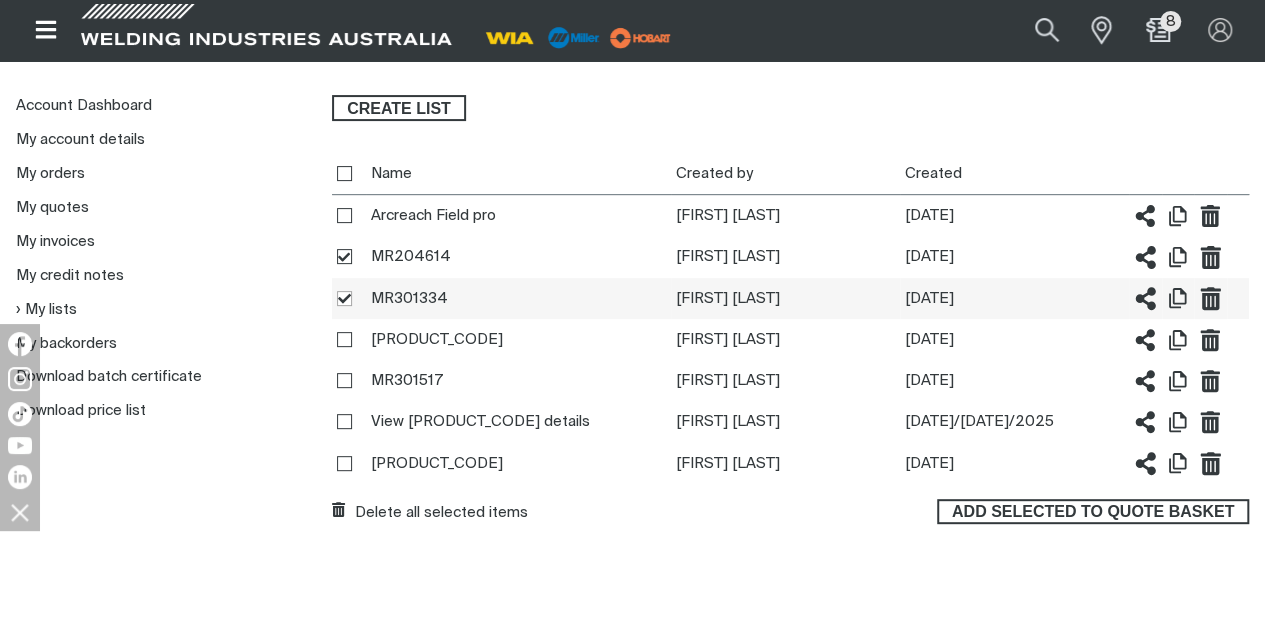 checkbox on "true" 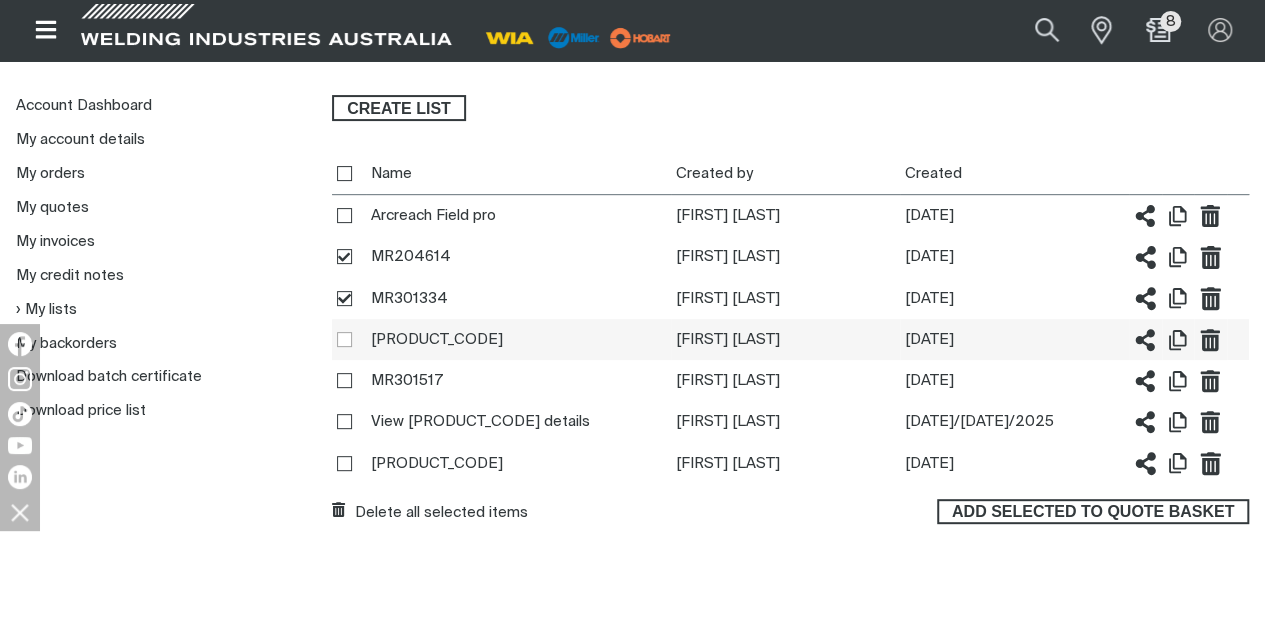 click on "Select" at bounding box center (343, 338) 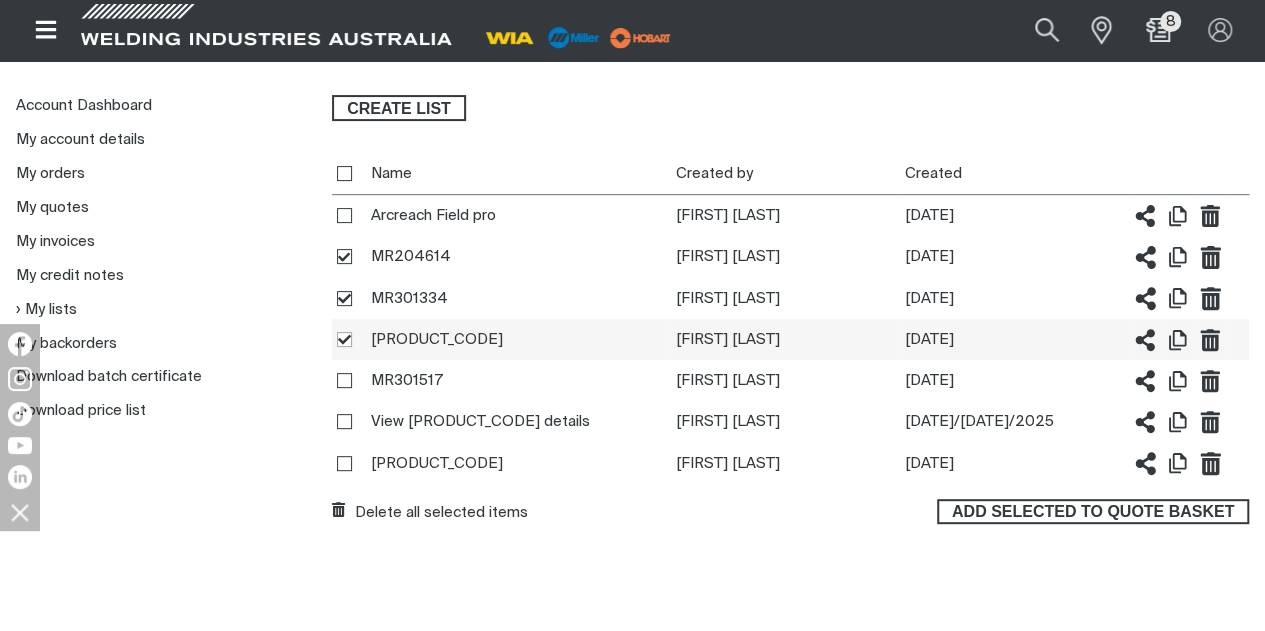 checkbox on "true" 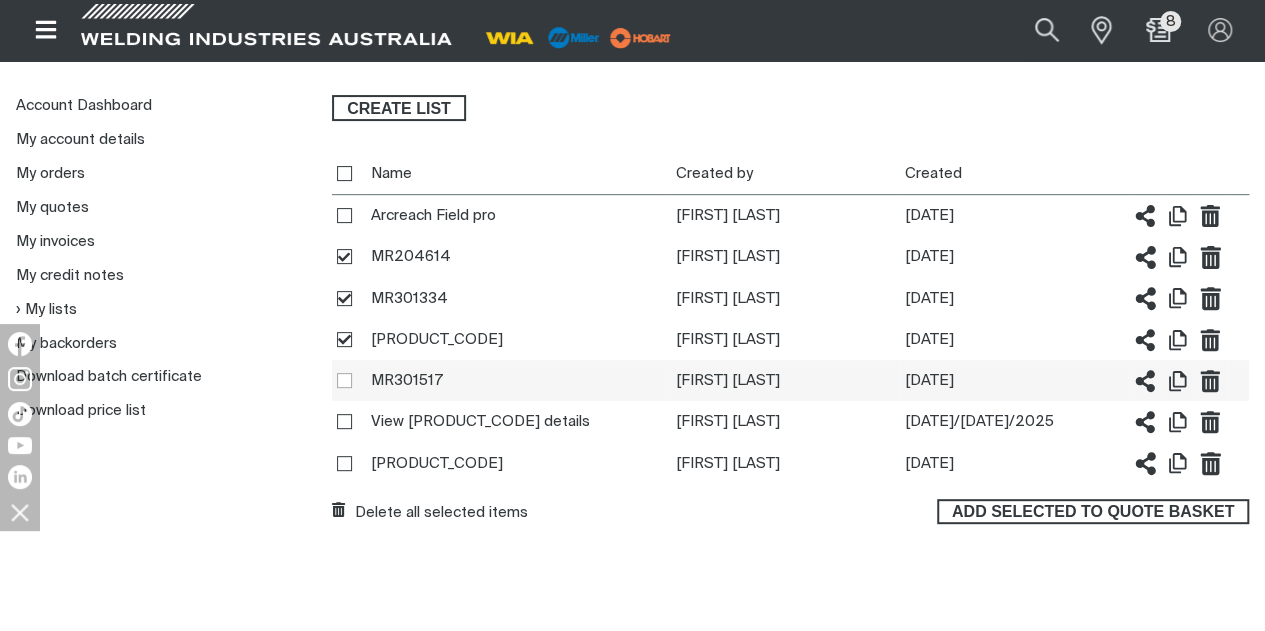 click on "Select" at bounding box center [343, 379] 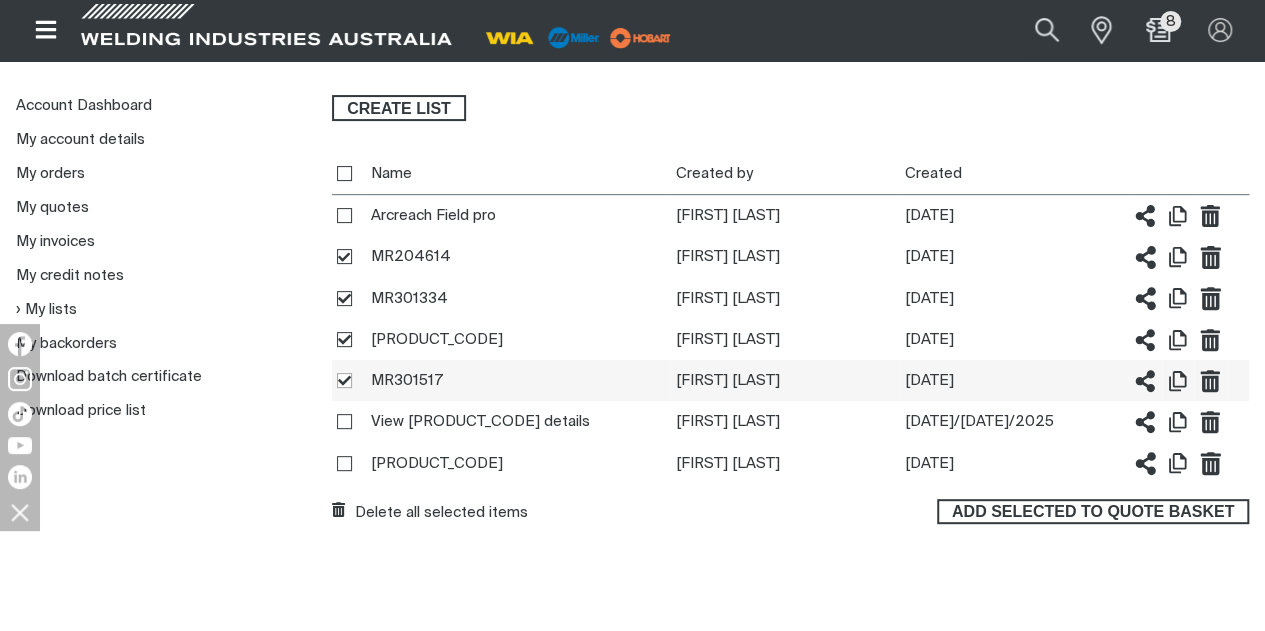 checkbox on "true" 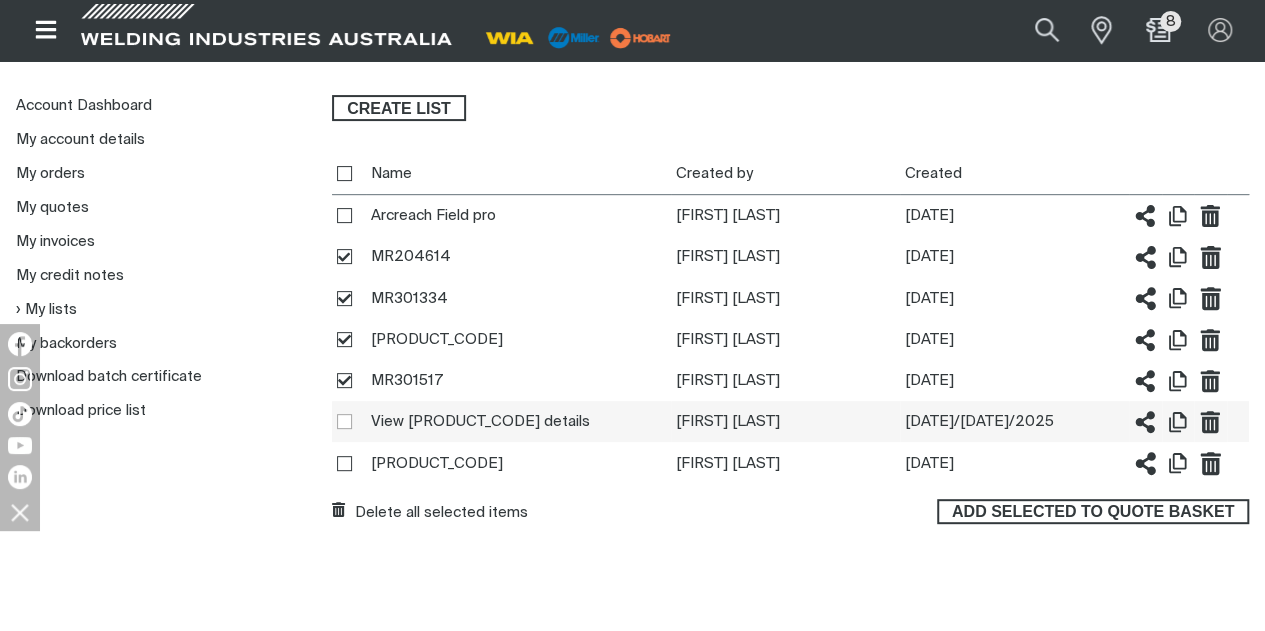click on "Select" at bounding box center (343, 420) 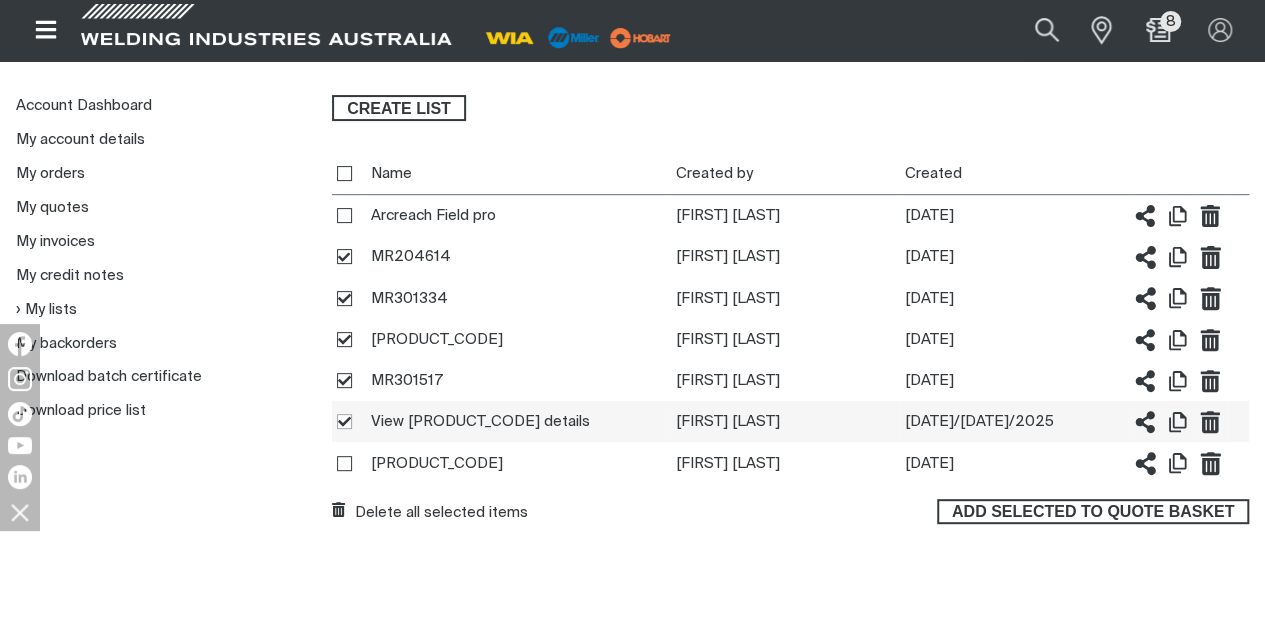 checkbox on "true" 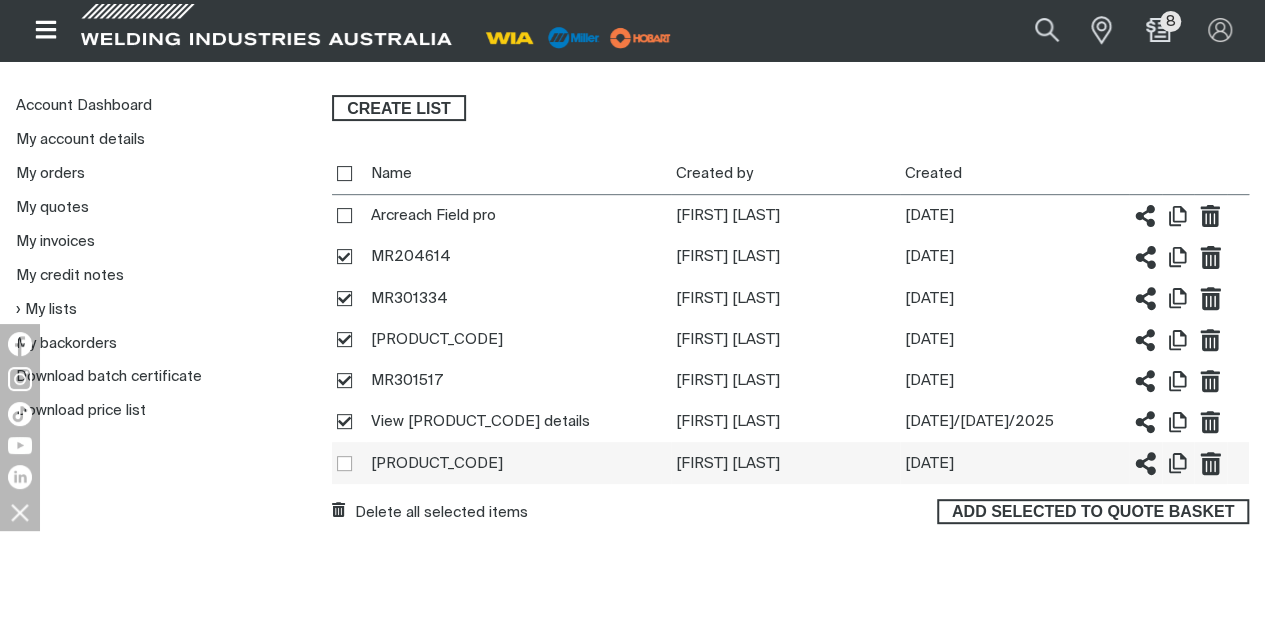 click on "Select" at bounding box center (343, 462) 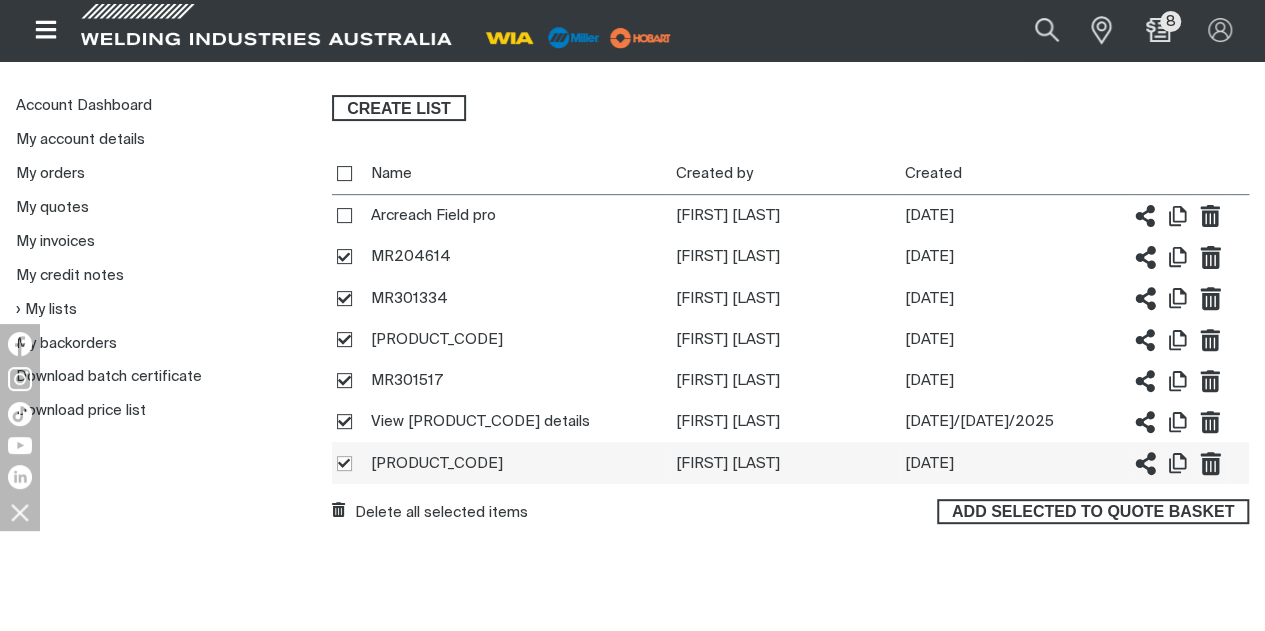 checkbox on "true" 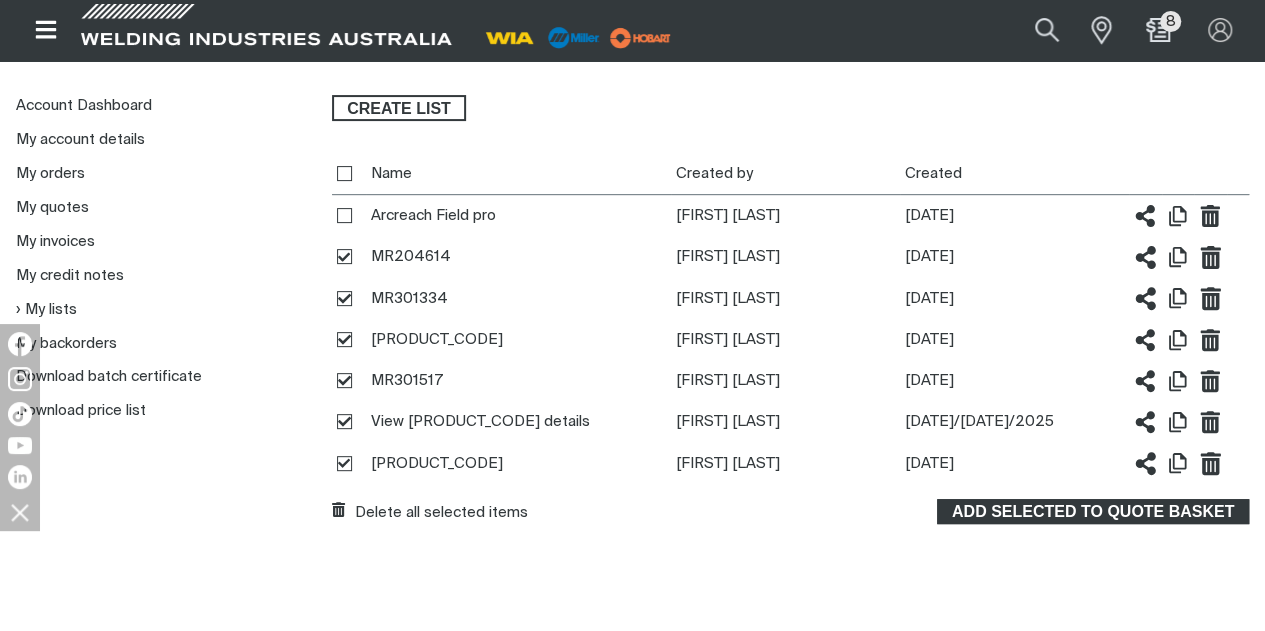 click on "Add selected to quote basket" at bounding box center (1093, 512) 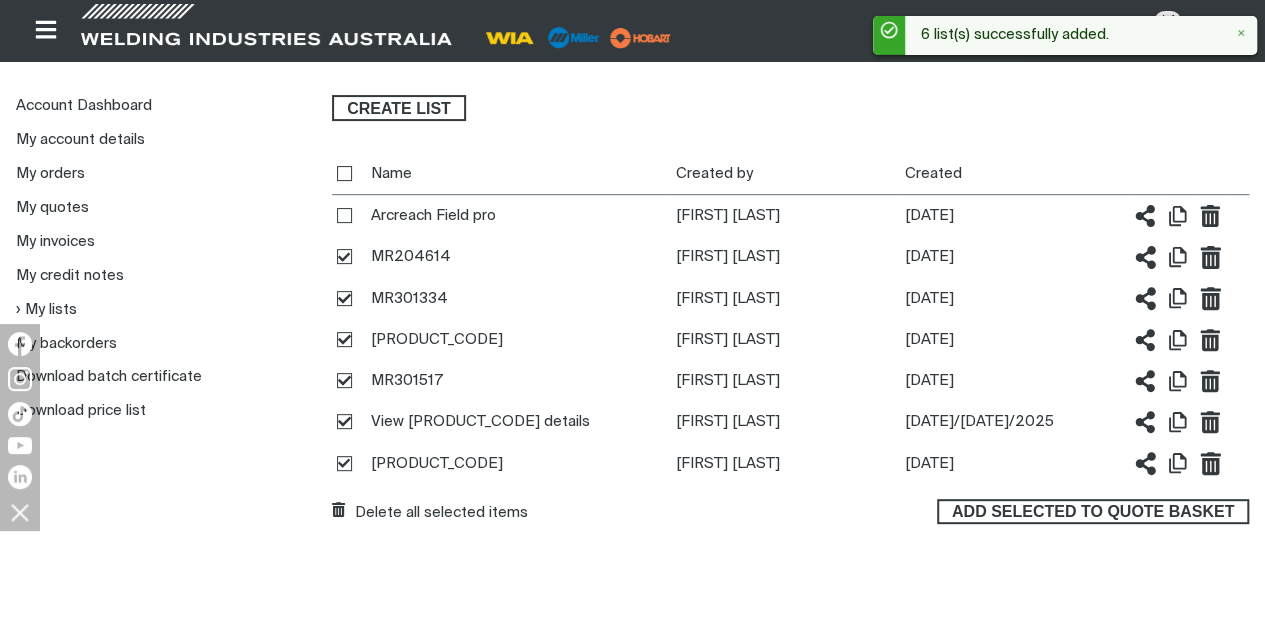 click on "Create list My lists Select all My lists Name Created by Created Actions Select Arcreach Field pro [FIRST] [LAST] 05/08/2025 Share Arcreach Field pro Duplicate Arcreach Field pro Remove Arcreach Field pro View Arcreach Field pro details De-select MR204614 [FIRST] [LAST] 05/08/2025 Share MR204614 Duplicate MR204614 Remove MR204614 View MR204614 details De-select MR301334 [FIRST] [LAST] 05/08/2025 Share MR301334 Duplicate MR301334 Remove MR301334 View MR301334 details De-select MR301451 [FIRST] [LAST] 05/08/2025 Share MR301451 Duplicate MR301451 Remove MR301451 View MR301451 details De-select MR301517 [FIRST] [LAST] 05/08/2025 Share MR301517 Duplicate MR301517 Remove MR301517 View MR301517 details De-select MR907788-1 [FIRST] [LAST] 07/02/2025 Share MR907788-1 Duplicate MR907788-1 Remove MR907788-1 View MR907788-1 details De-select MR301453050 [FIRST] [LAST] 05/08/2025 Share MR301453050 Duplicate MR301453050 Remove MR301453050 View MR301453050 details Delete all selected items" at bounding box center (790, 347) 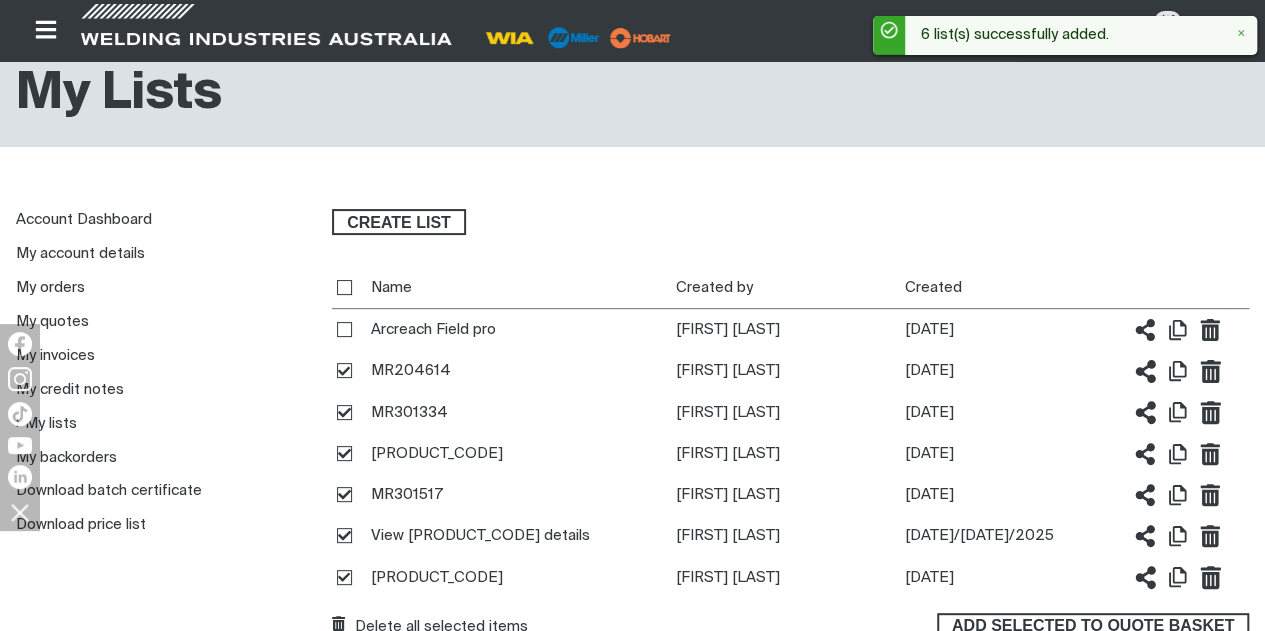 scroll, scrollTop: 0, scrollLeft: 0, axis: both 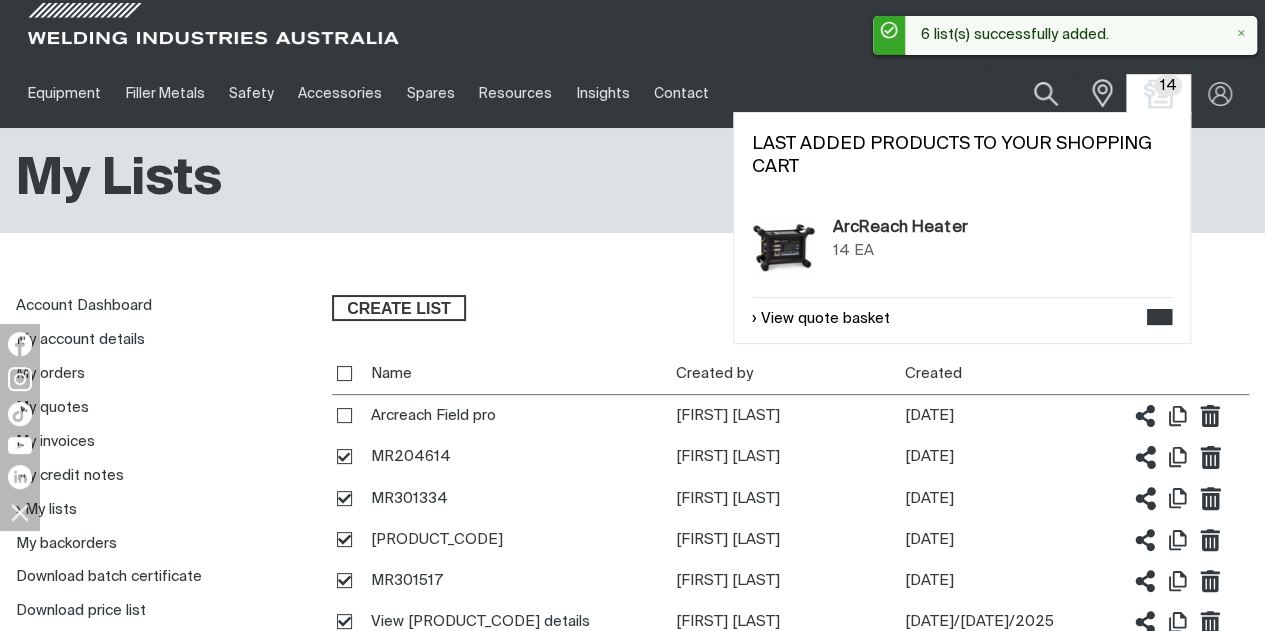 click at bounding box center [1158, 93] 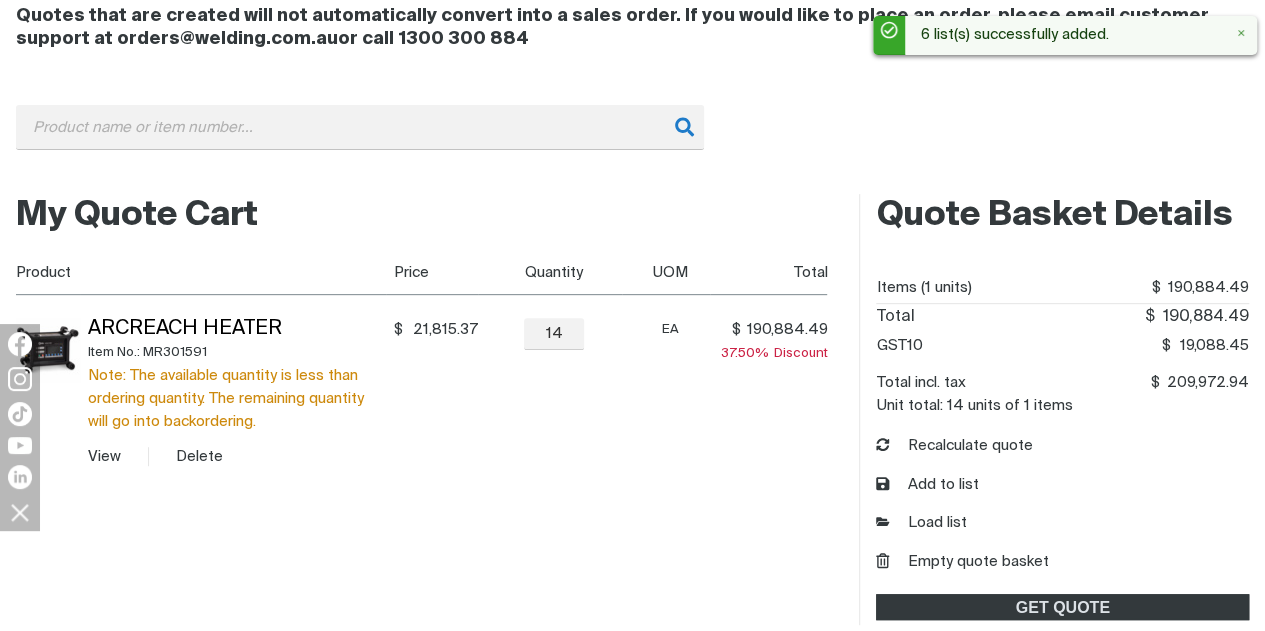 scroll, scrollTop: 300, scrollLeft: 0, axis: vertical 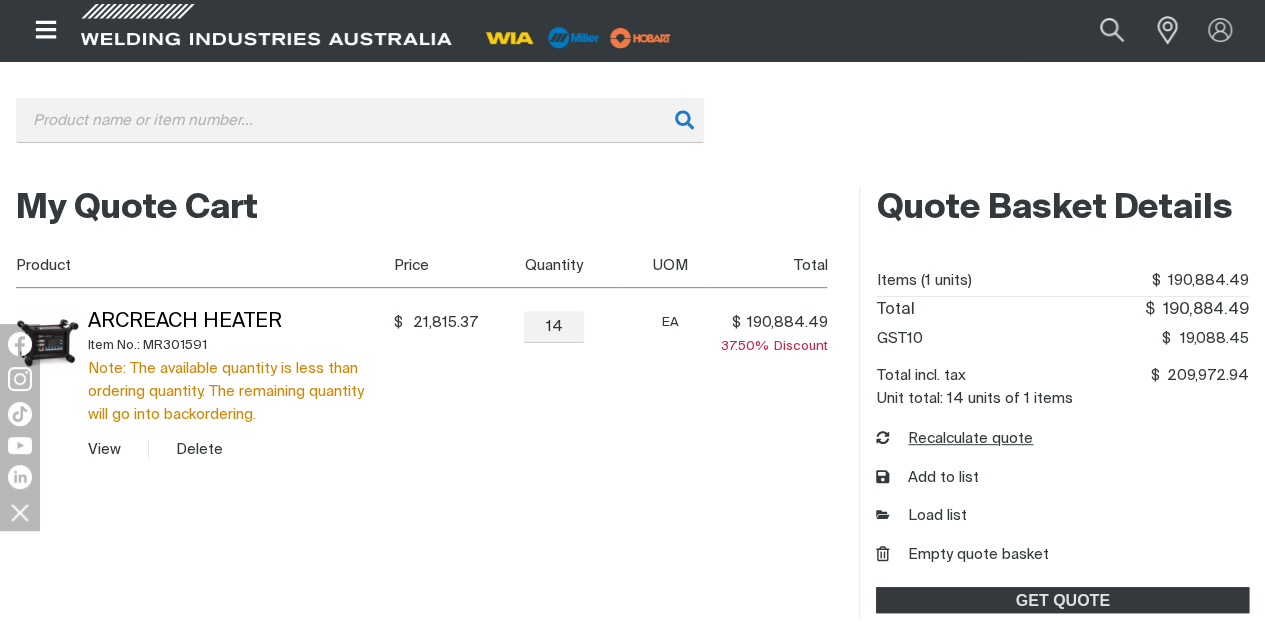 click on "Recalculate quote" at bounding box center [954, 439] 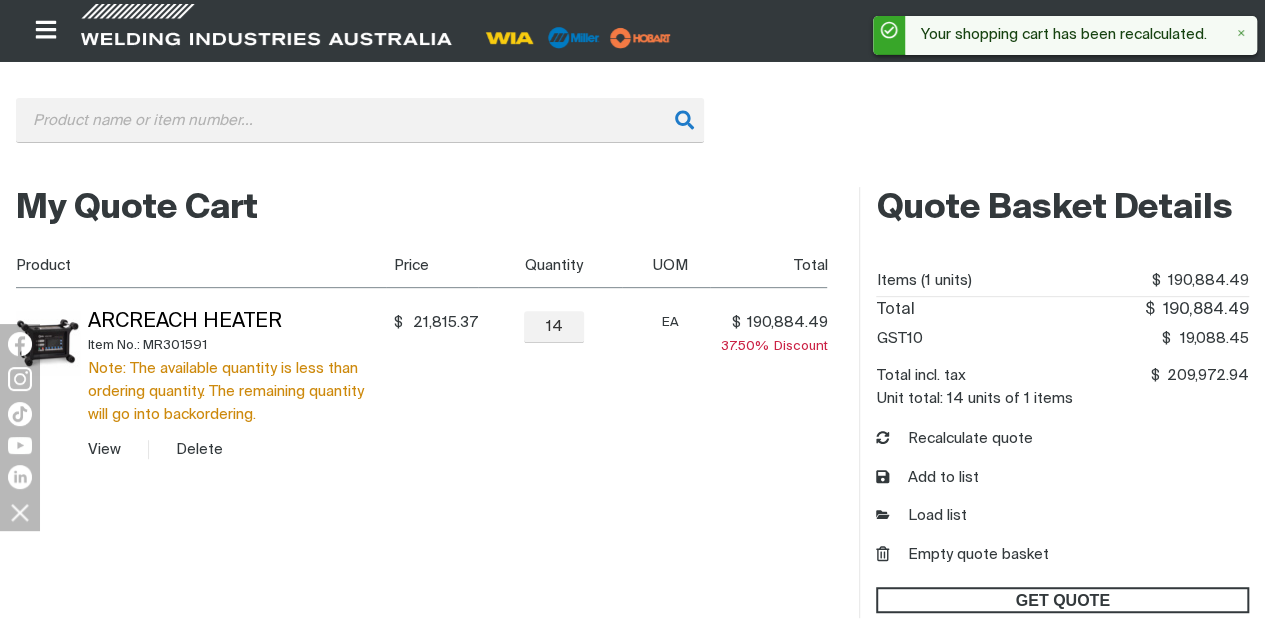 click on "GET QUOTE" at bounding box center (1062, 600) 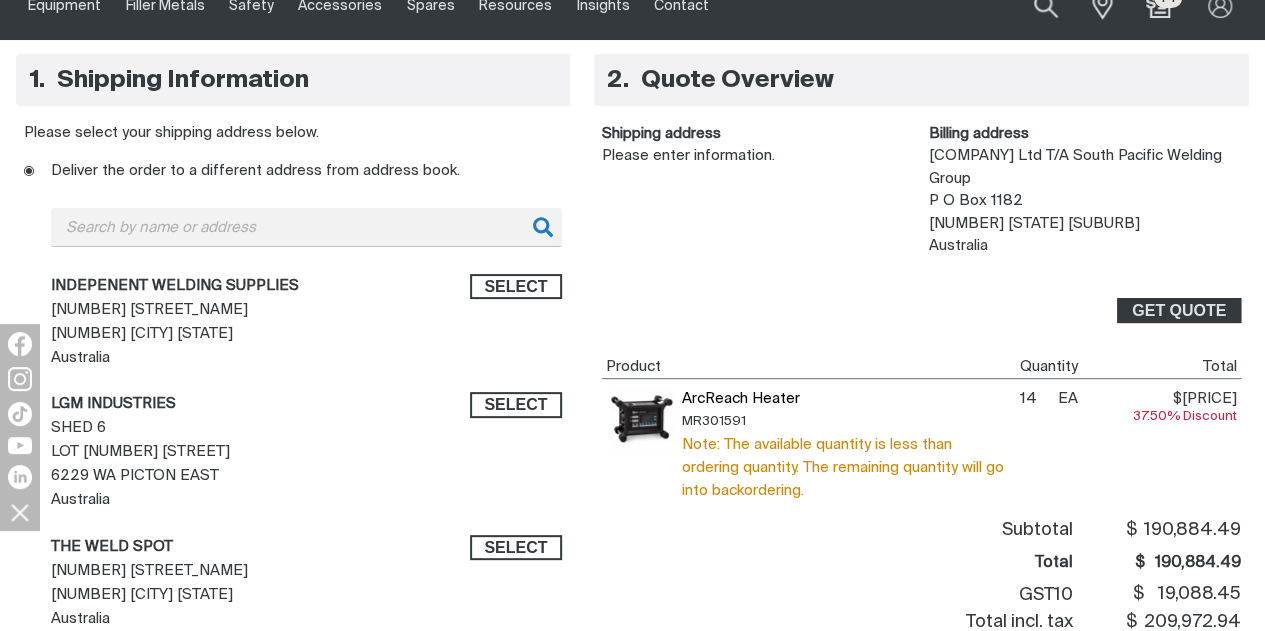 scroll, scrollTop: 200, scrollLeft: 0, axis: vertical 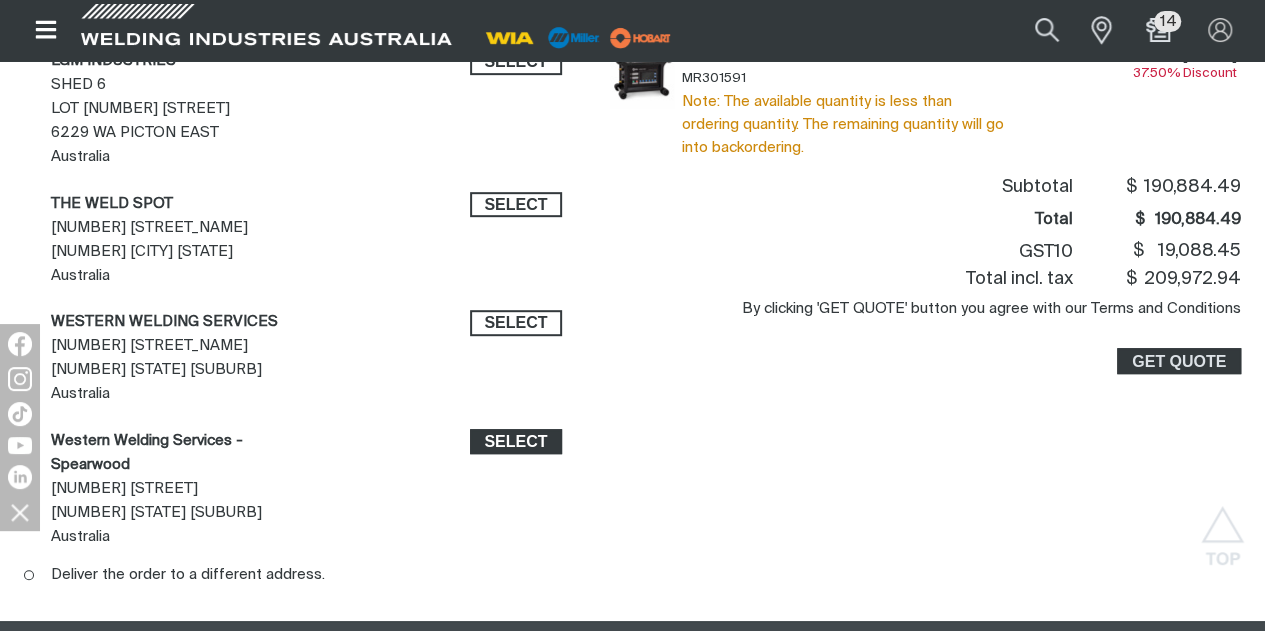 click on "Select" at bounding box center (515, 442) 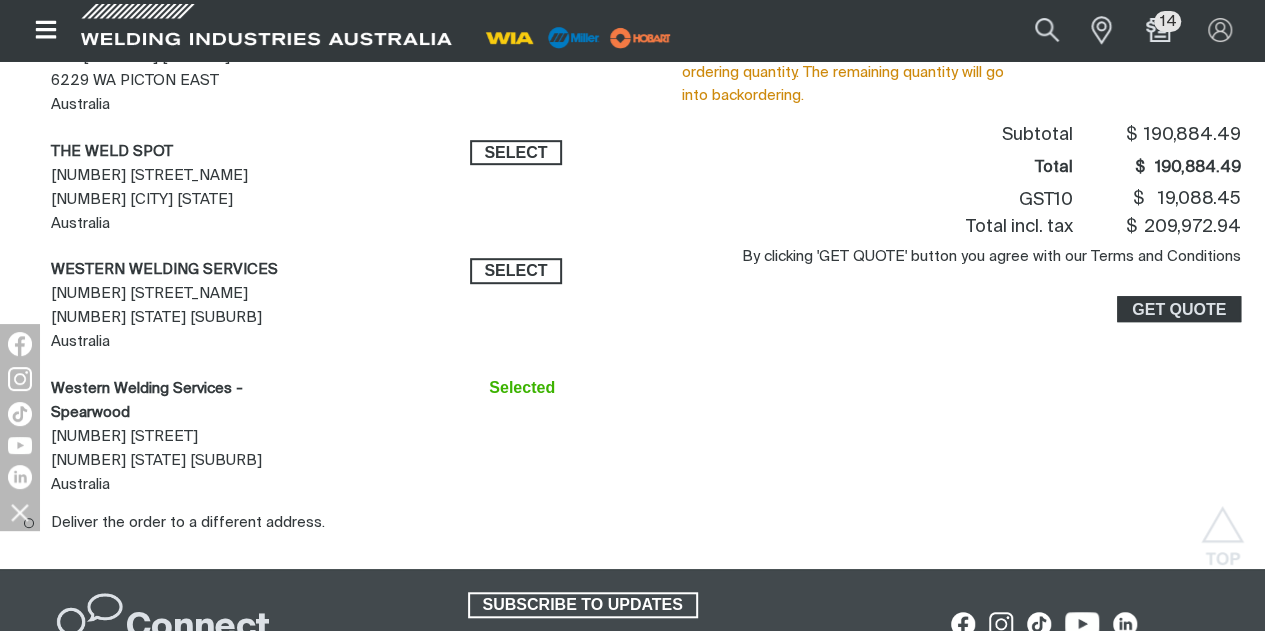 scroll, scrollTop: 431, scrollLeft: 0, axis: vertical 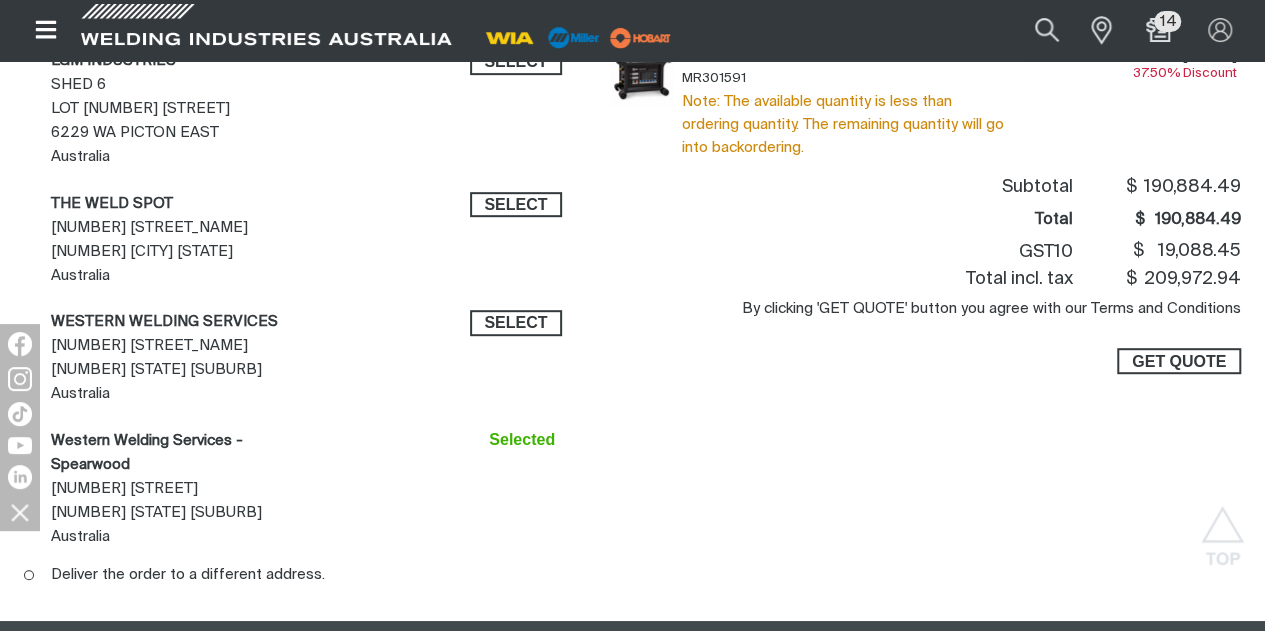 click on "GET QUOTE" at bounding box center (1179, 361) 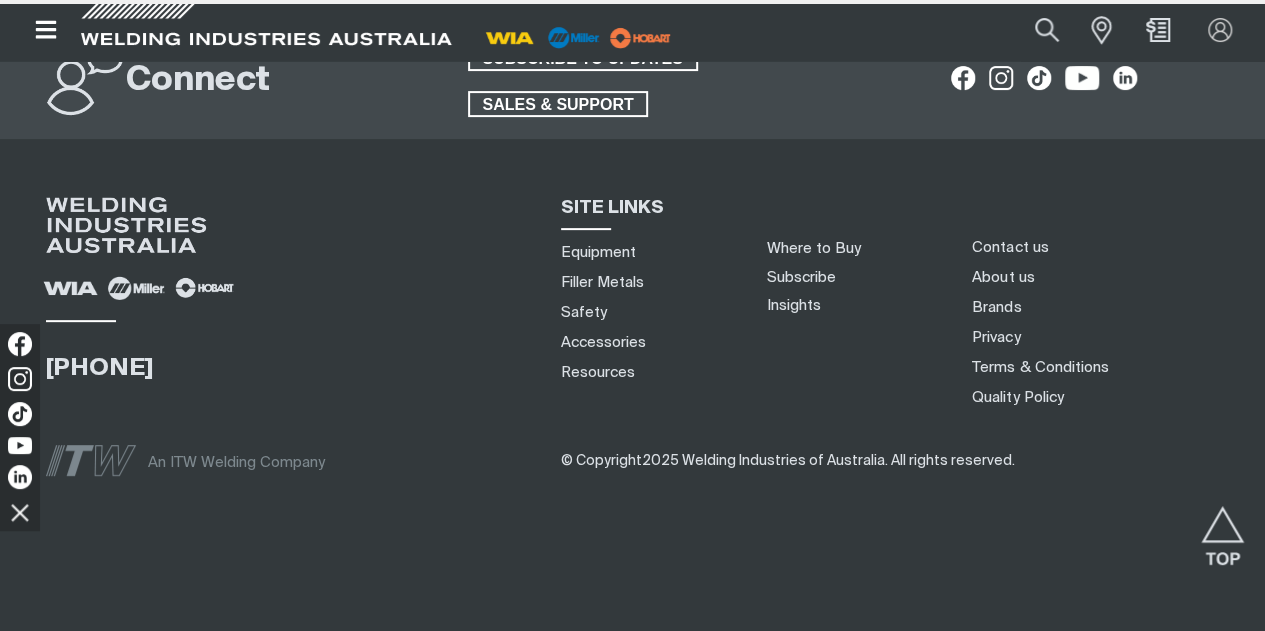 scroll, scrollTop: 0, scrollLeft: 0, axis: both 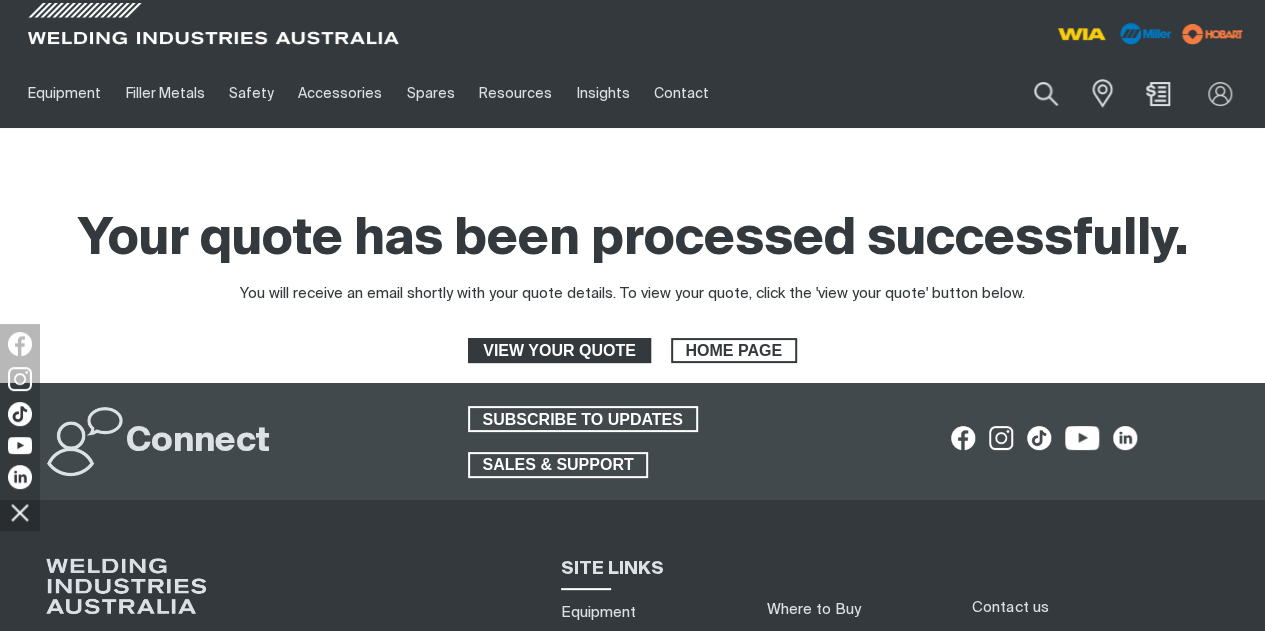 click on "VIEW YOUR QUOTE" at bounding box center (559, 351) 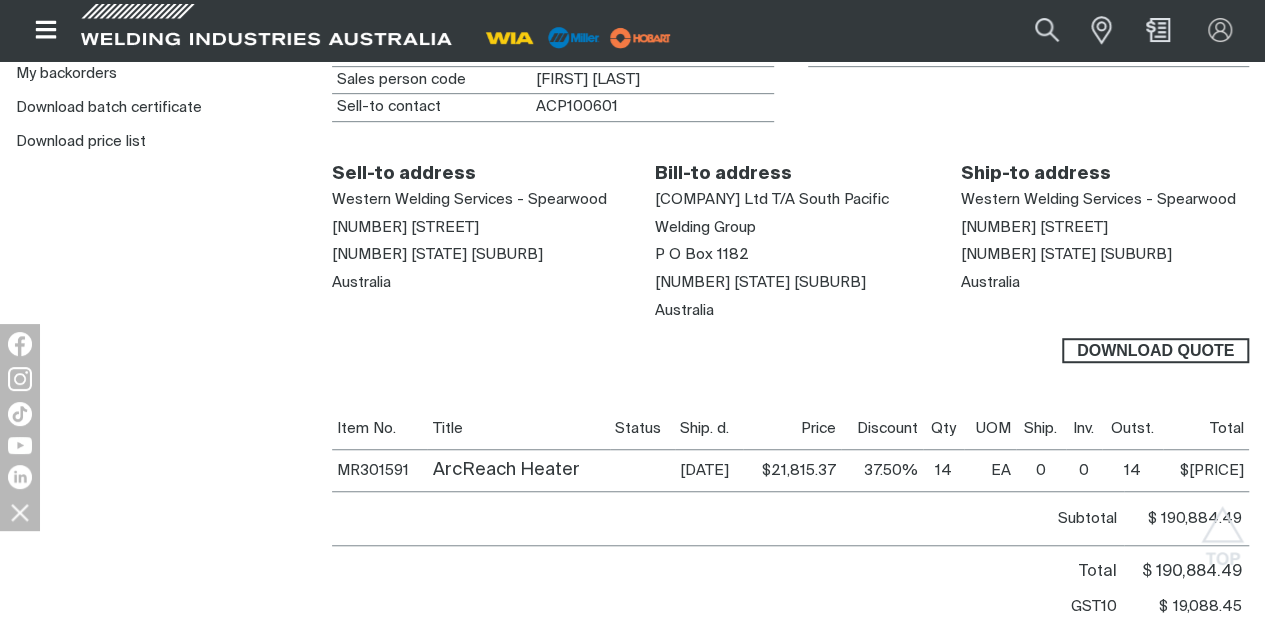 scroll, scrollTop: 600, scrollLeft: 0, axis: vertical 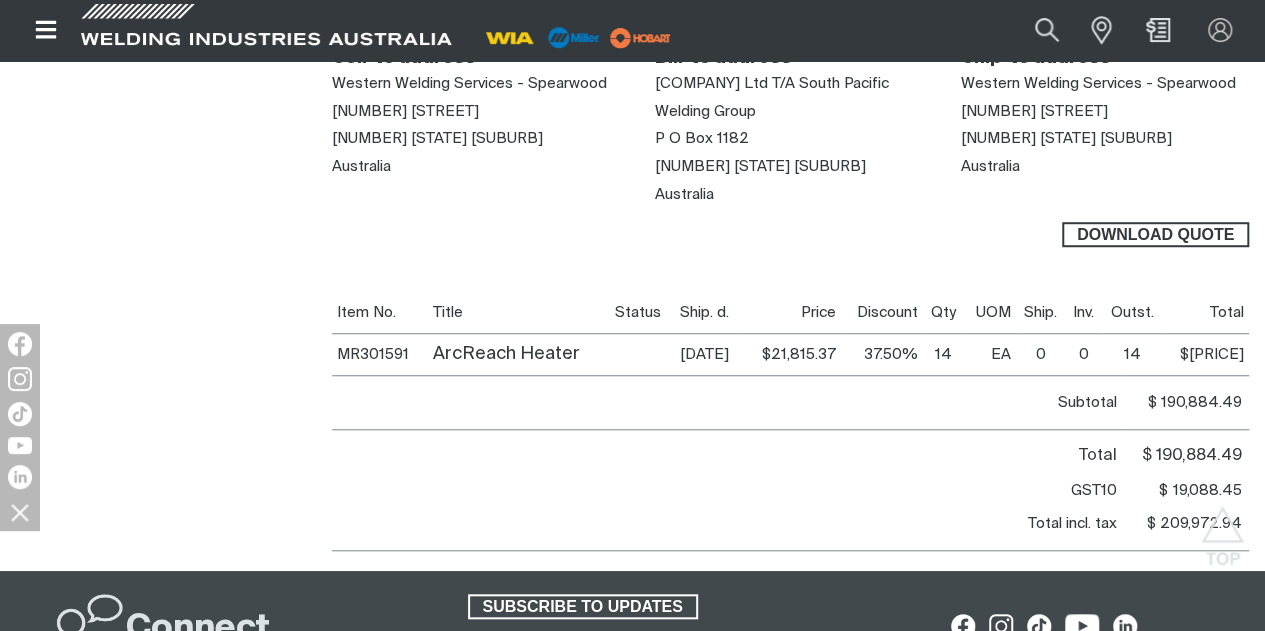 click on "$21,815.37 $21815.37" at bounding box center (791, 355) 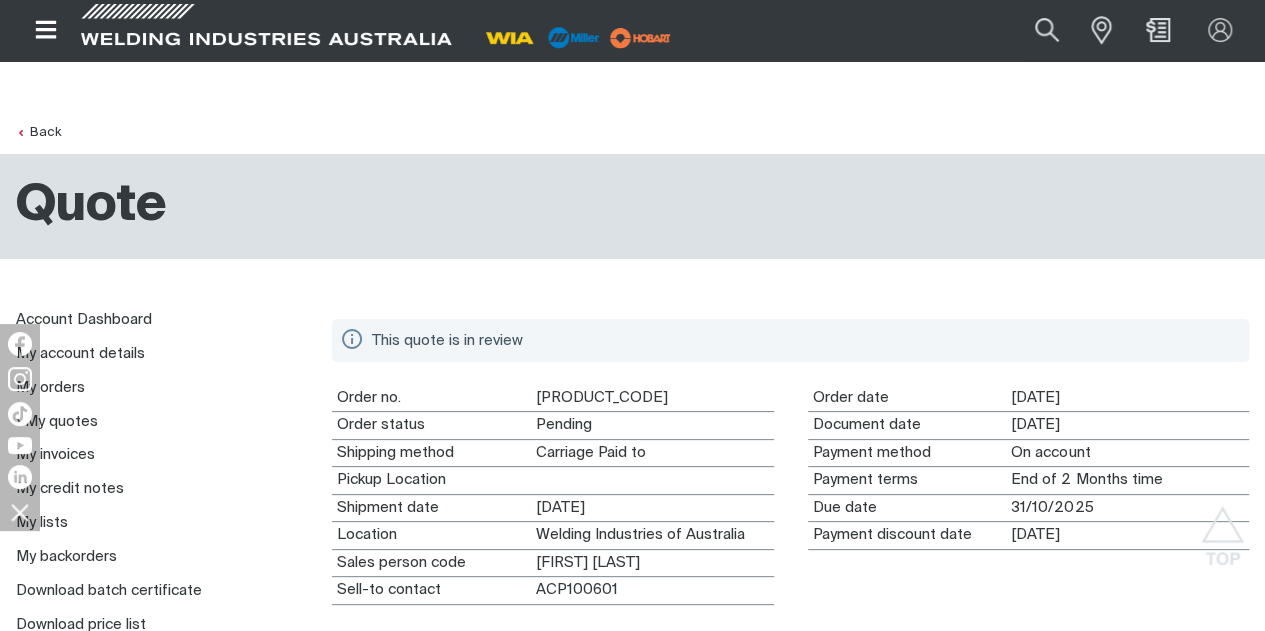 scroll, scrollTop: 0, scrollLeft: 0, axis: both 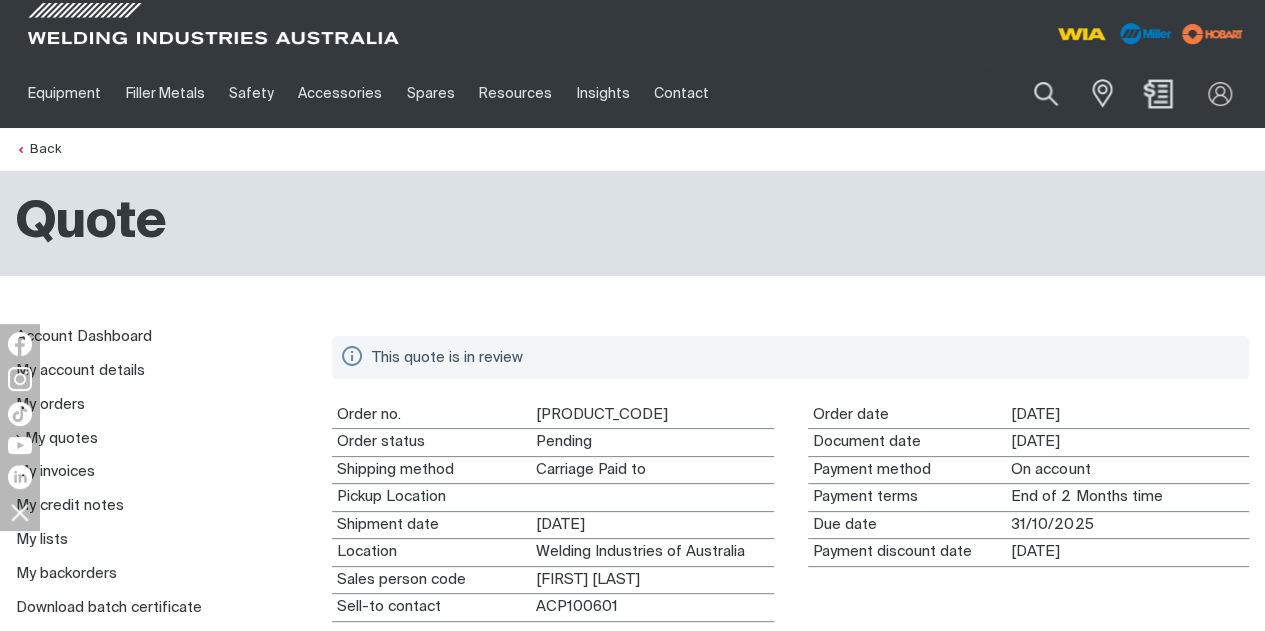 click at bounding box center [1158, 93] 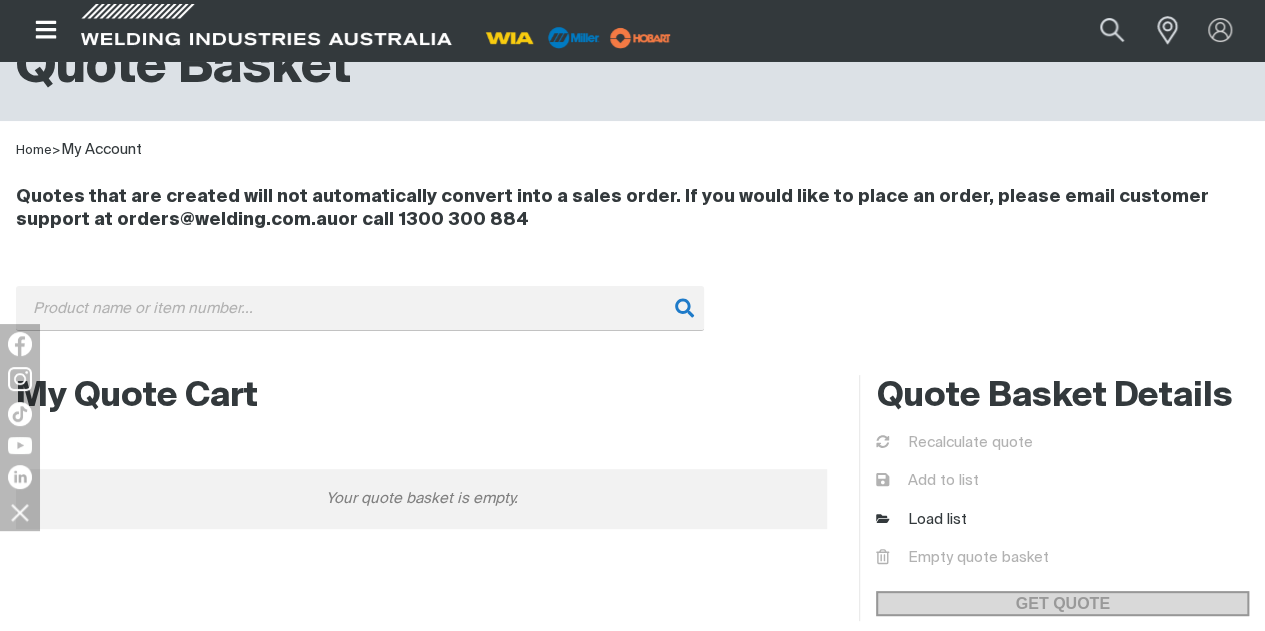 scroll, scrollTop: 0, scrollLeft: 0, axis: both 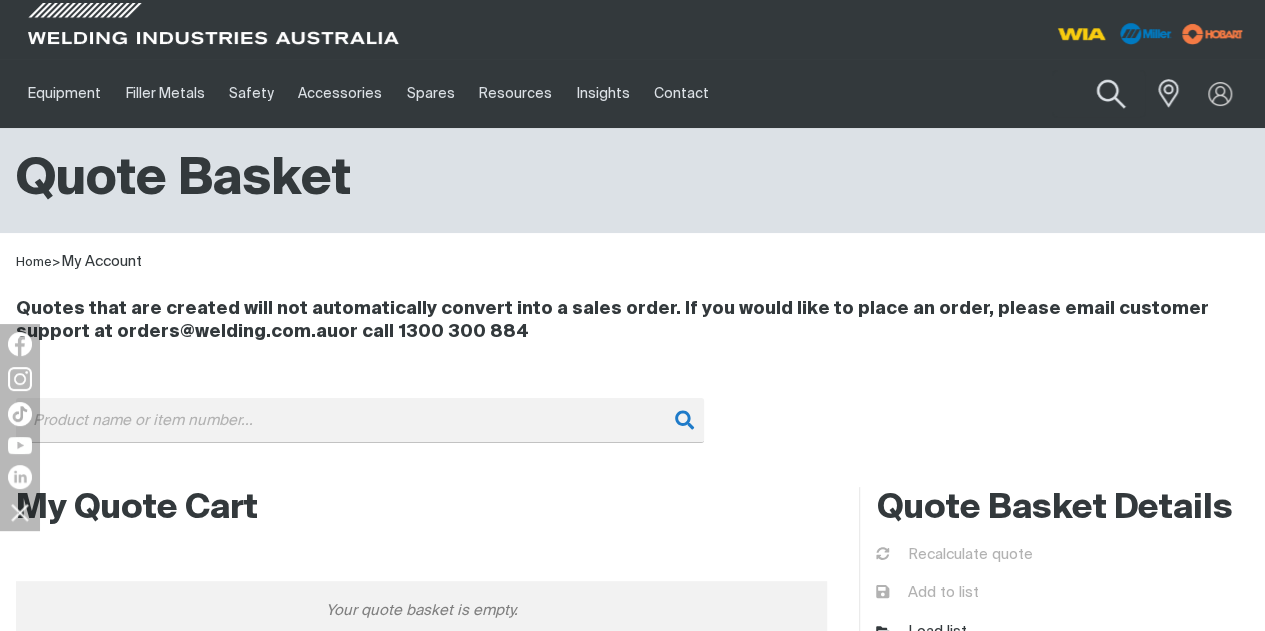 click at bounding box center (1111, 94) 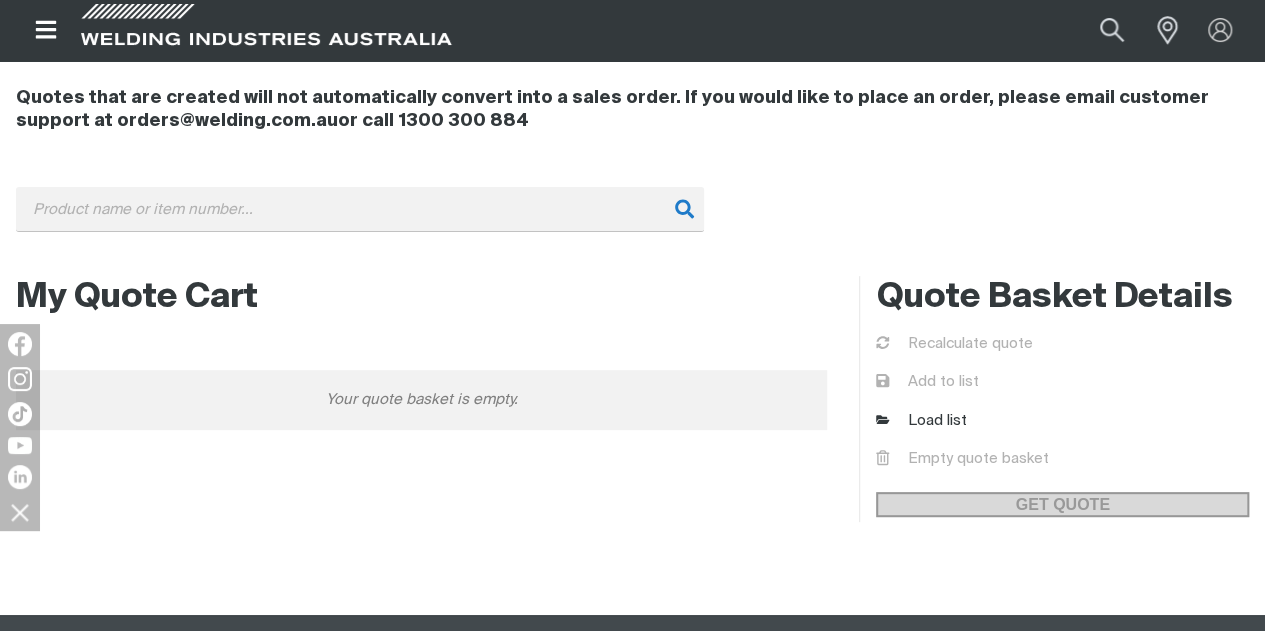 scroll, scrollTop: 300, scrollLeft: 0, axis: vertical 